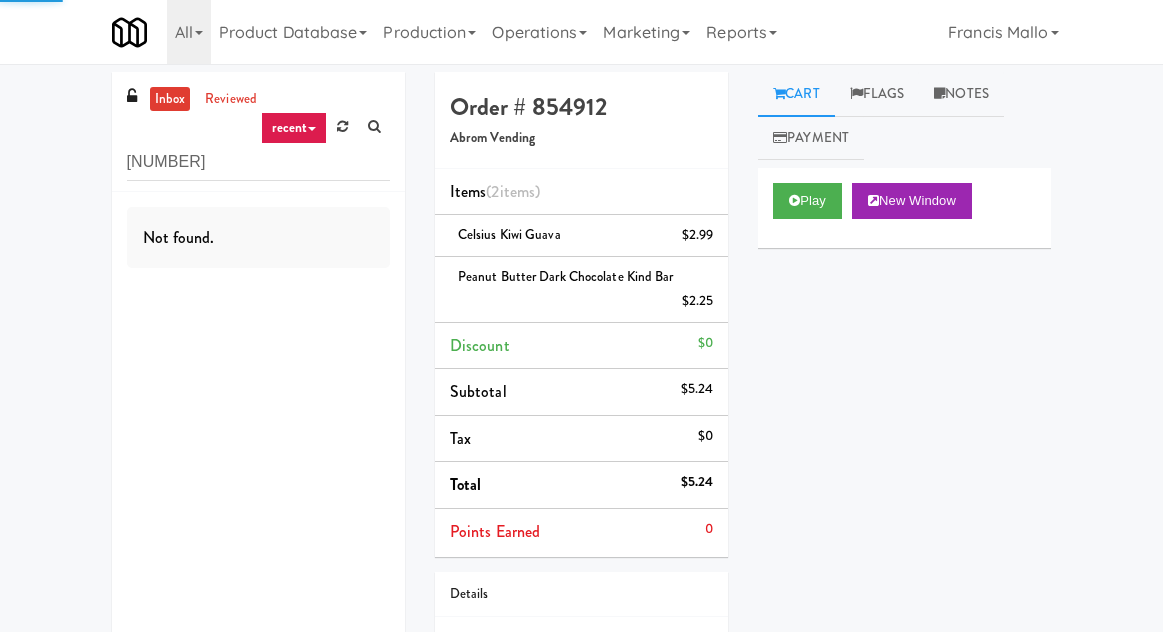 scroll, scrollTop: 0, scrollLeft: 0, axis: both 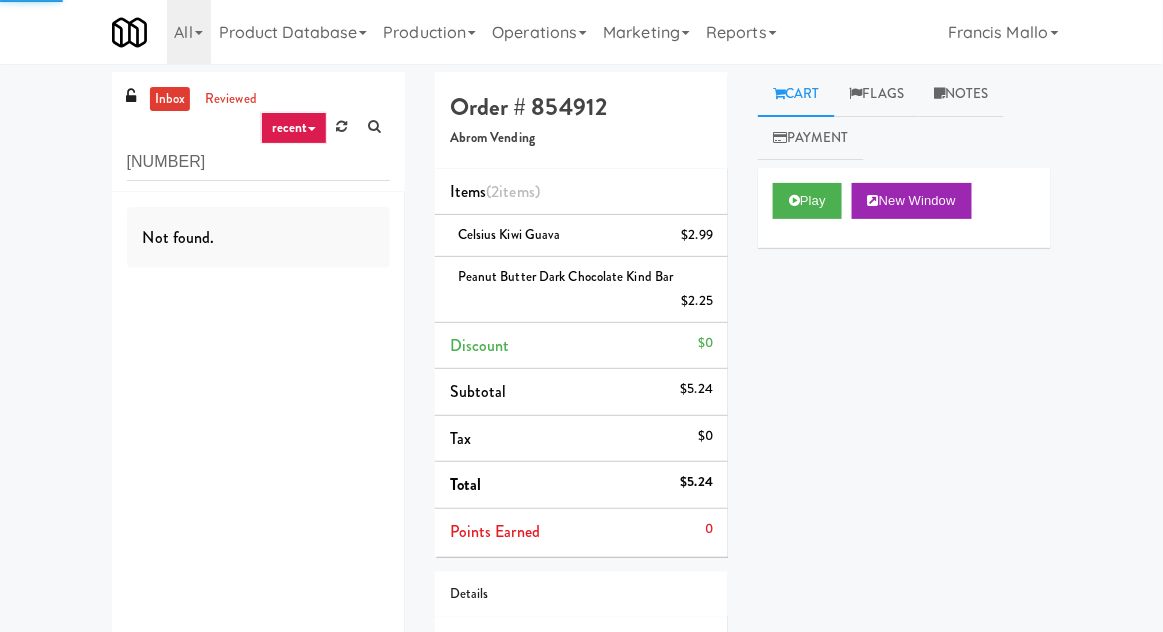 click on "recent    all     unclear take     inventory issue     suspicious     failed     recent   [NUMBER]    not found. Order # [ORDER_NUMBER] [ITEMS]  [$PRICE] [ITEM]   [$PRICE] [ITEM]   Discount  $0 Subtotal $5.24 Tax $0 Total $5.24 Points Earned  0 Details [DATE] [TIME] Fridge Unlocked At [DATE] [TIME] Reviewed At not yet Receipt Sent [DATE] [TIME] Order Paid  Cart  Flags  Notes  Payment  Play  New Window  Primary Flag  Clear     Flag if unable to determine what was taken or order not processable due to inventory issues Unclear Take - No Video Unclear Take - Short or Cut Off Unclear Take - Obstructed Inventory Issue - Product Not in Inventory Inventory Issue - Product prices as $0  Additional Concerns  Clear Flag as Suspicious Returned Product Place a foreign product in  Internal Notes" at bounding box center (581, 416) 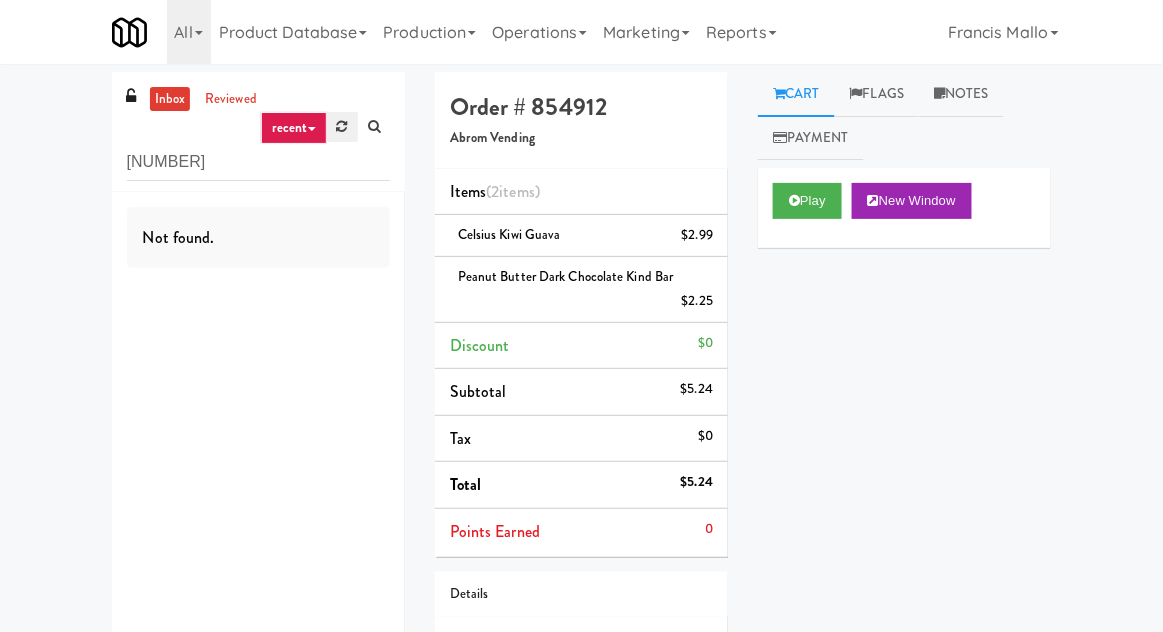 click at bounding box center (342, 127) 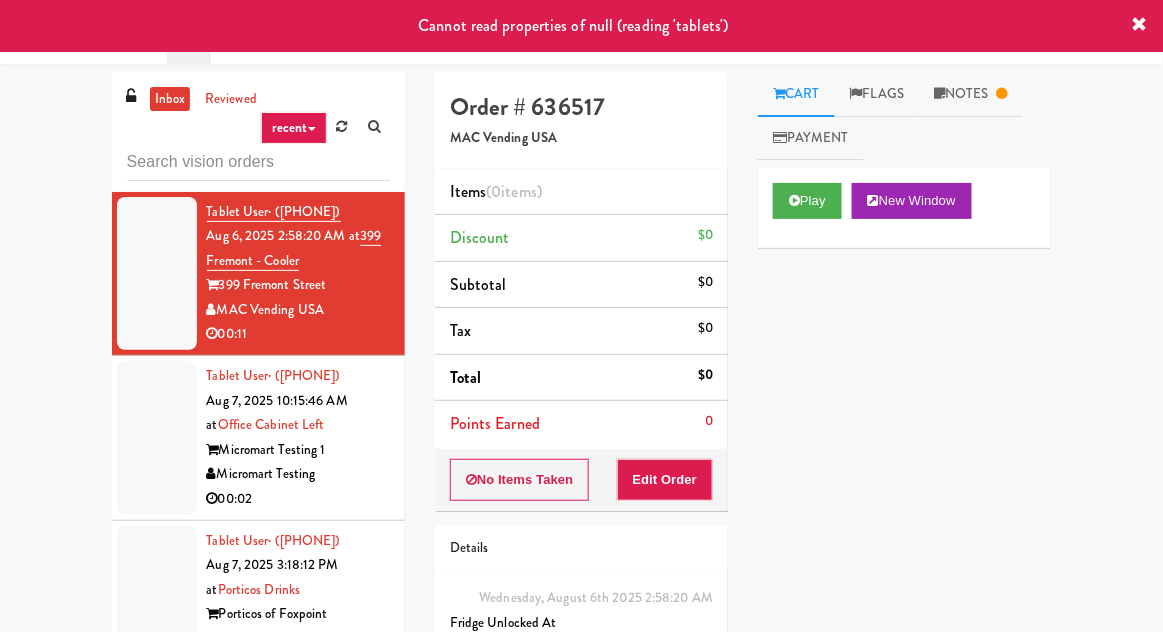 click on "recent    all     unclear take     inventory issue     suspicious     failed     recent   [USER] · ([PHONE]) [DATE] [TIME] at [LOCATION]  [BRAND]  [TIME]     [USER] · ([PHONE]) [DATE] [TIME] at [LOCATION]  [BRAND]  [TIME]     [USER] · ([PHONE]) [DATE] [TIME] at [LOCATION]  [BRAND]  [TIME]     [USER] · ([PHONE]) [DATE] [TIME] at [LOCATION] - [LOCATION]  [BRAND]  [TIME]     [FIRST] [LAST] [DATE] [TIME] at [LOCATION]  [BRAND]  [TIME]     [USER] · ([PHONE]) [DATE] [TIME] at [LOCATION]  [BRAND]  [TIME]     [FIRST] [LAST] [DATE] [TIME] at [LOCATION]  [BRAND]  [TIME]     [FIRST] [LAST] [DATE] [TIME] at [LOCATION]  [BRAND]  [STATUS]     [FIRST] [LAST]" at bounding box center (581, 439) 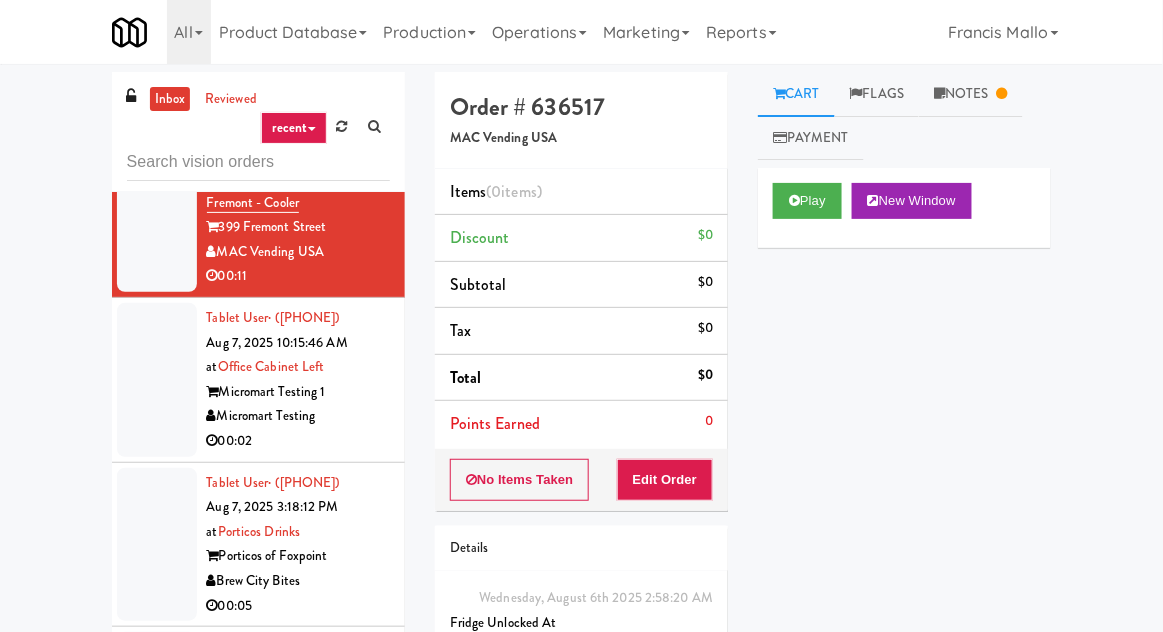 scroll, scrollTop: 0, scrollLeft: 0, axis: both 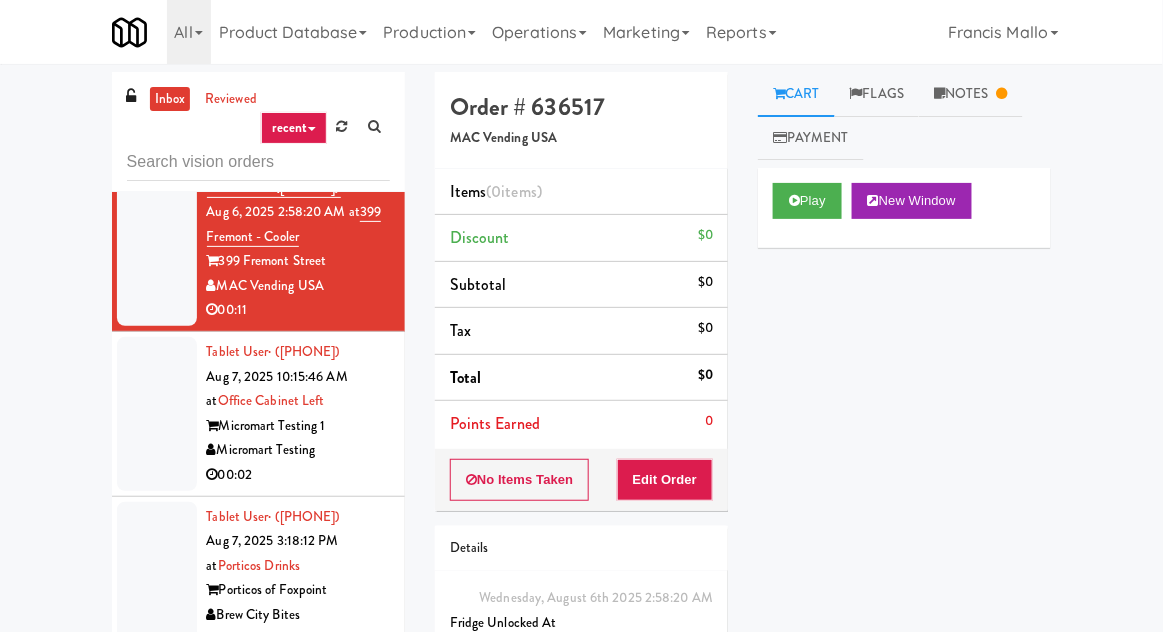 click at bounding box center [157, 414] 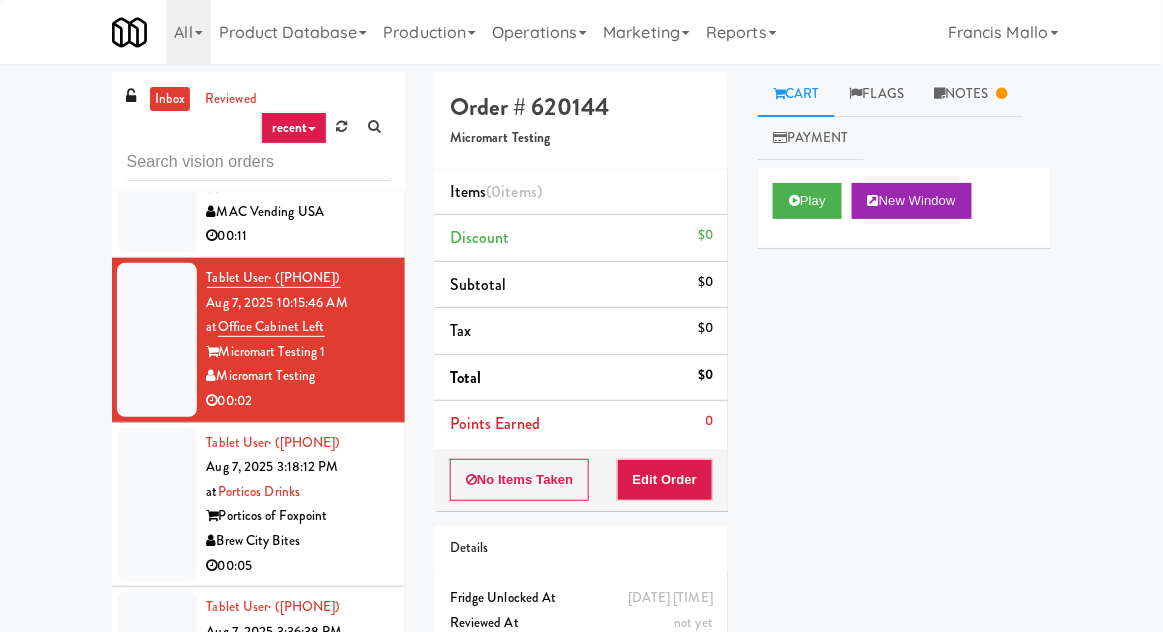 scroll, scrollTop: 128, scrollLeft: 0, axis: vertical 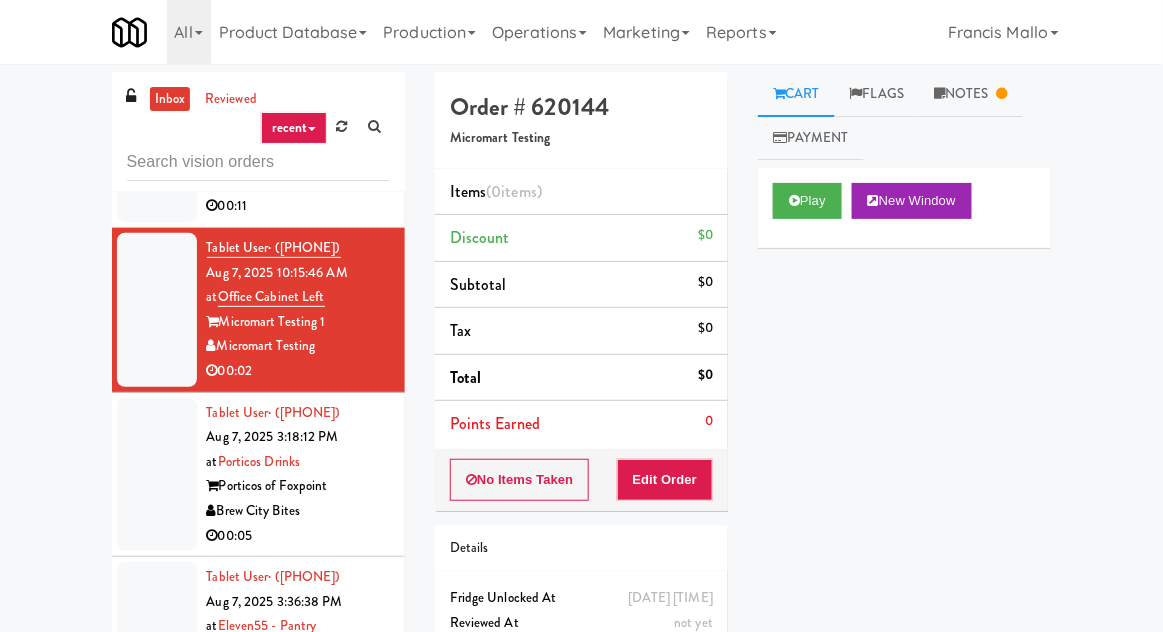 click at bounding box center [157, 475] 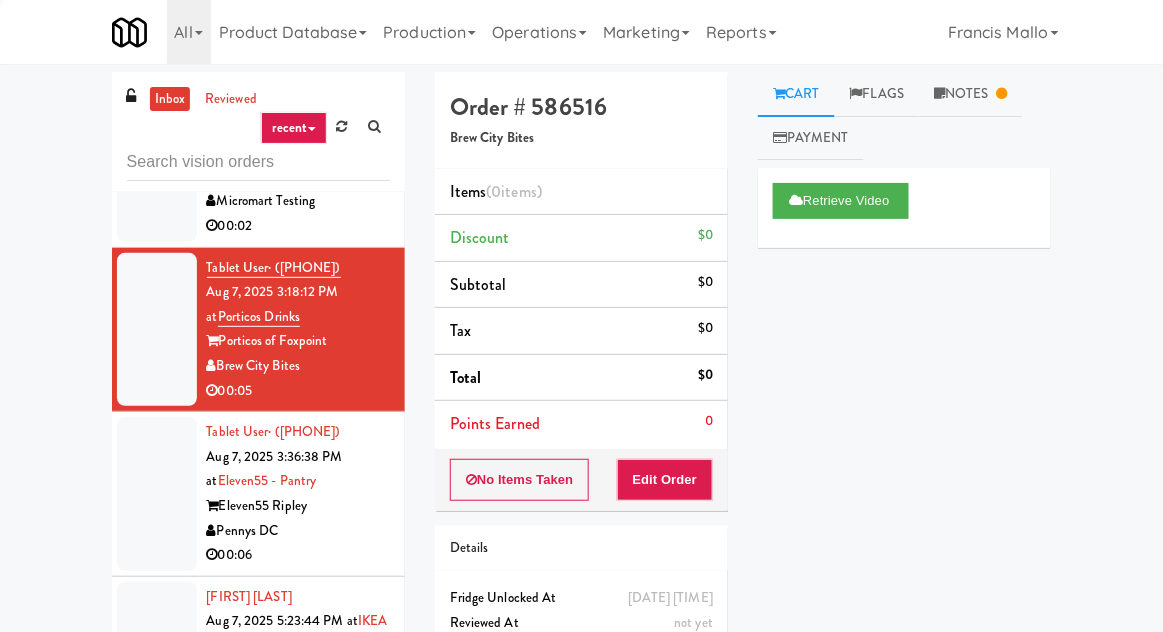 scroll, scrollTop: 272, scrollLeft: 0, axis: vertical 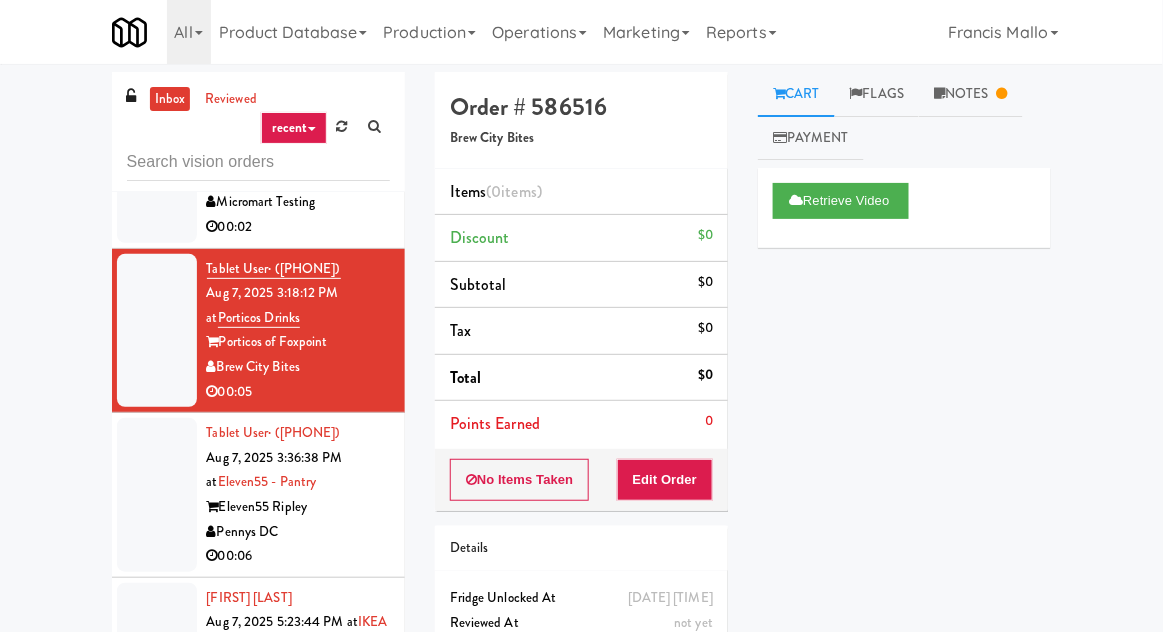 click at bounding box center (157, 495) 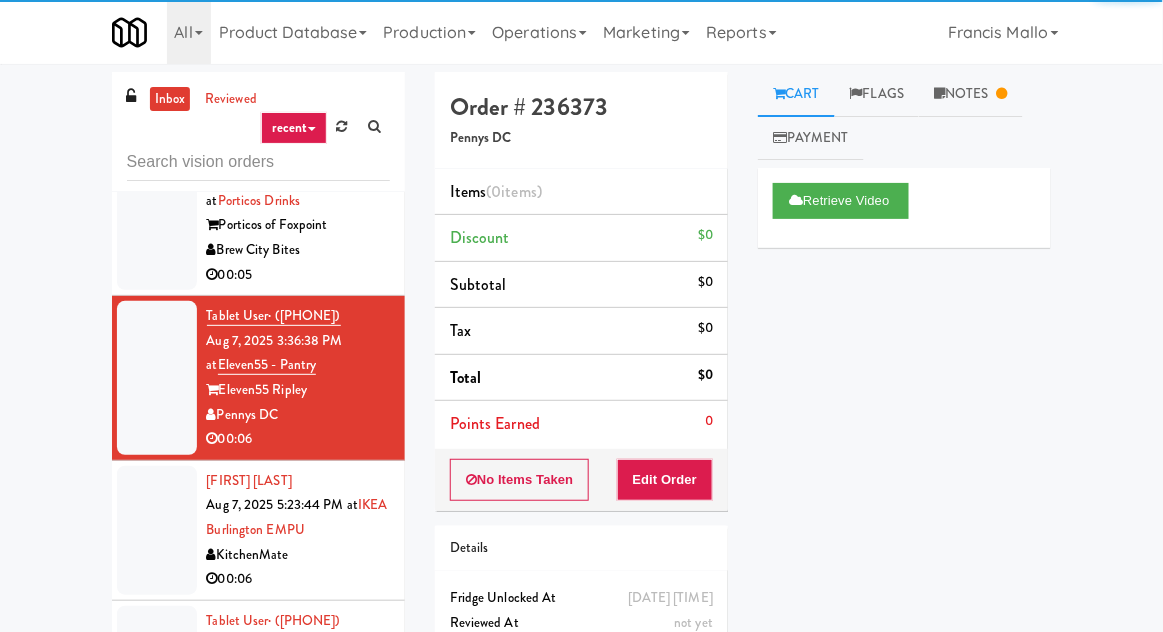 click at bounding box center (157, 530) 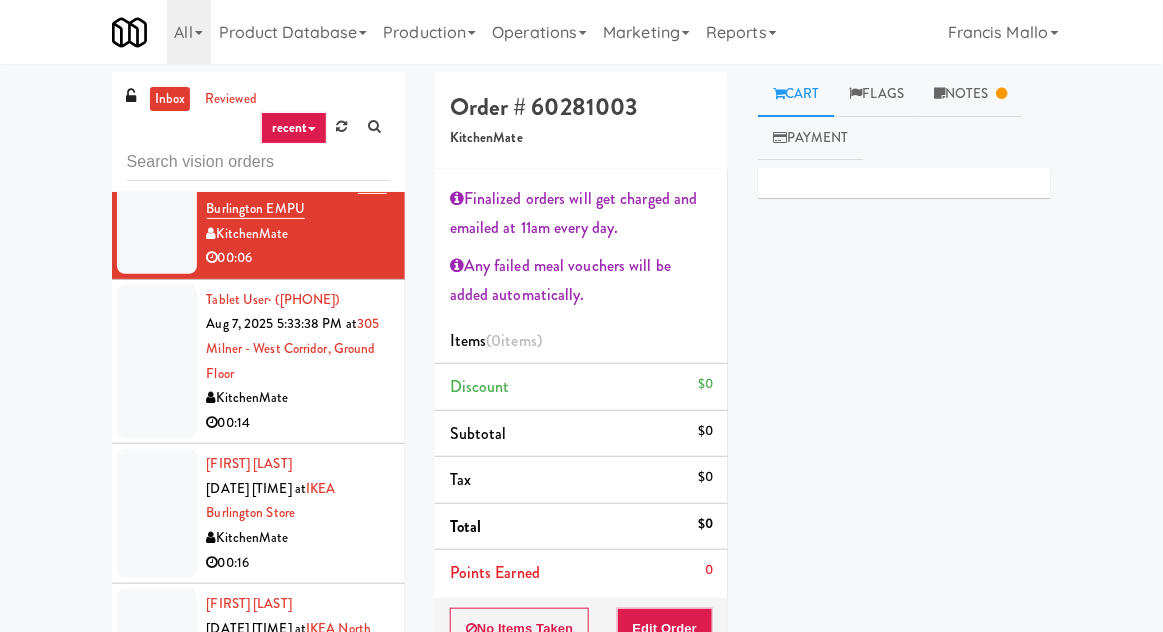scroll, scrollTop: 717, scrollLeft: 0, axis: vertical 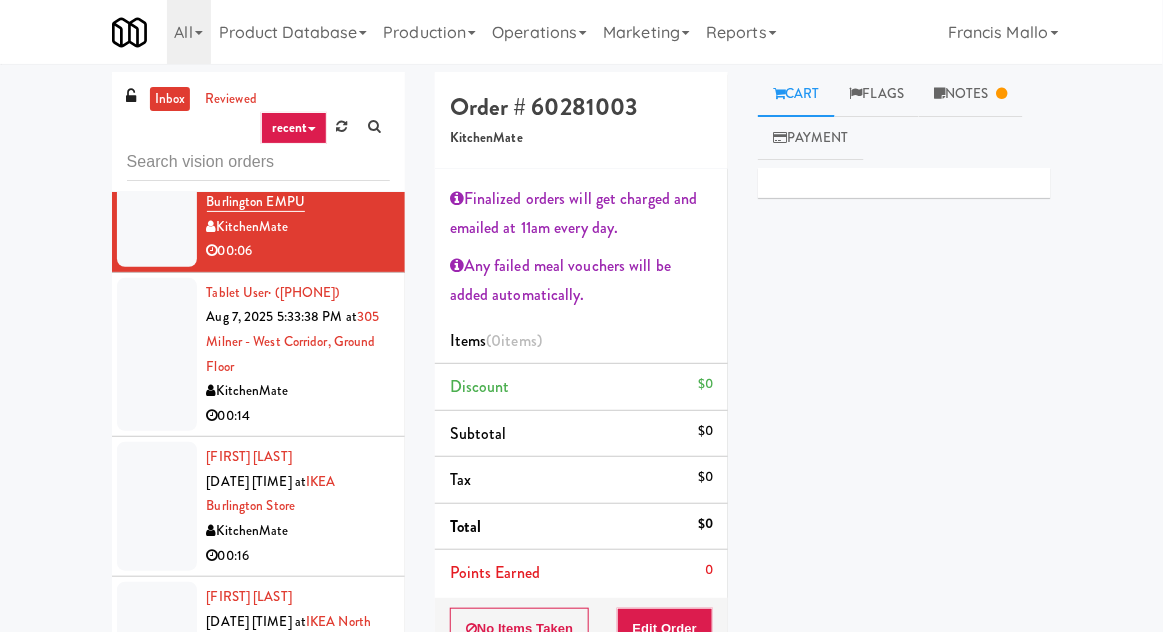 click at bounding box center (157, 355) 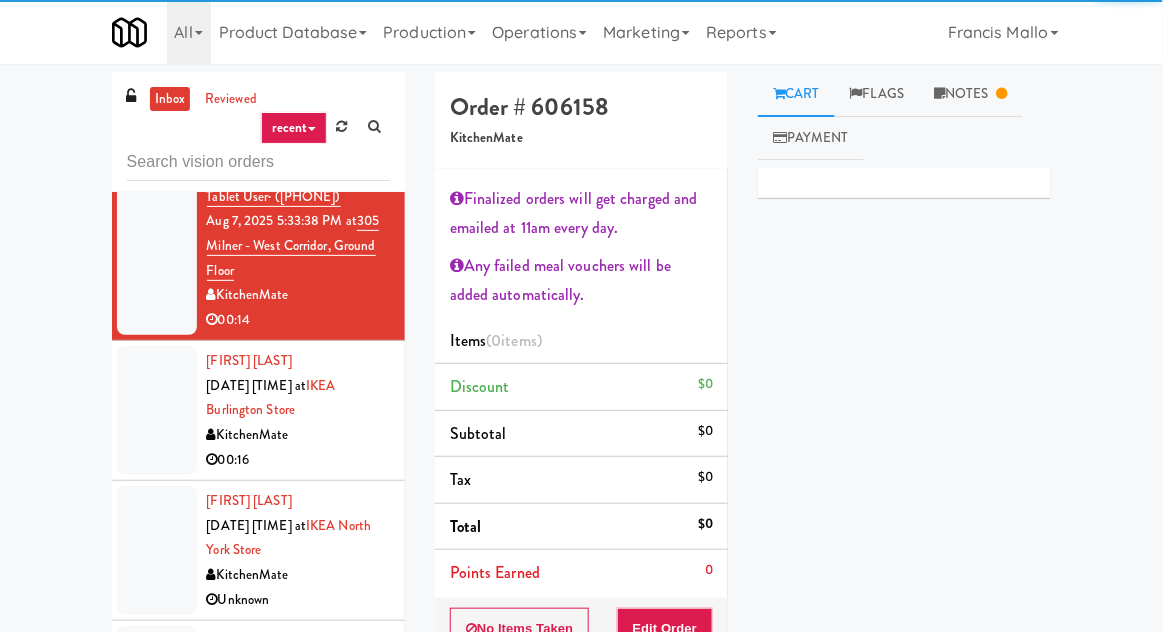 scroll, scrollTop: 862, scrollLeft: 0, axis: vertical 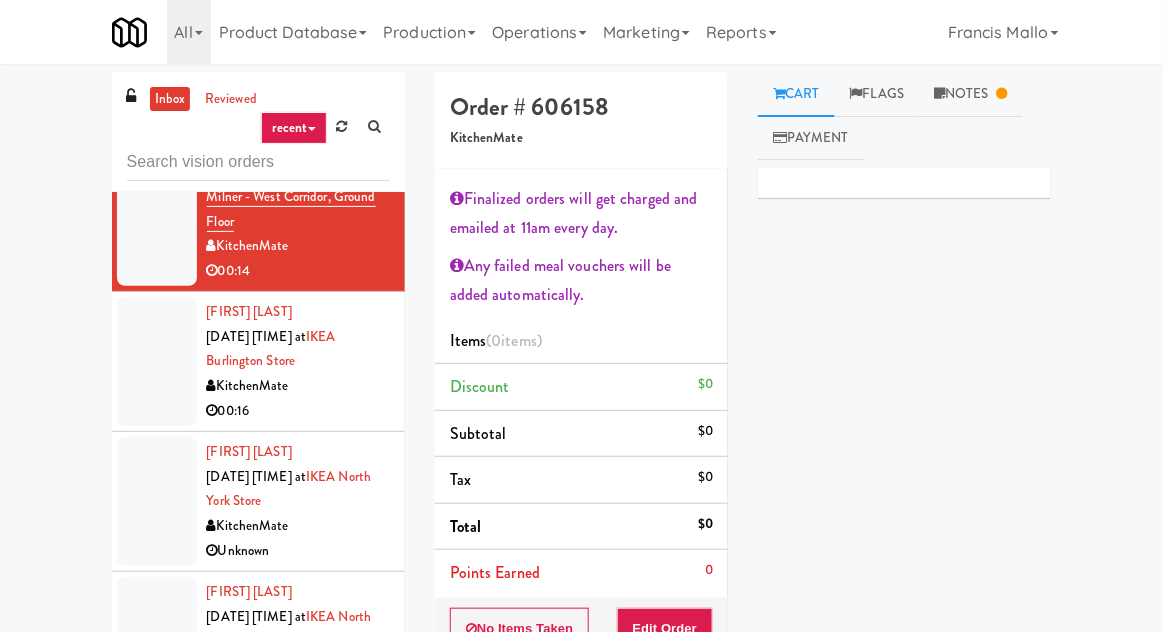 click at bounding box center [157, 501] 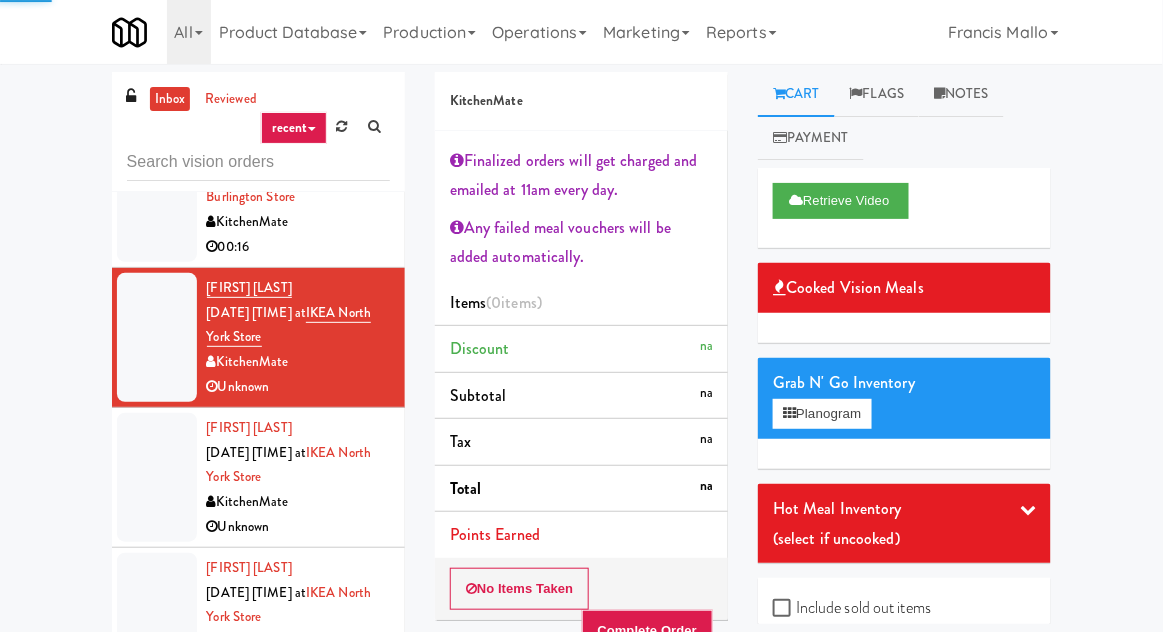 click at bounding box center [157, 477] 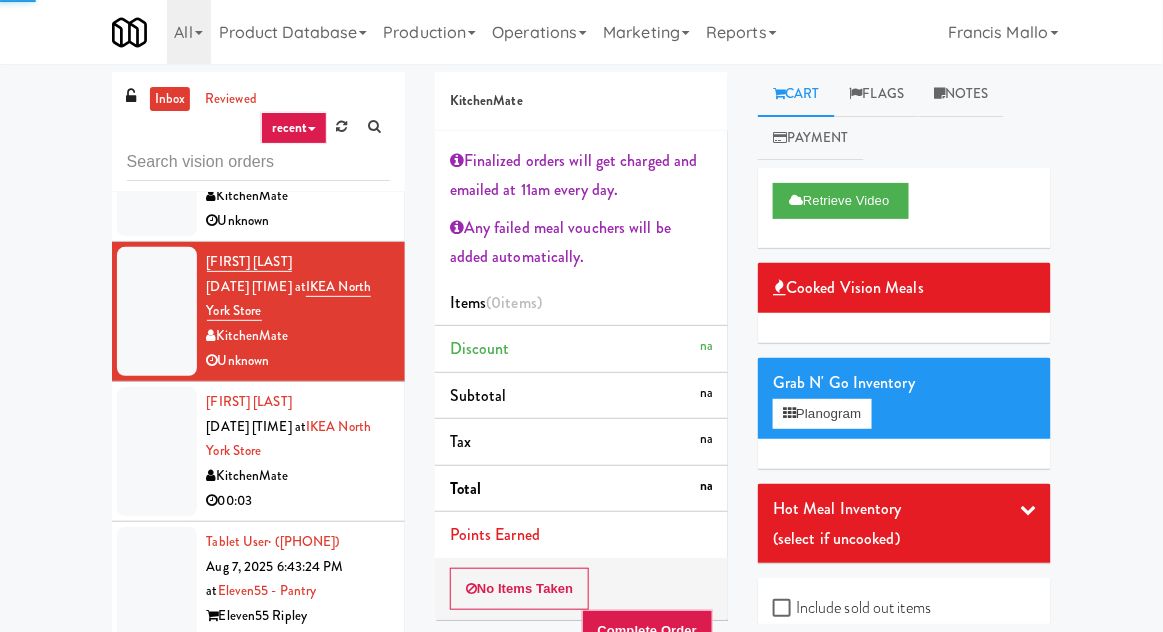 click at bounding box center (157, 451) 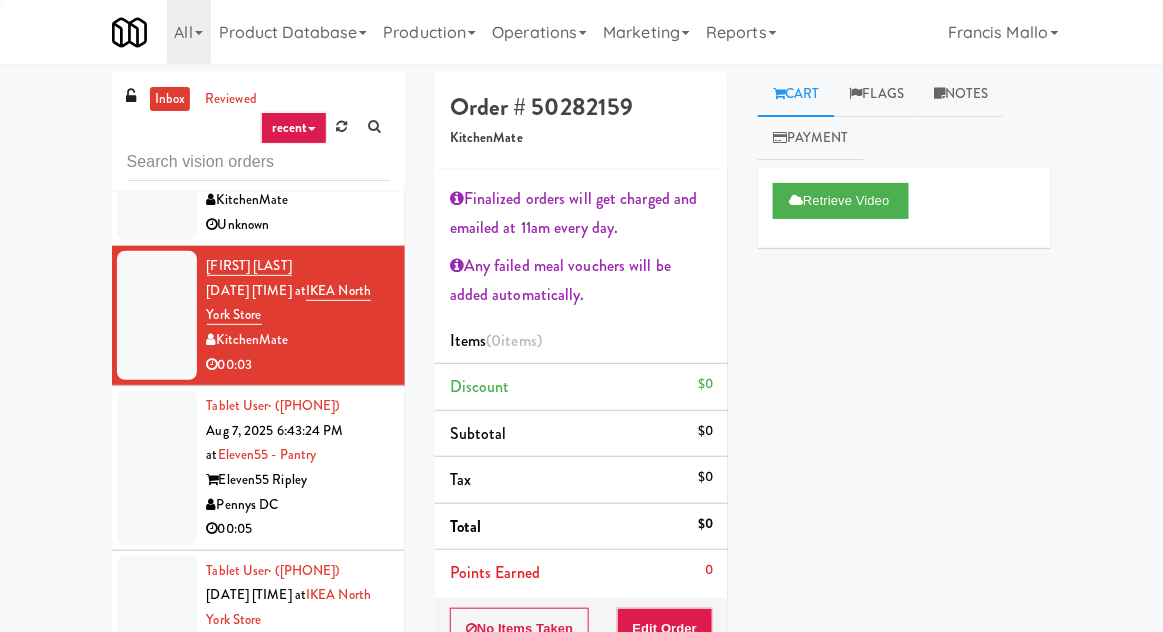 scroll, scrollTop: 1326, scrollLeft: 0, axis: vertical 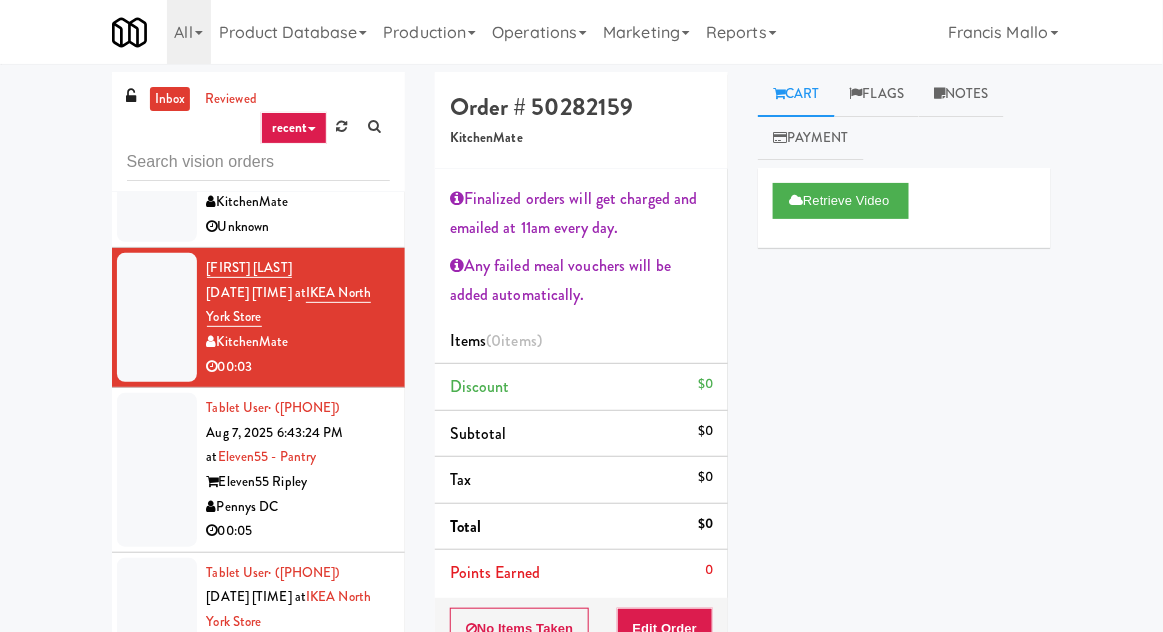click at bounding box center [157, 470] 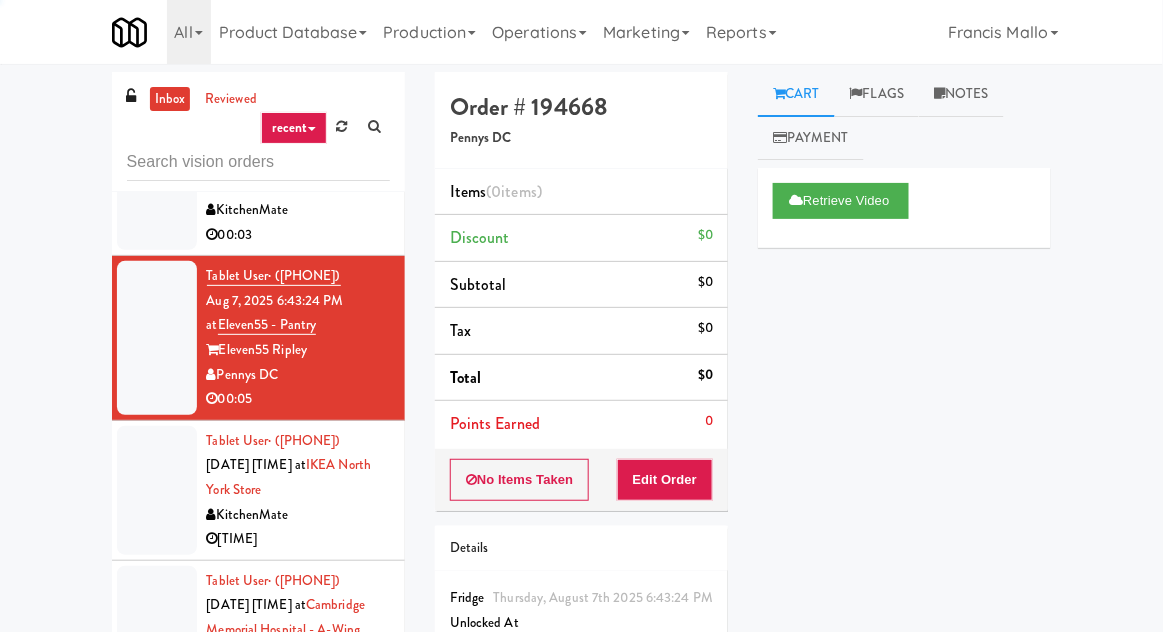 scroll, scrollTop: 1457, scrollLeft: 0, axis: vertical 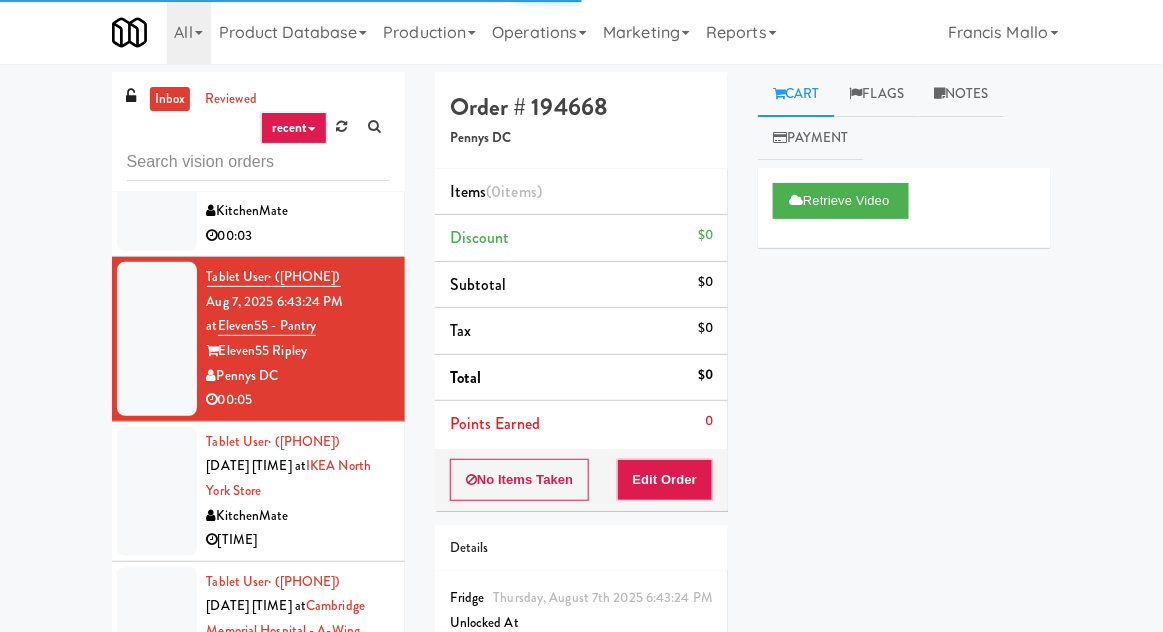 click at bounding box center [157, 491] 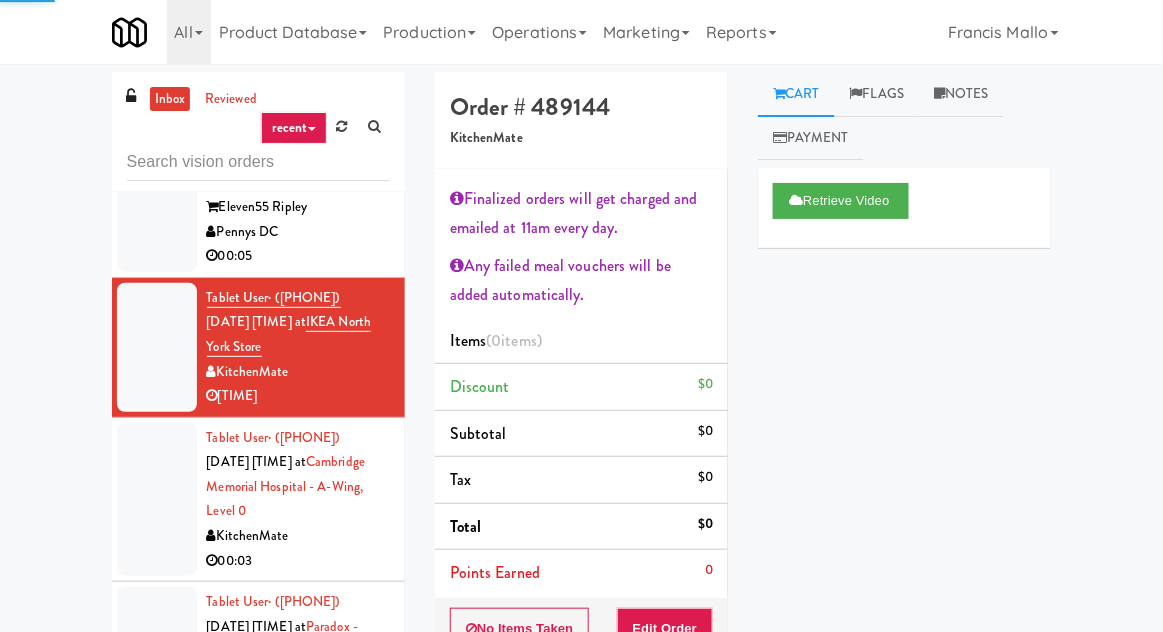 click at bounding box center [157, 500] 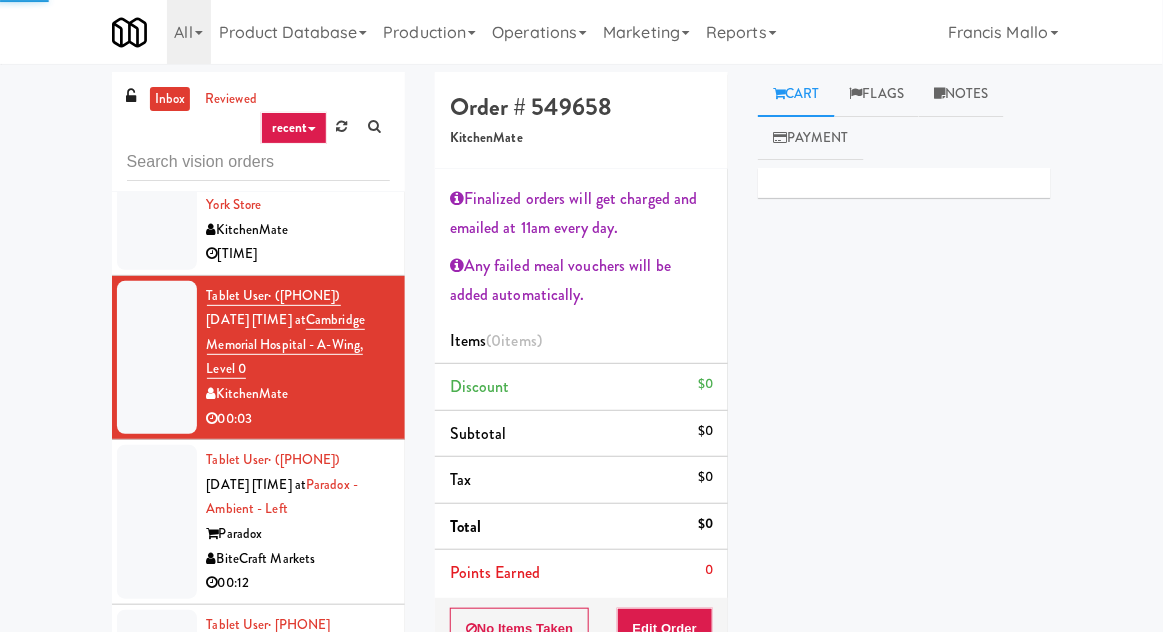 click at bounding box center (157, 522) 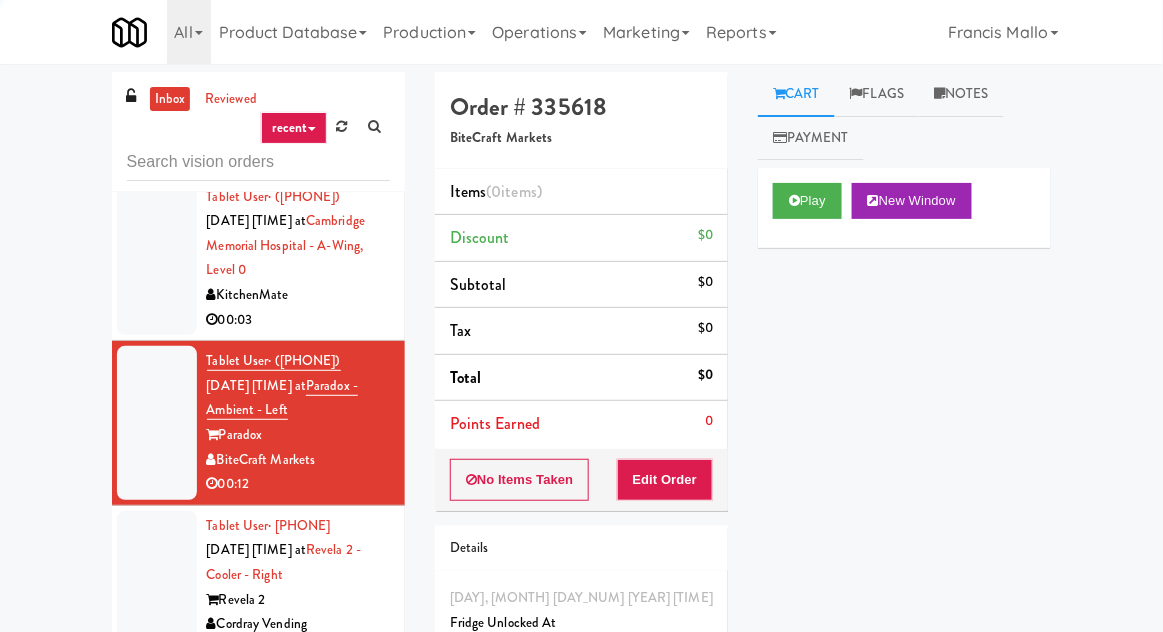 scroll, scrollTop: 1910, scrollLeft: 0, axis: vertical 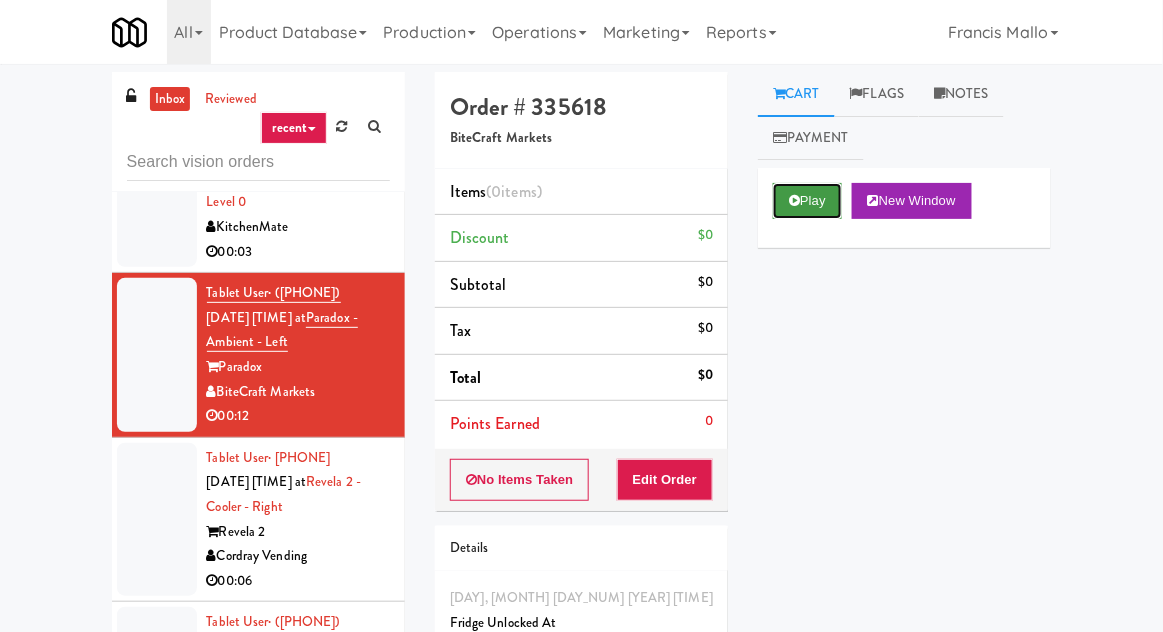 click at bounding box center (794, 200) 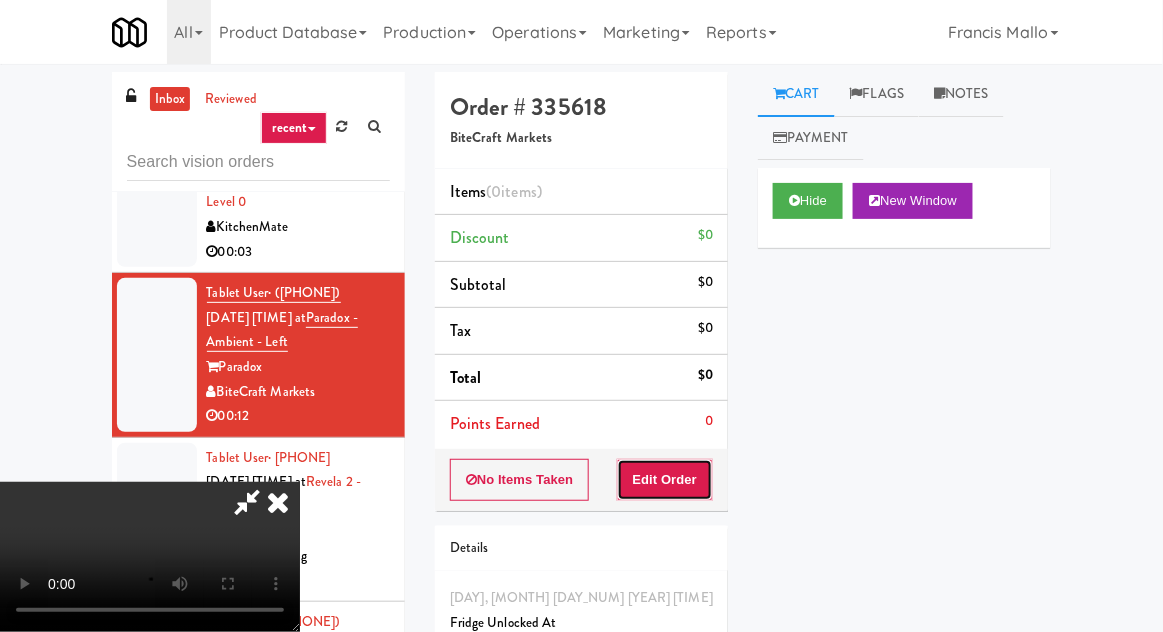 click on "Edit Order" at bounding box center (665, 480) 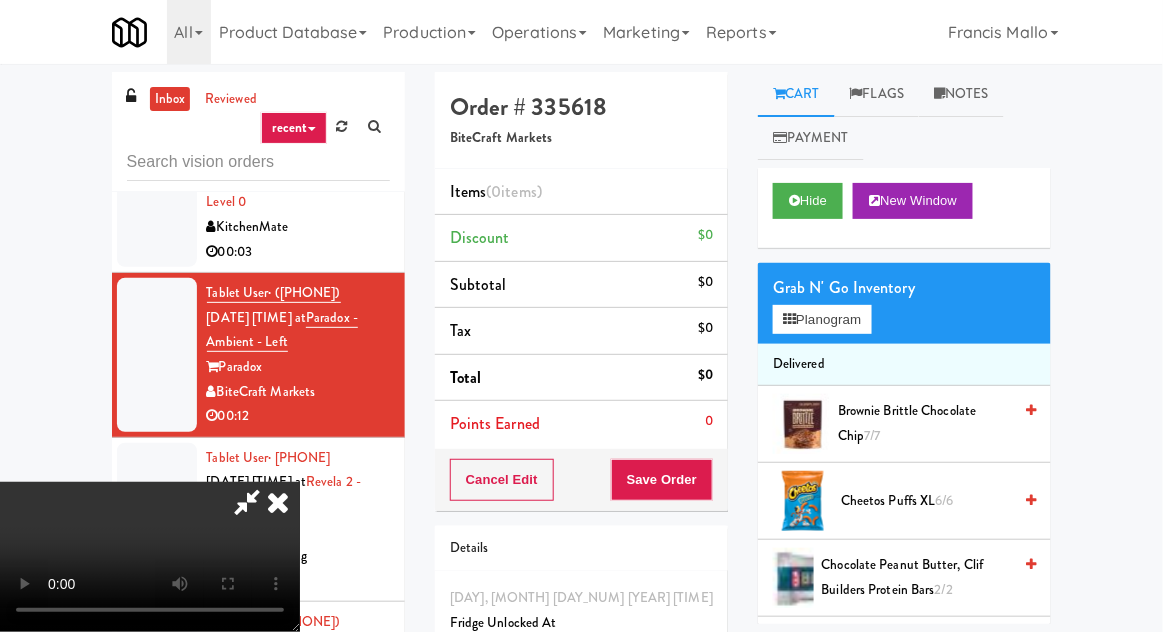 scroll, scrollTop: 73, scrollLeft: 0, axis: vertical 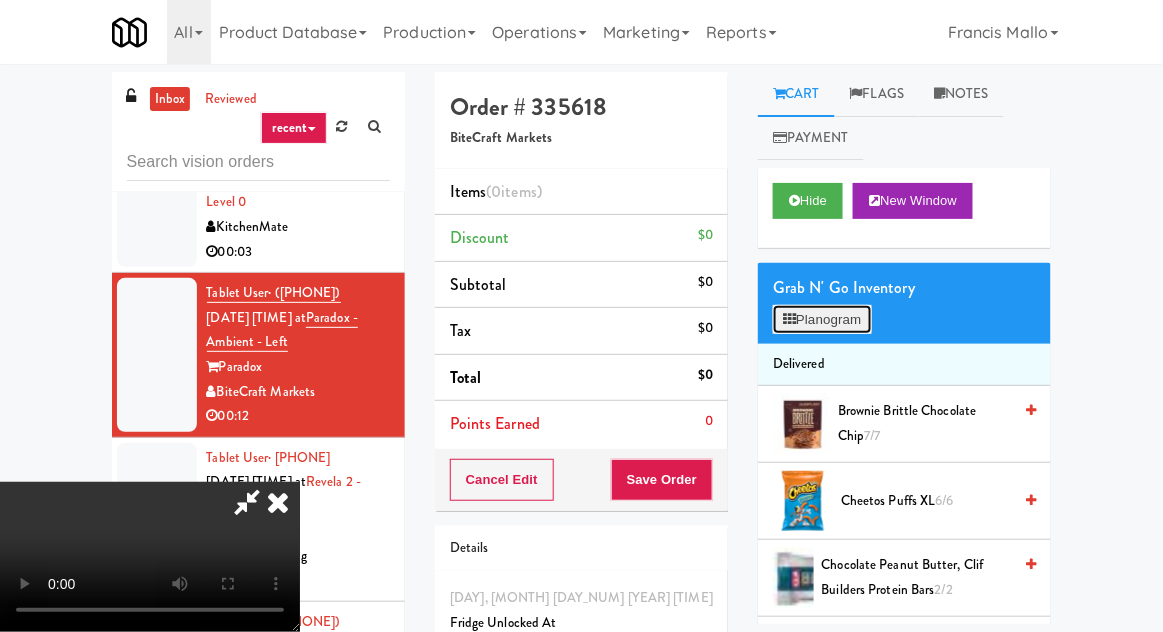 click on "Planogram" at bounding box center [822, 320] 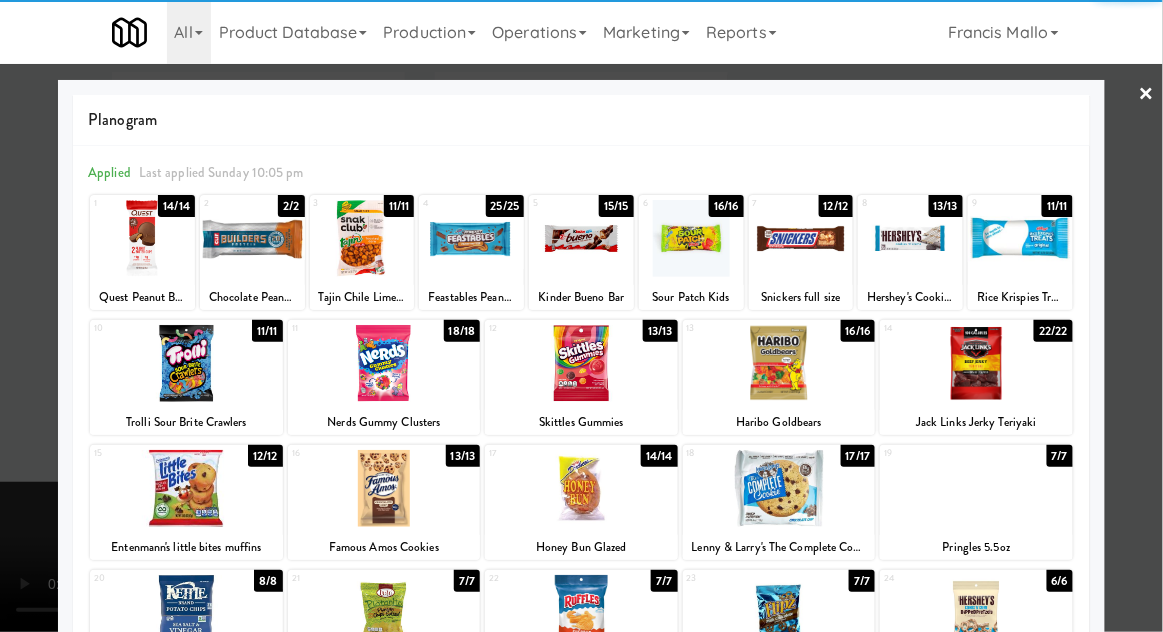 click at bounding box center (581, 363) 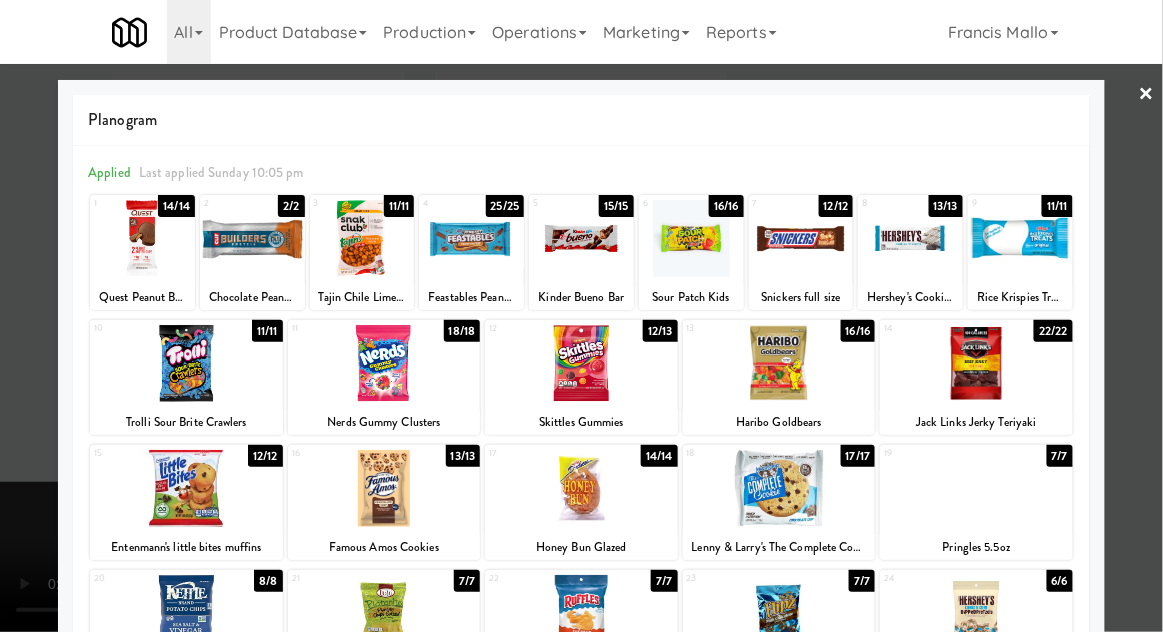 click at bounding box center (581, 316) 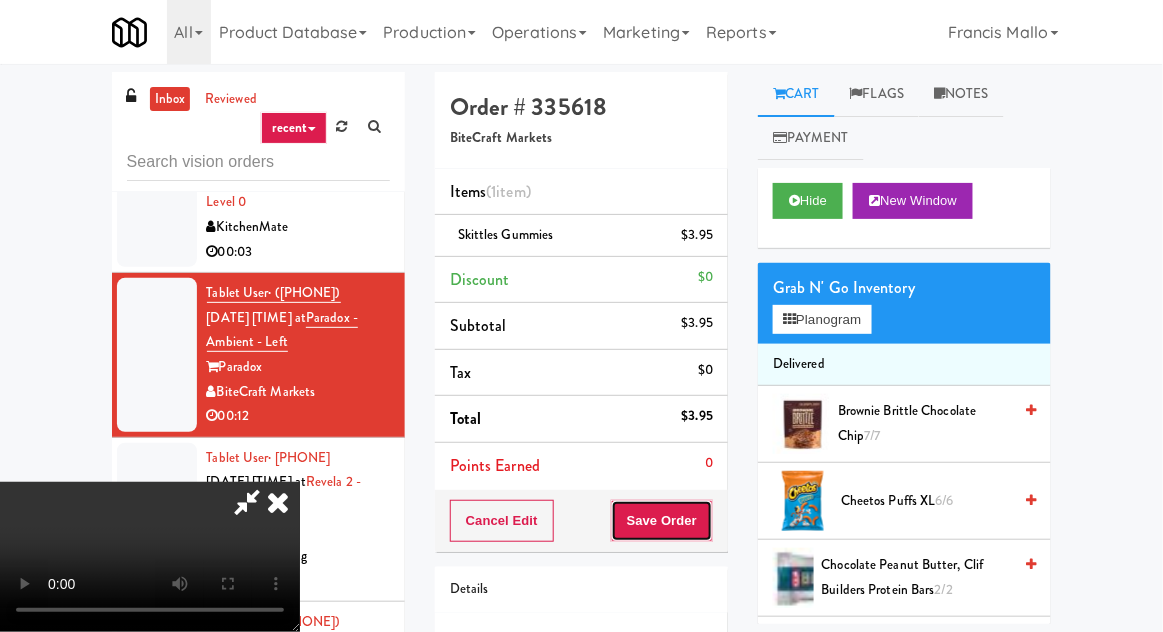 click on "Save Order" at bounding box center (662, 521) 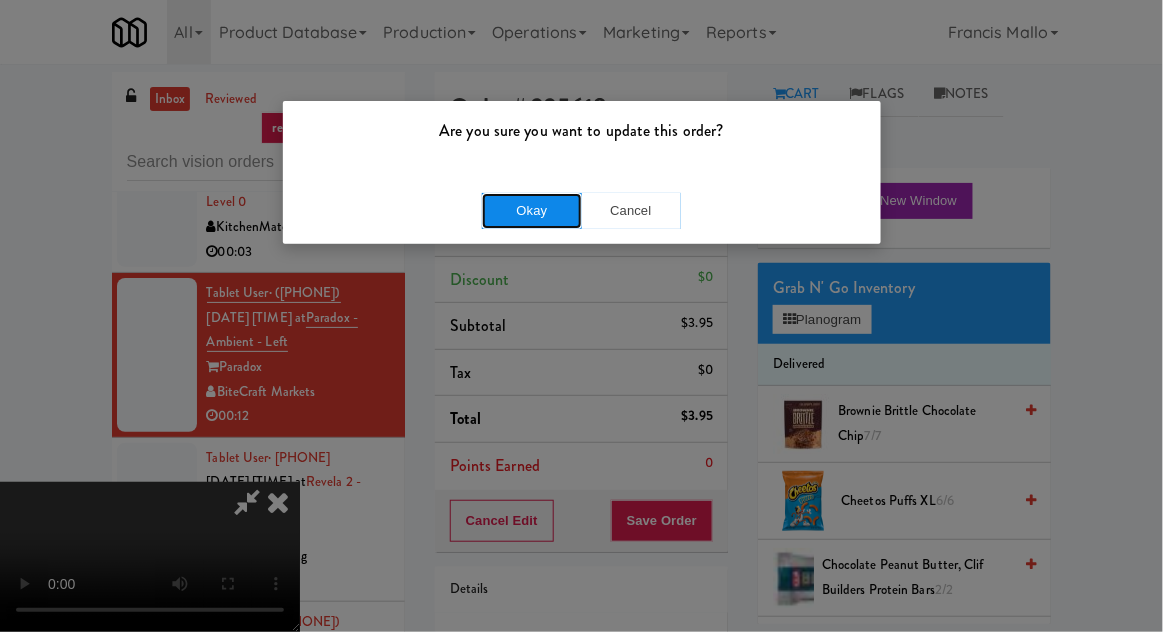 click on "Okay" at bounding box center (532, 211) 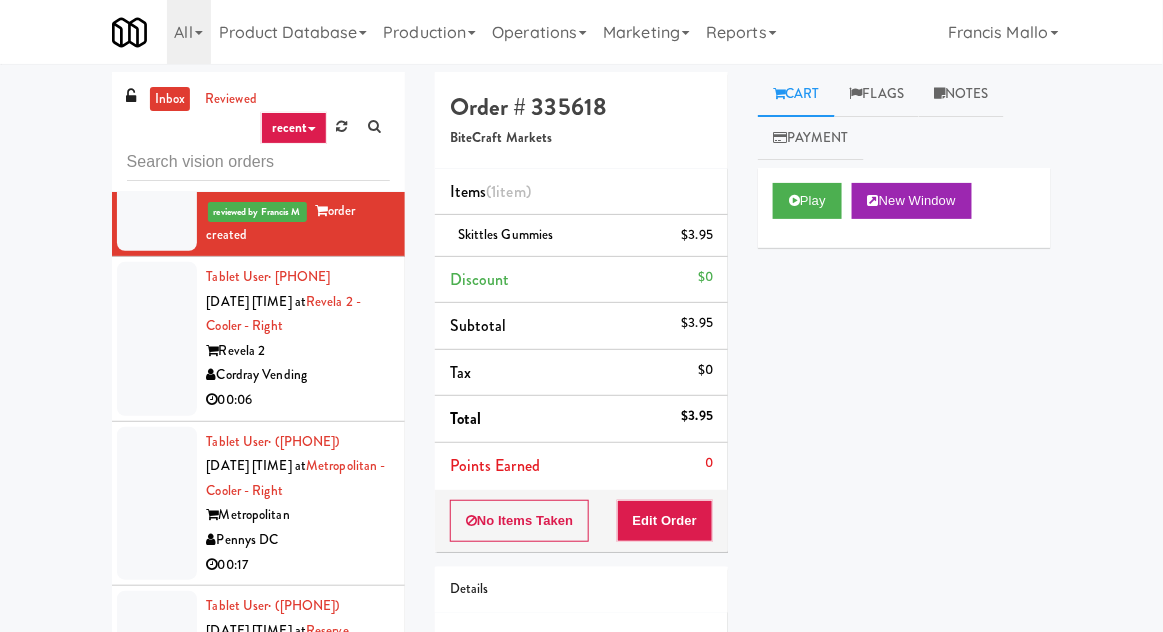 scroll, scrollTop: 2141, scrollLeft: 0, axis: vertical 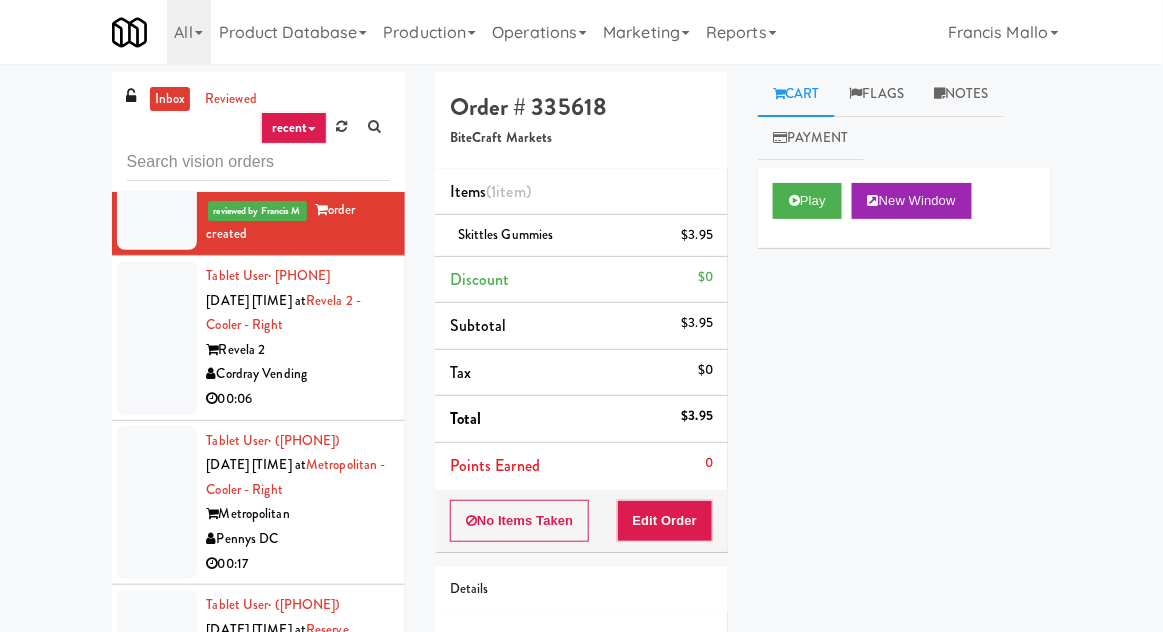 click at bounding box center [157, 338] 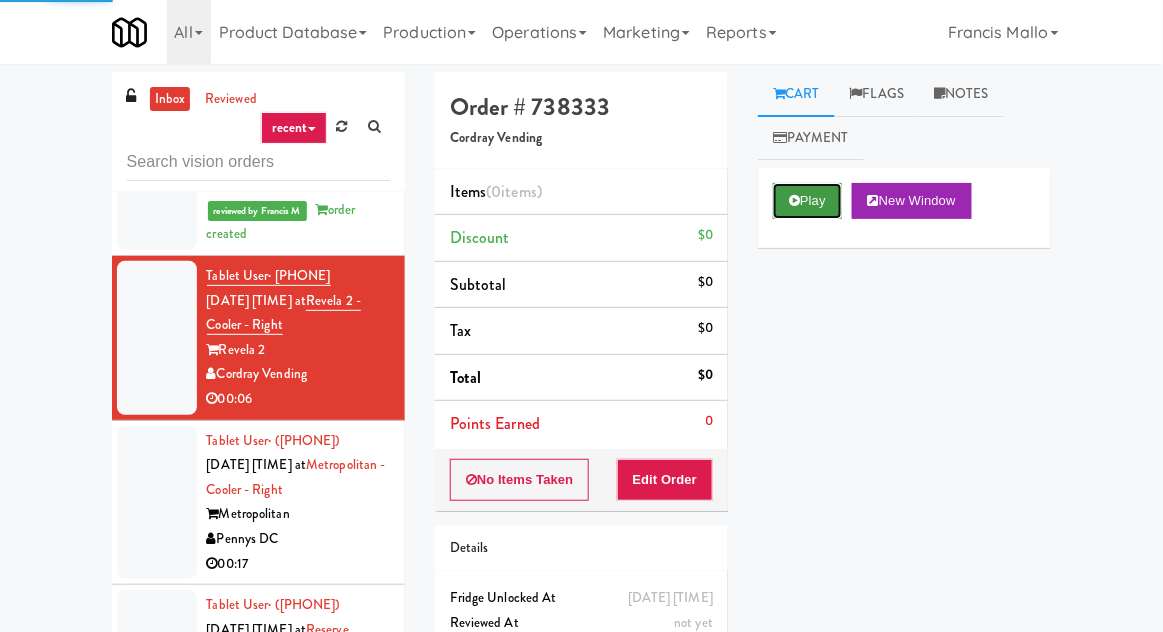 click on "Play" at bounding box center [807, 201] 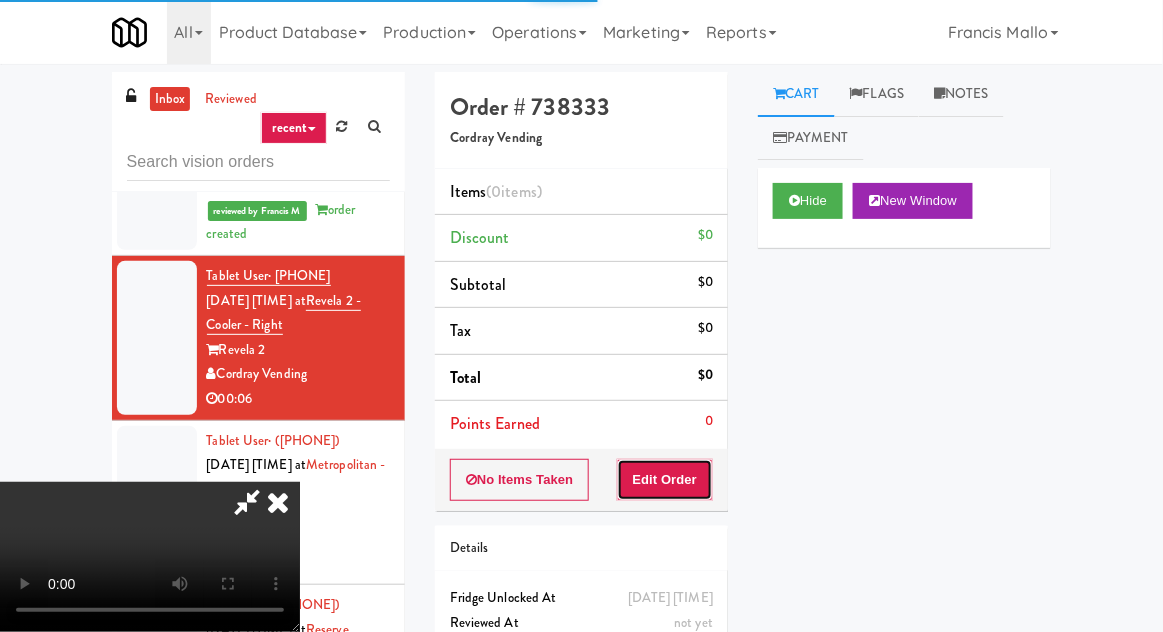 click on "Edit Order" at bounding box center [665, 480] 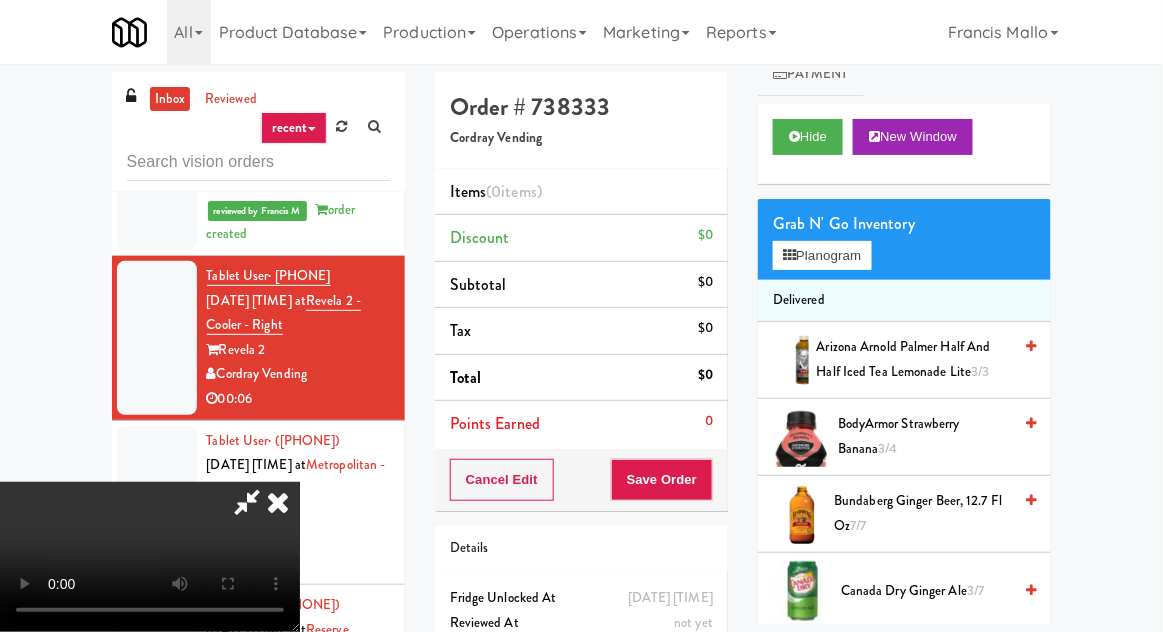 scroll, scrollTop: 0, scrollLeft: 0, axis: both 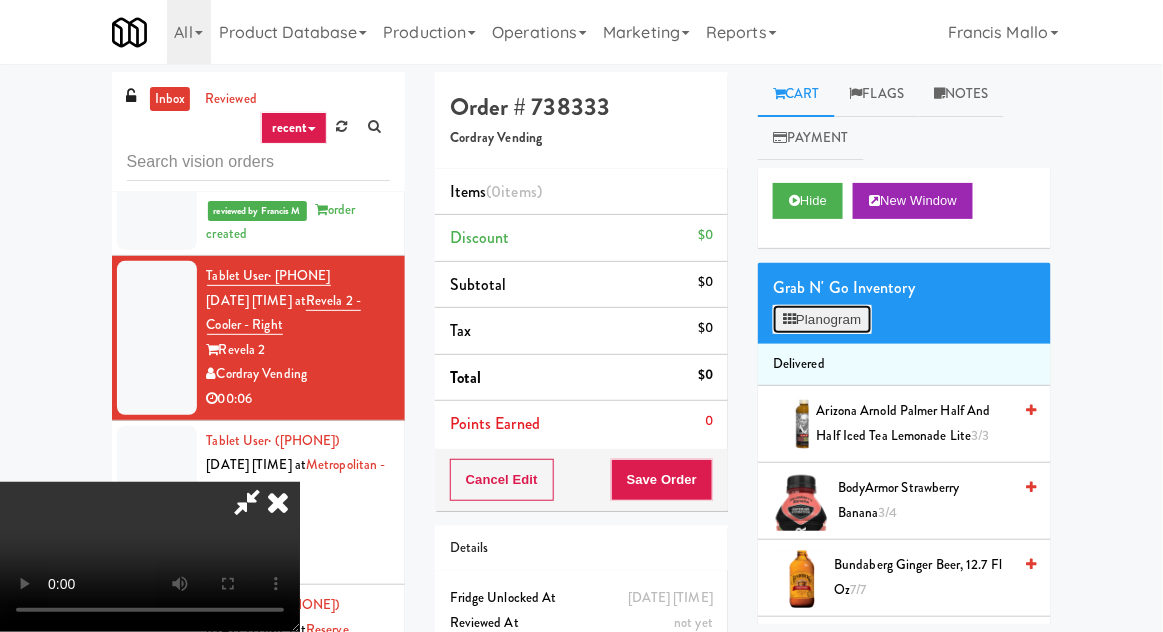 click on "Planogram" at bounding box center [822, 320] 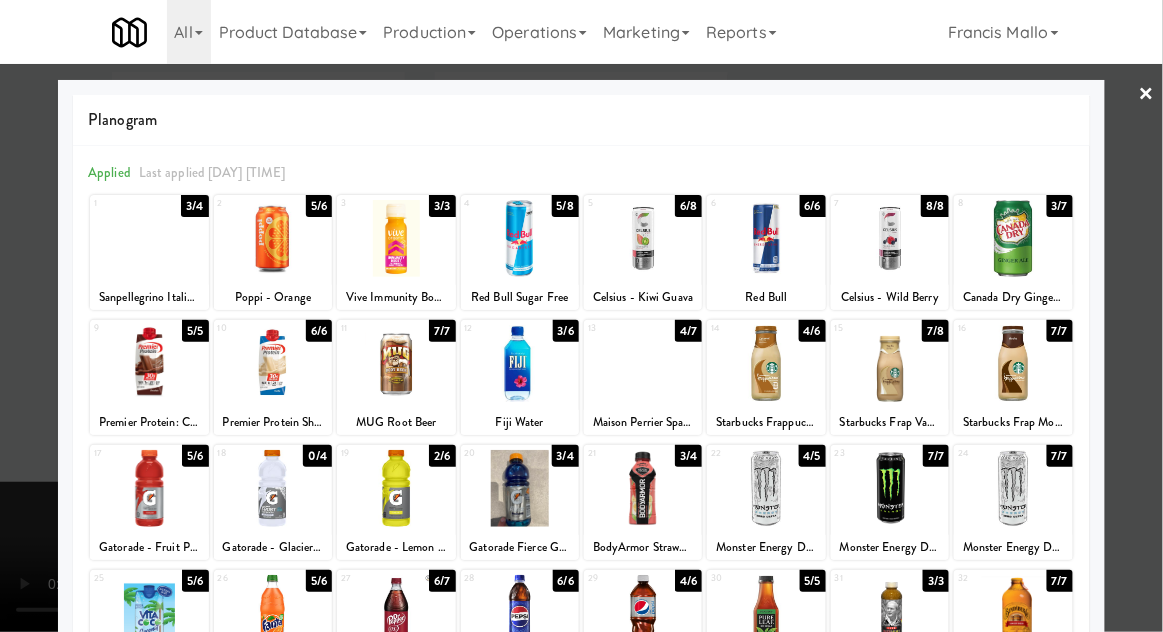 click at bounding box center [643, 363] 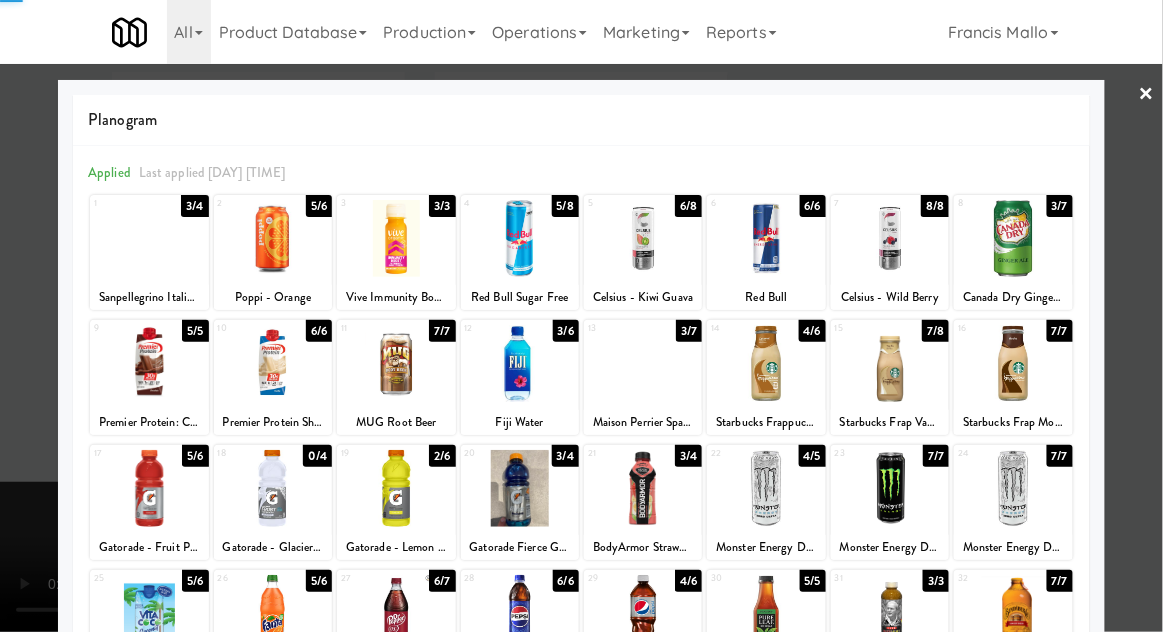 click at bounding box center (581, 316) 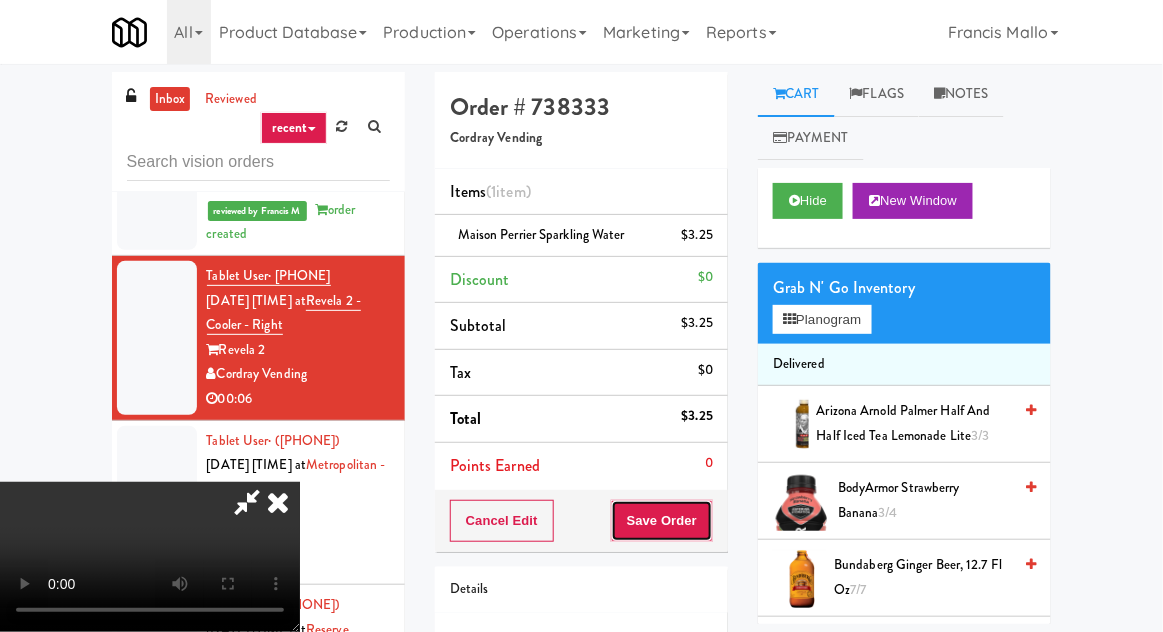 click on "Save Order" at bounding box center (662, 521) 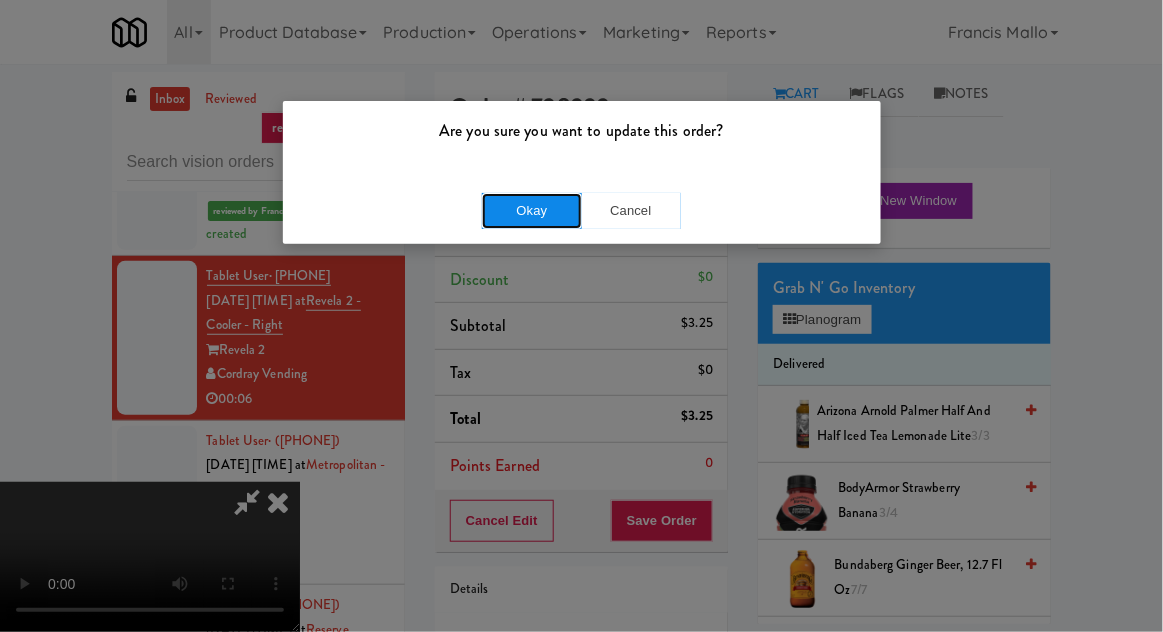 click on "Okay" at bounding box center [532, 211] 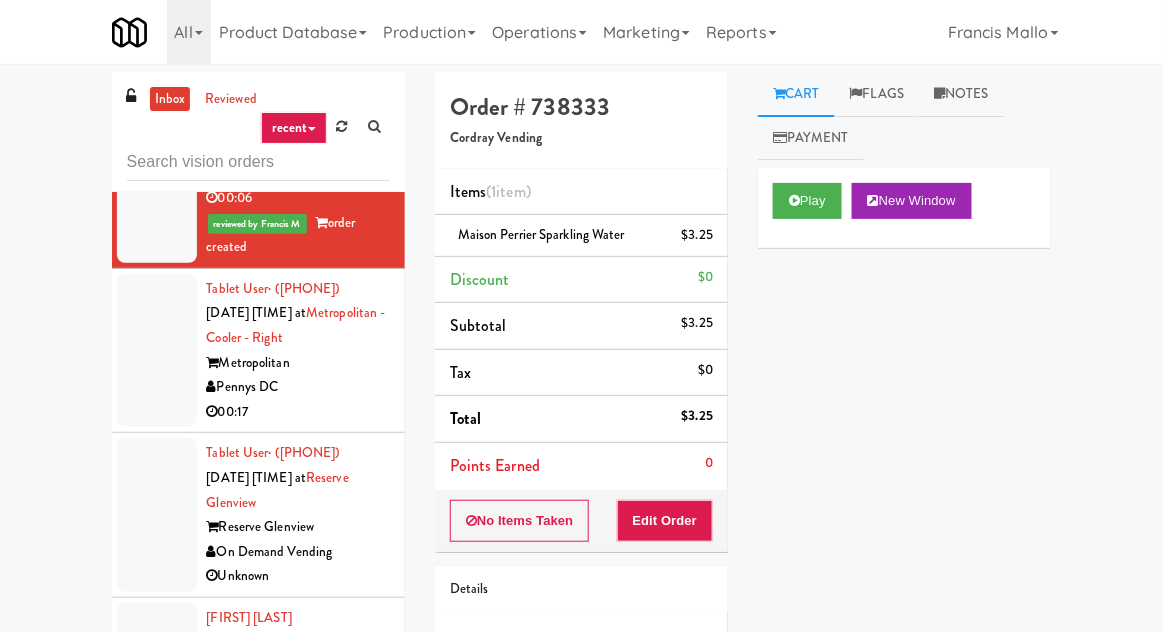 scroll, scrollTop: 2340, scrollLeft: 0, axis: vertical 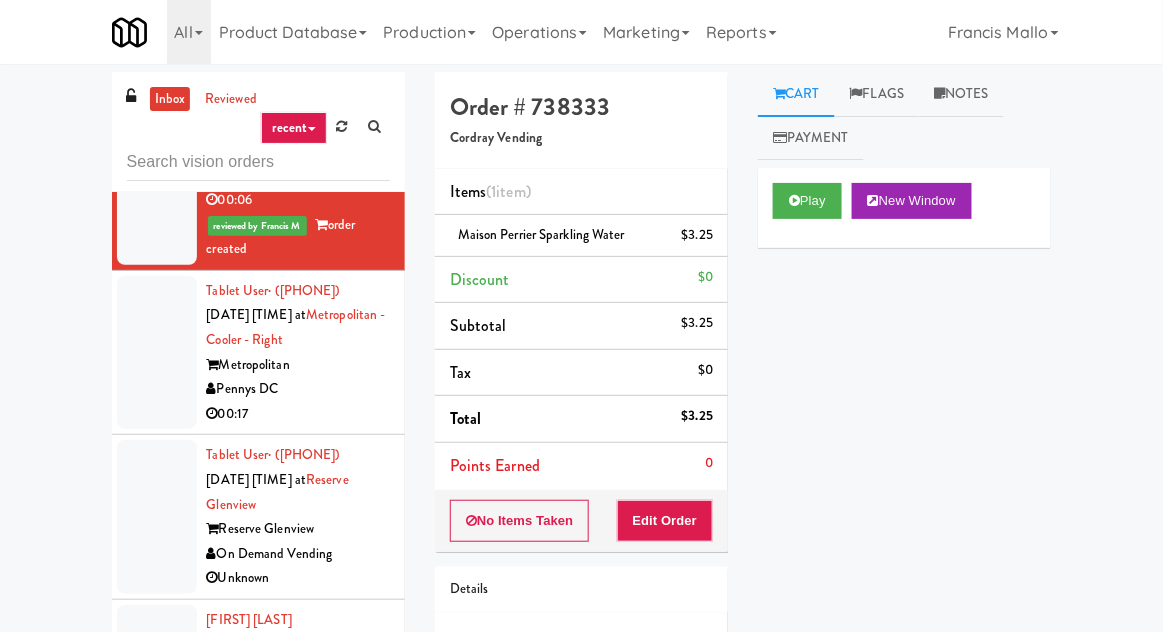 click at bounding box center [157, 353] 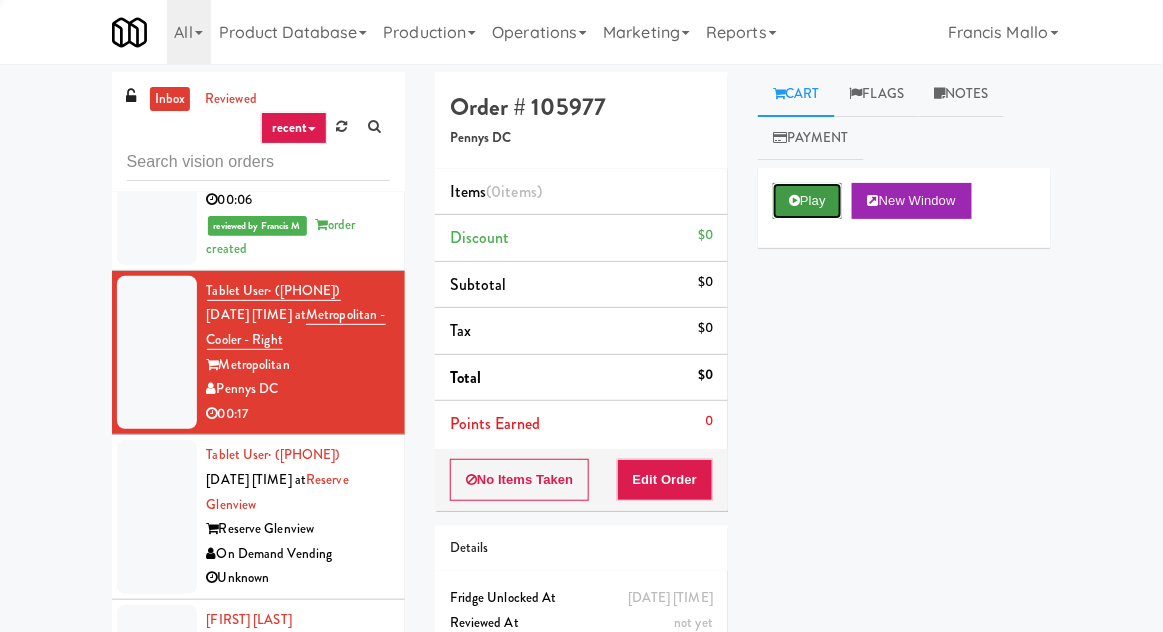 click at bounding box center (794, 200) 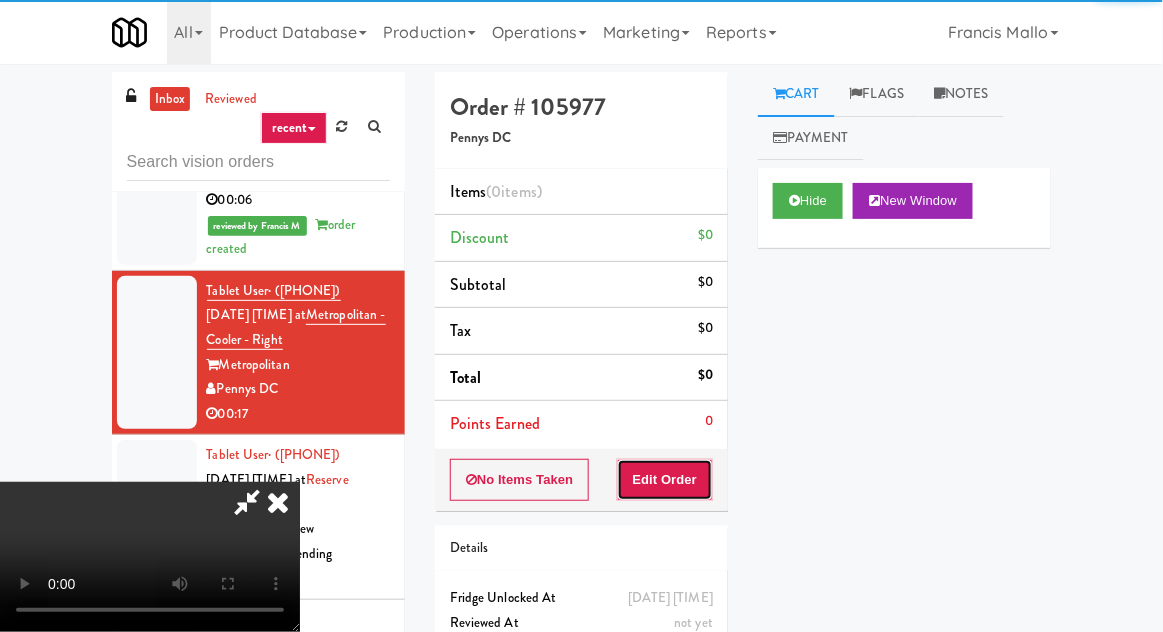 click on "Edit Order" at bounding box center (665, 480) 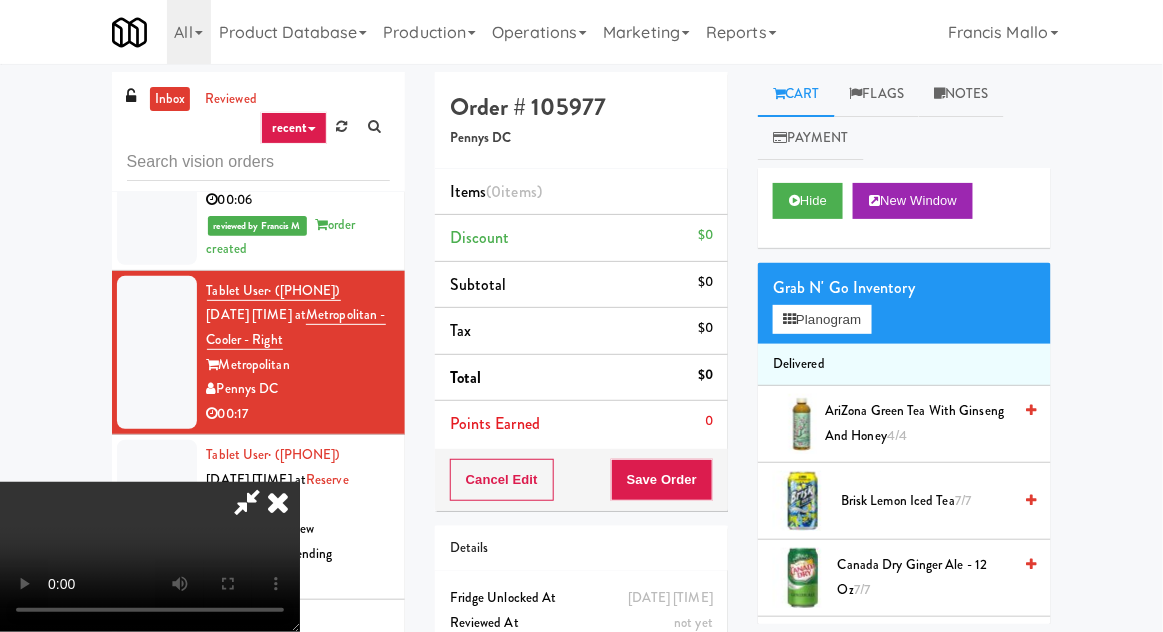 scroll, scrollTop: 73, scrollLeft: 0, axis: vertical 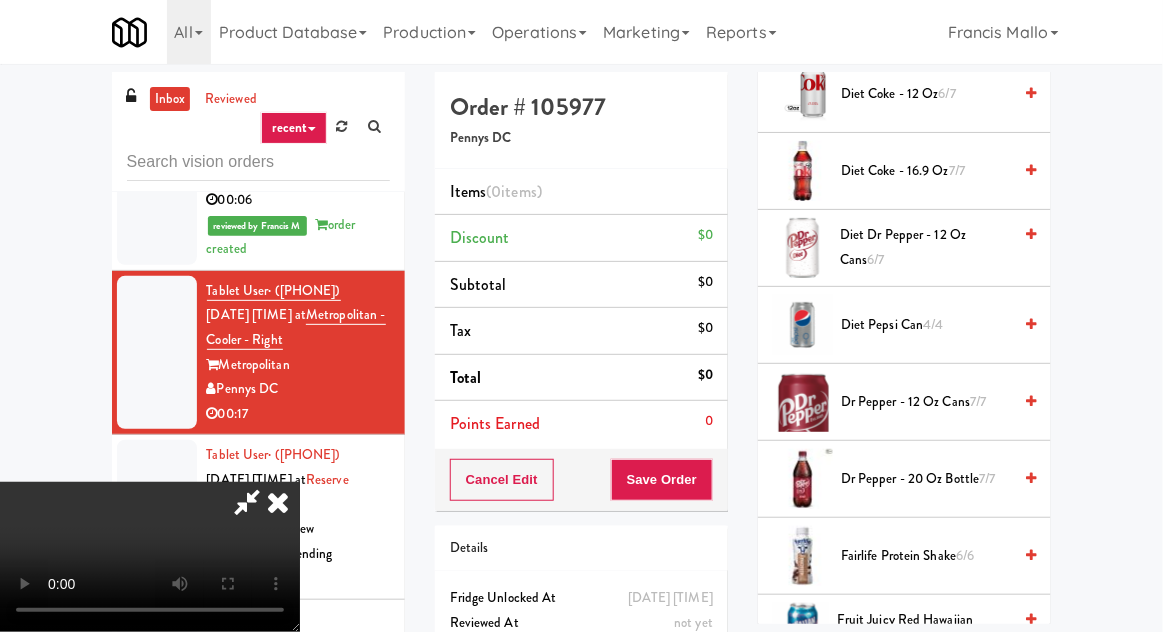 click on "Dr Pepper - 20 oz Bottle  7/7" at bounding box center [926, 479] 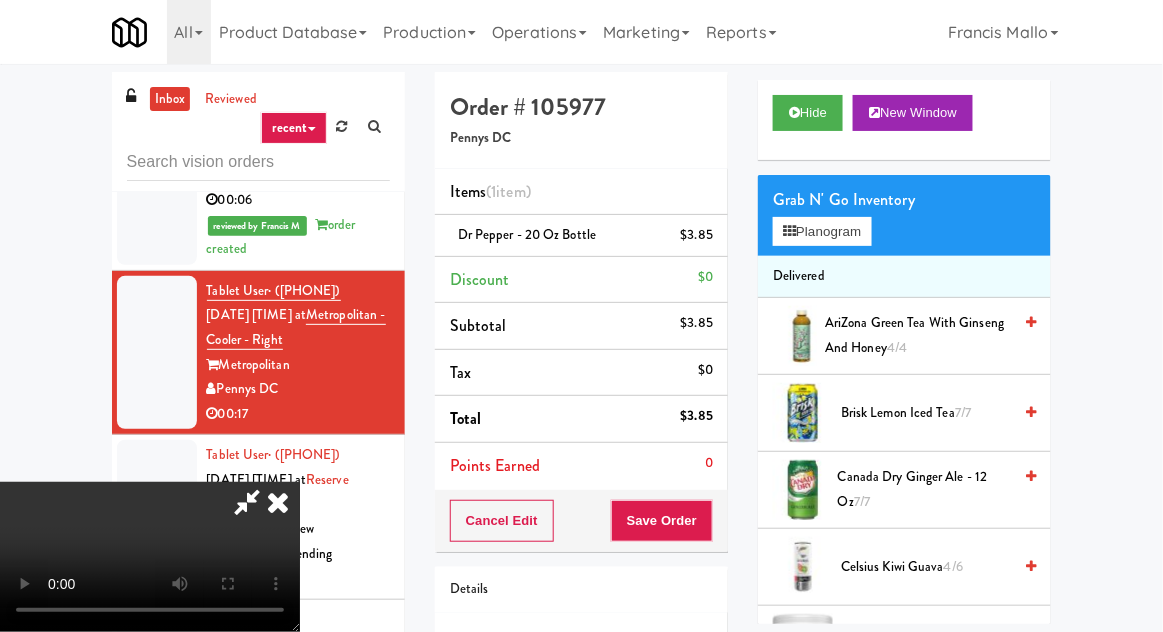 scroll, scrollTop: 0, scrollLeft: 0, axis: both 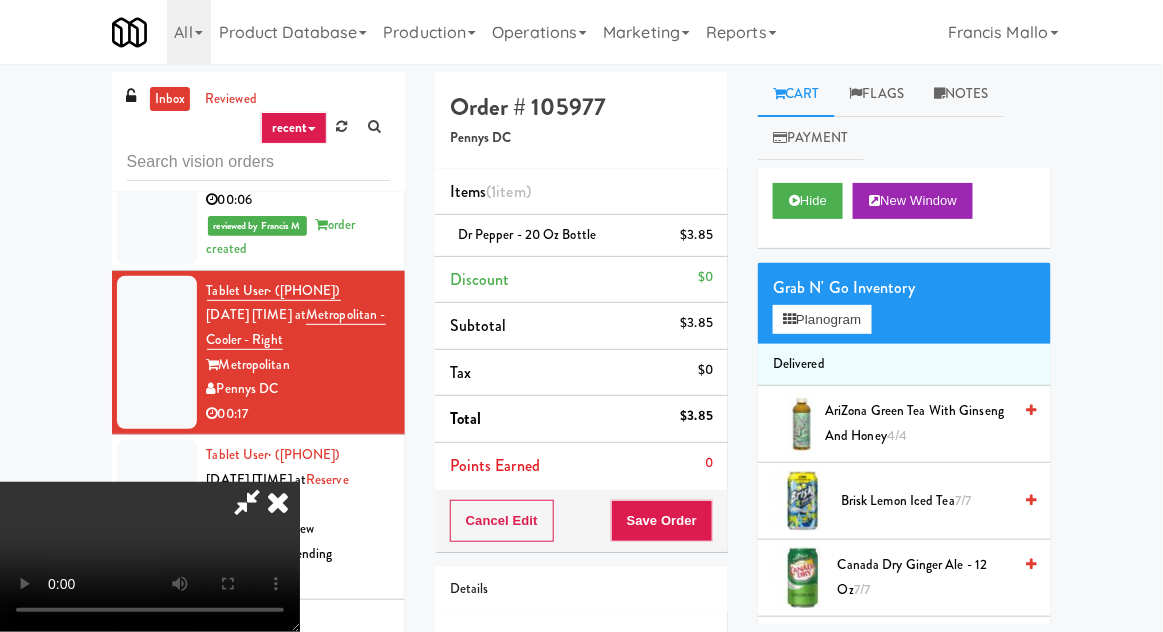 click on "AriZona Green Tea with Ginseng and Honey  4/4" at bounding box center [918, 423] 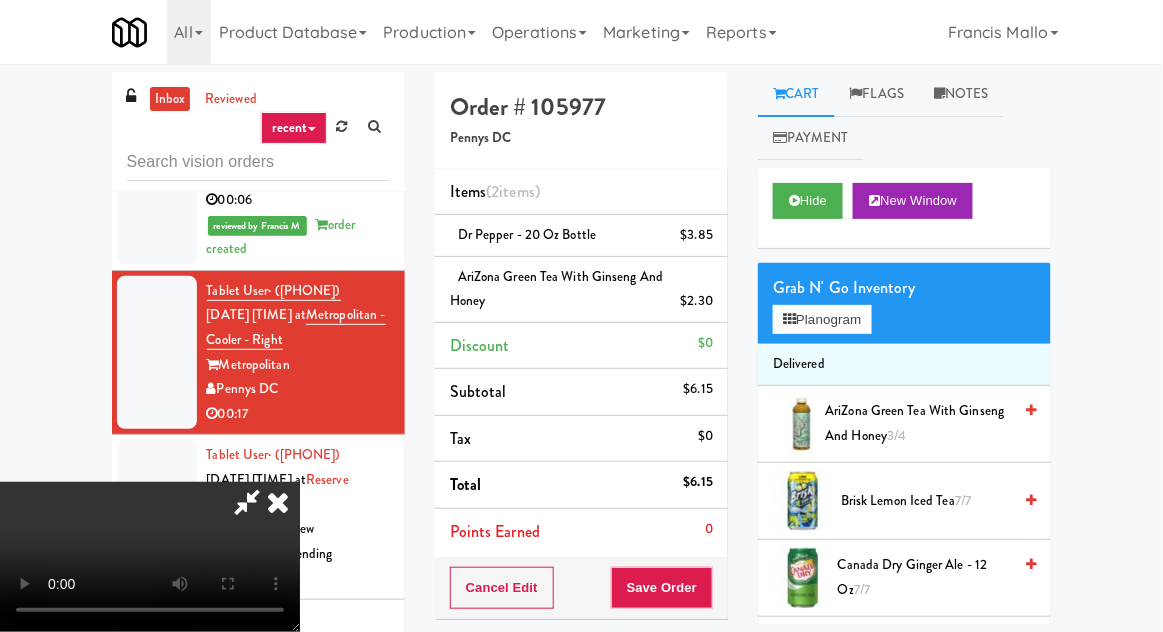 scroll, scrollTop: 0, scrollLeft: 0, axis: both 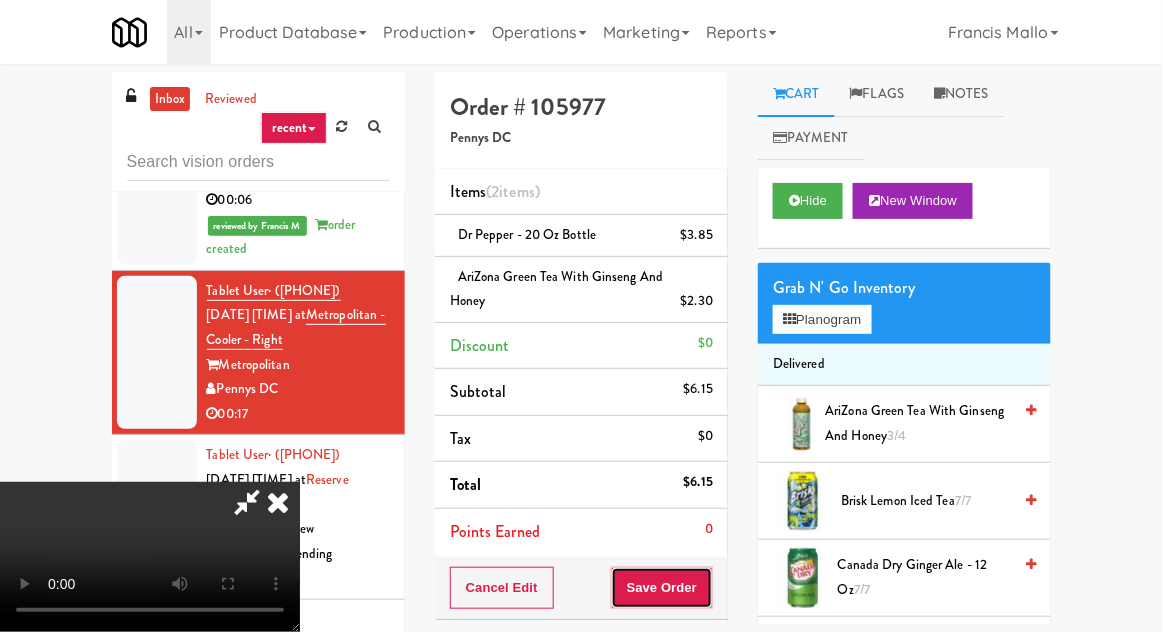 click on "Save Order" at bounding box center [662, 588] 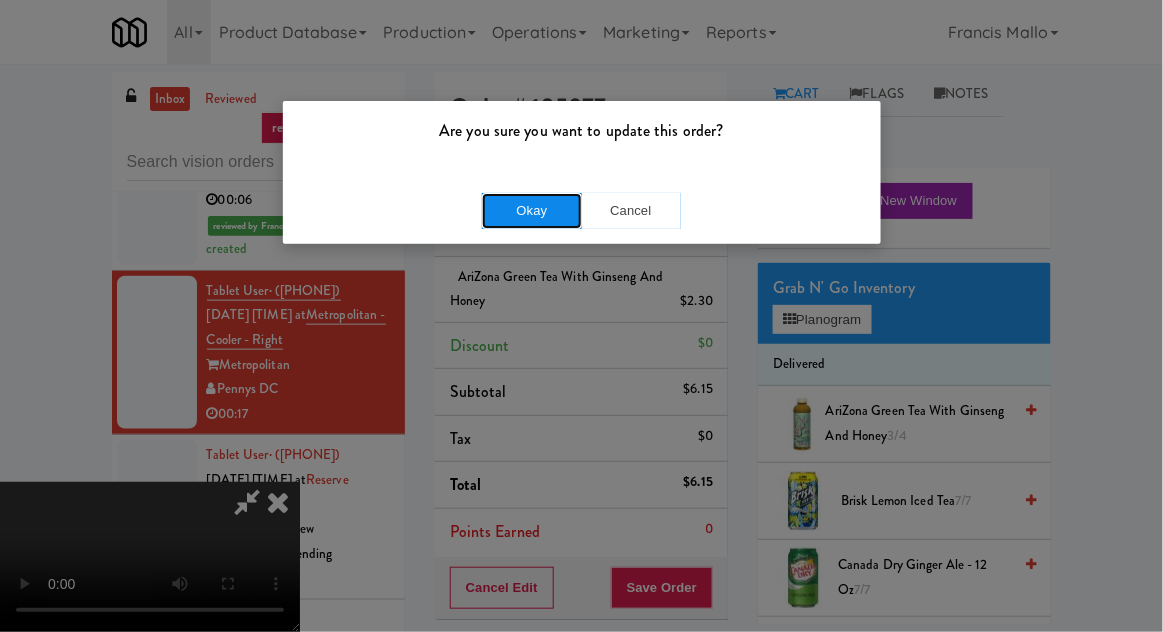 click on "Okay" at bounding box center (532, 211) 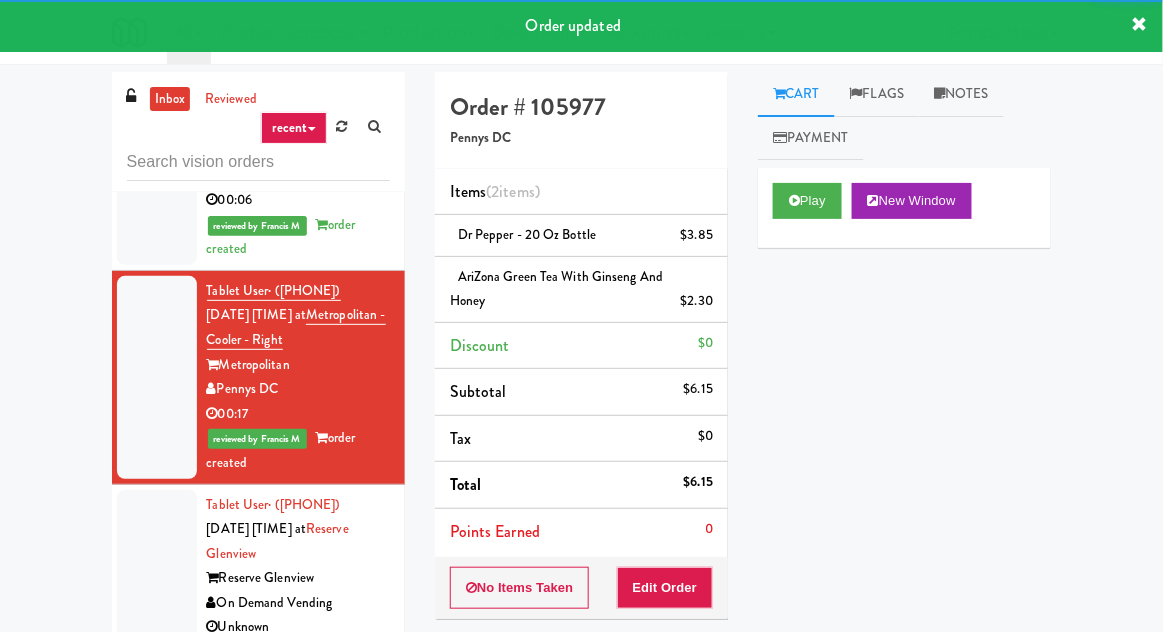 click at bounding box center [157, 567] 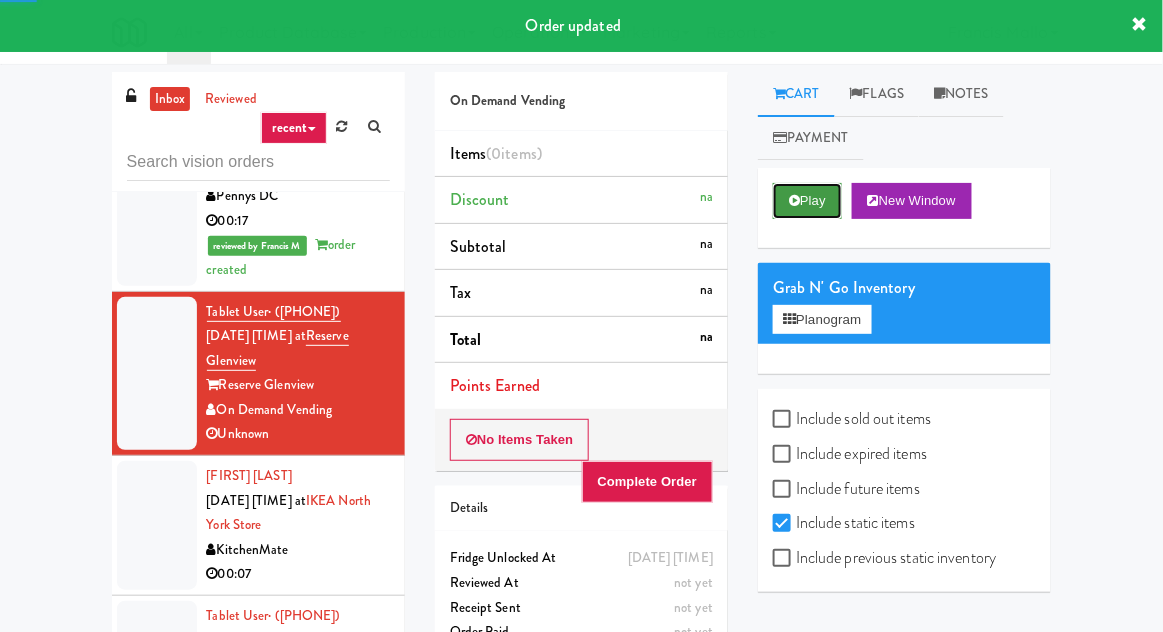 click on "Play" at bounding box center (807, 201) 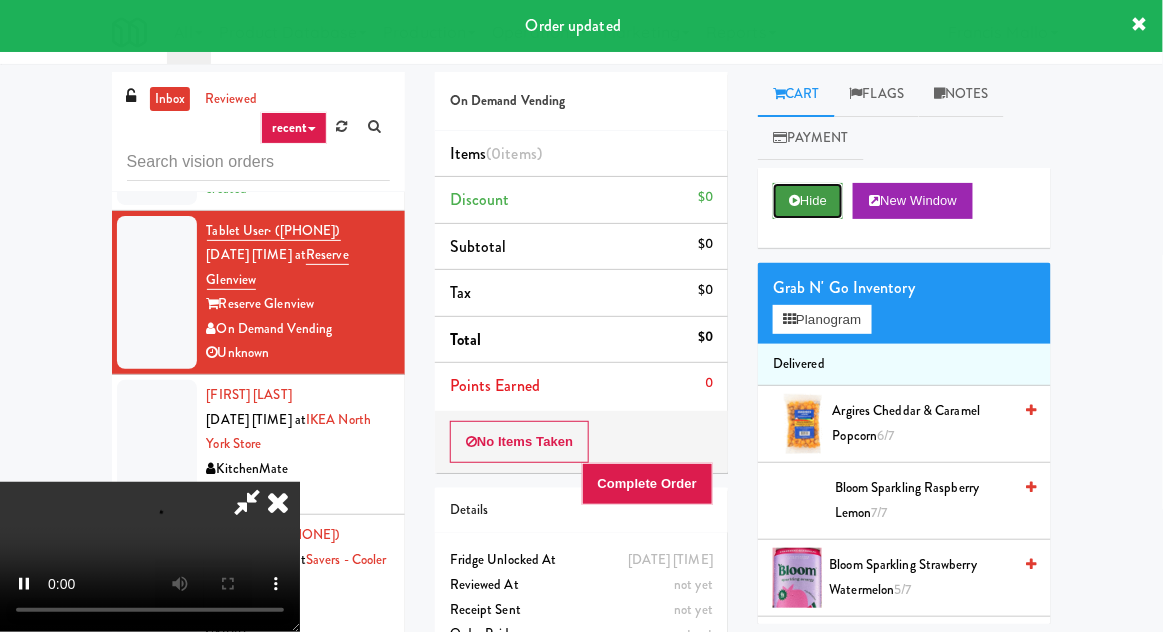 scroll, scrollTop: 2623, scrollLeft: 0, axis: vertical 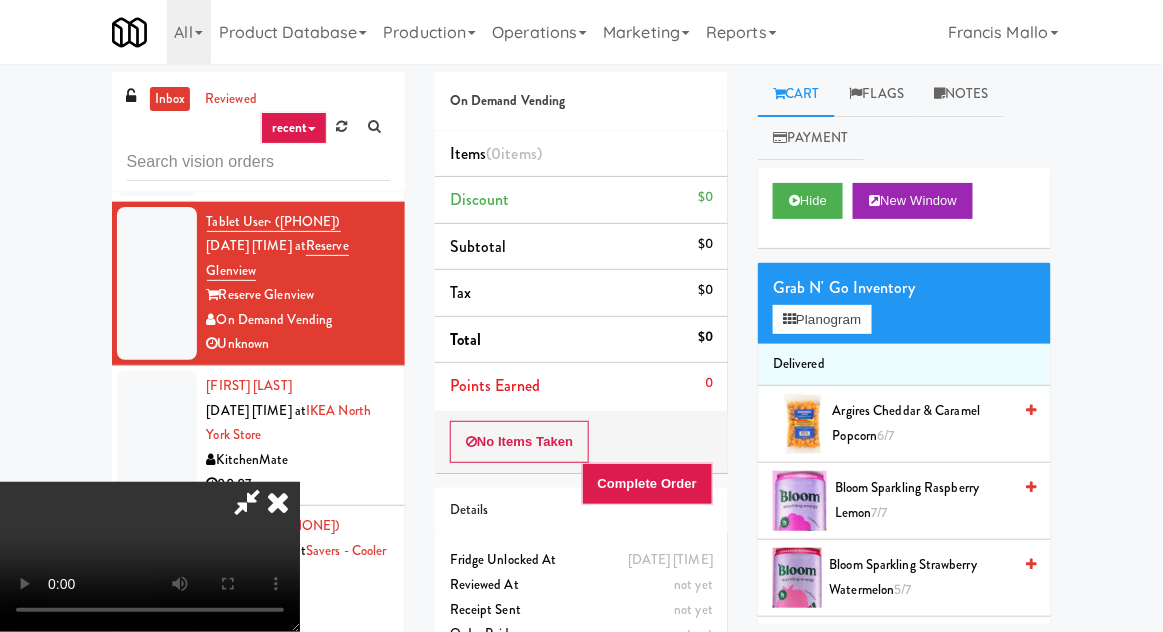 type 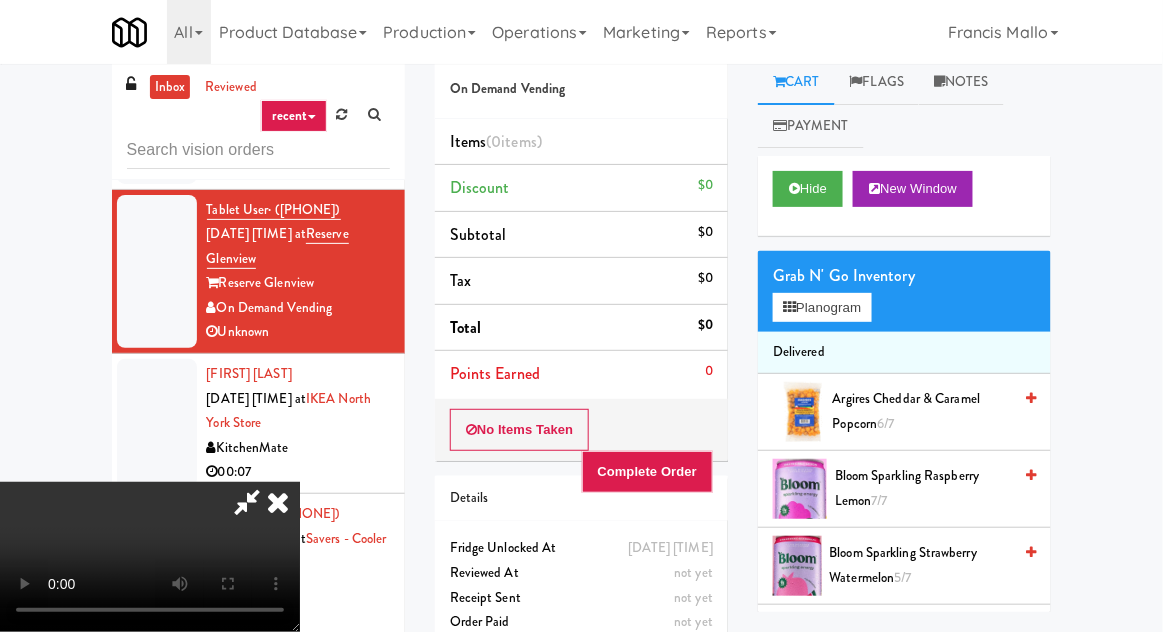 scroll, scrollTop: 16, scrollLeft: 0, axis: vertical 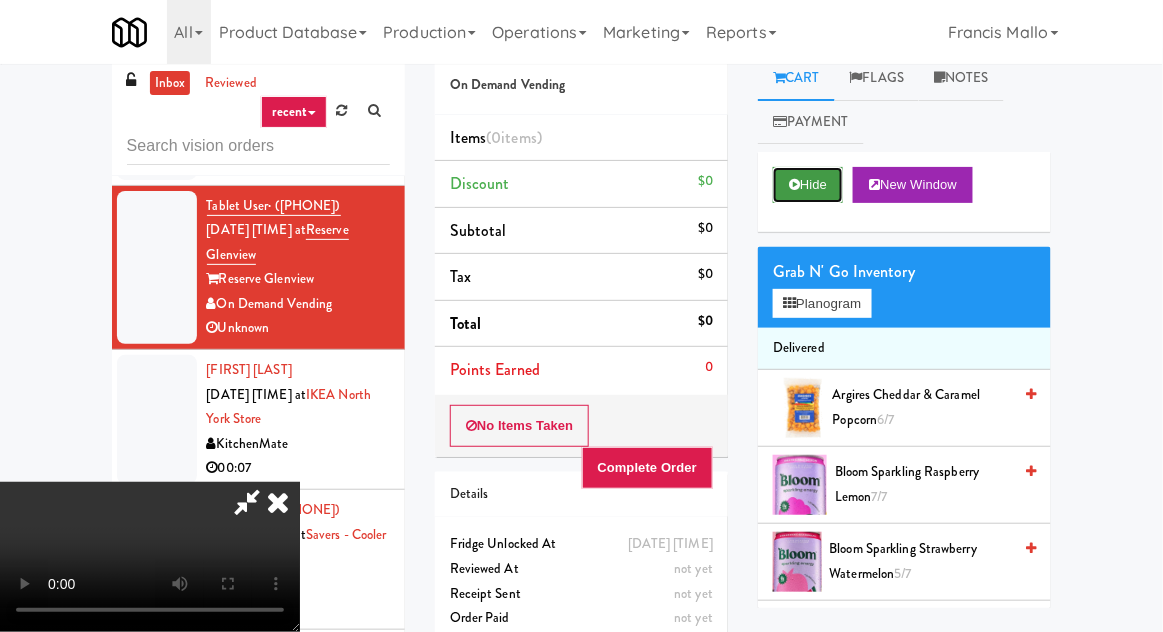 click on "Hide" at bounding box center [808, 185] 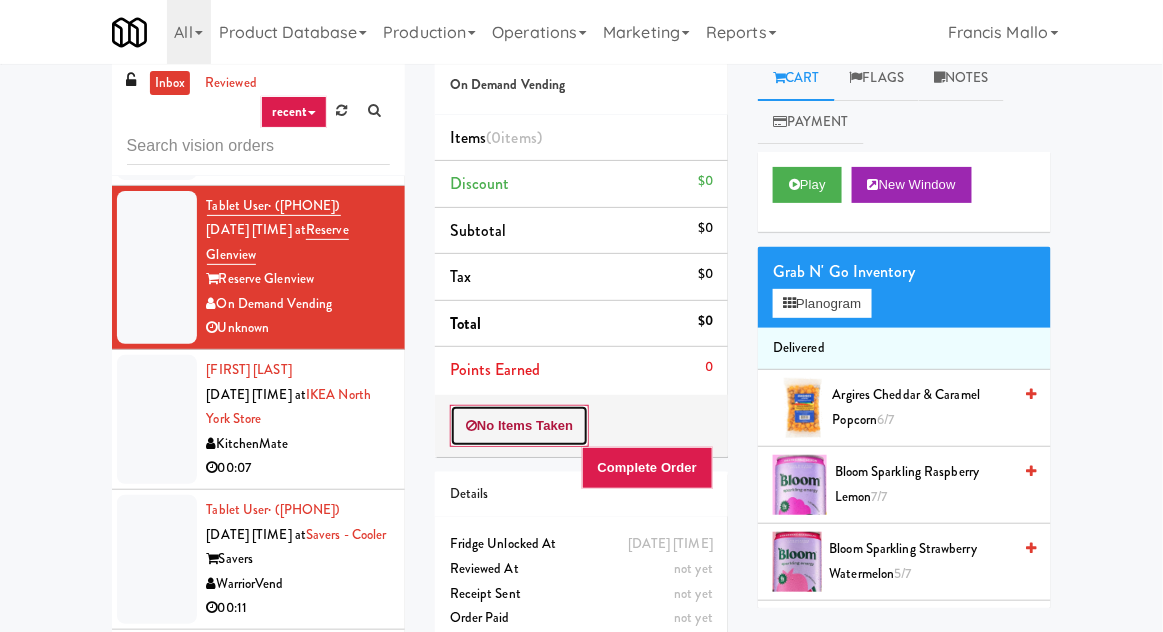 click on "No Items Taken" at bounding box center (520, 426) 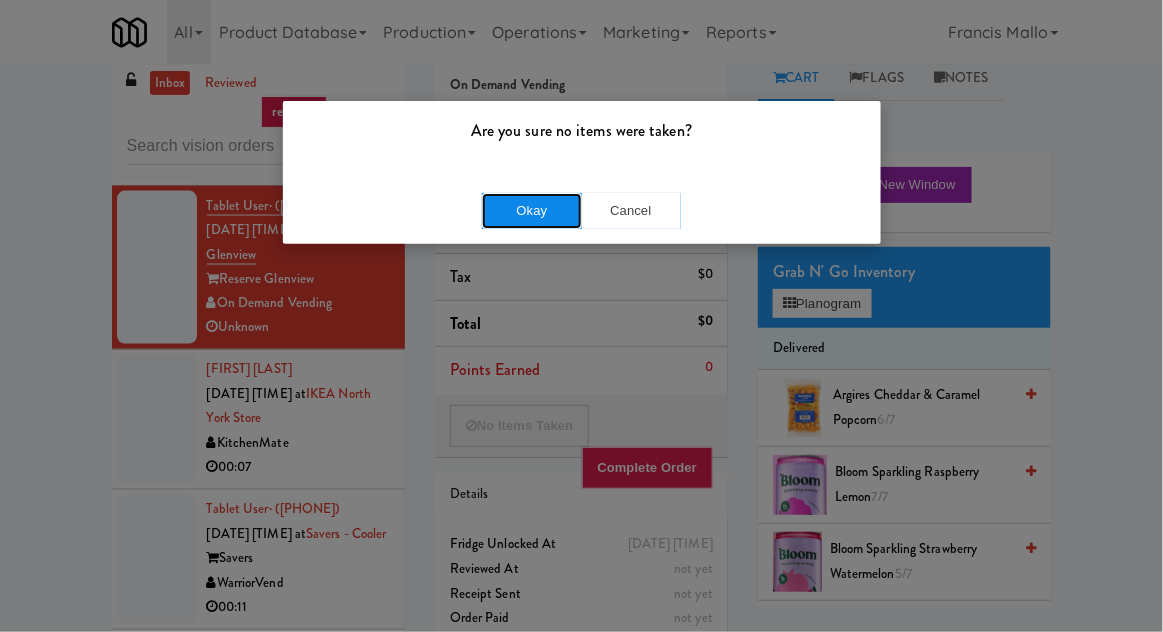 click on "Okay" at bounding box center (532, 211) 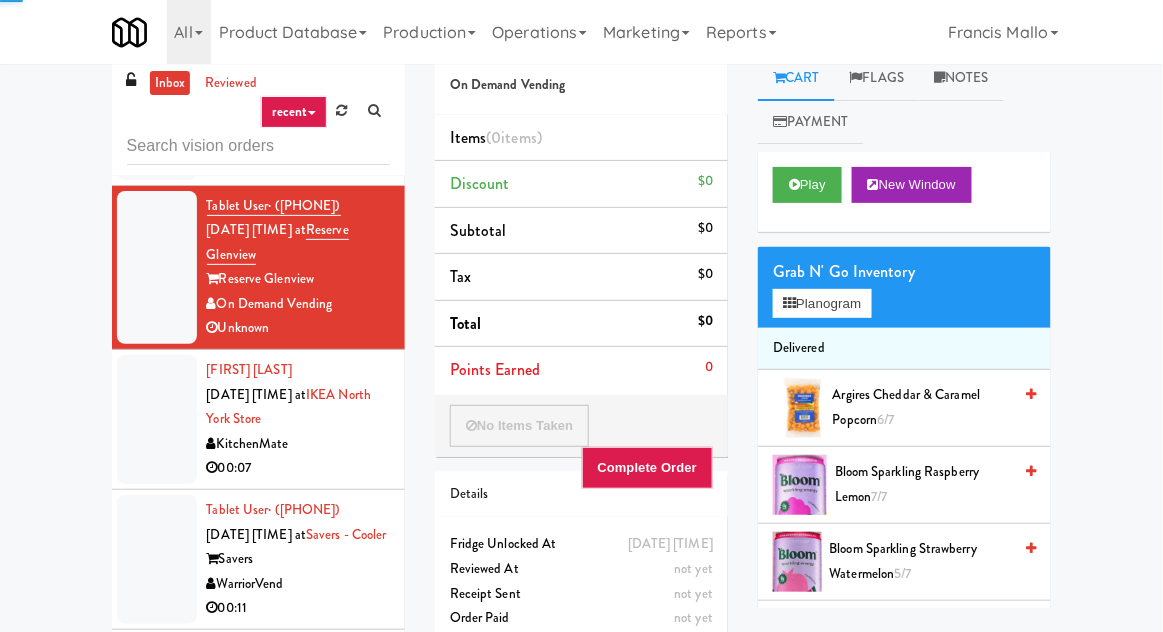 click at bounding box center (157, 419) 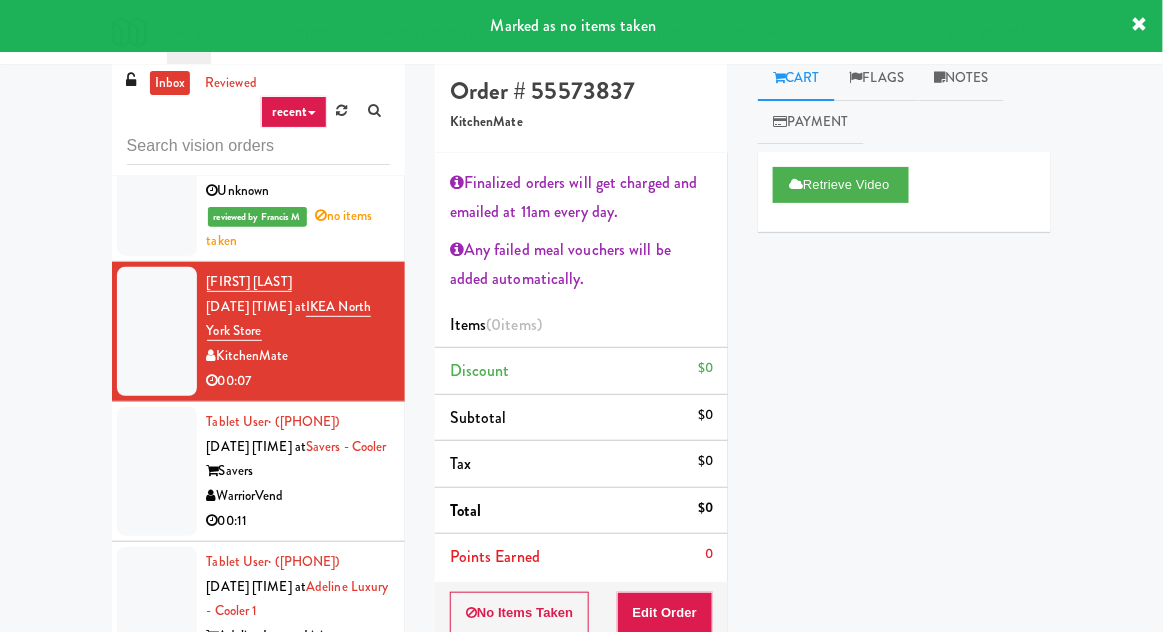 click at bounding box center (157, 471) 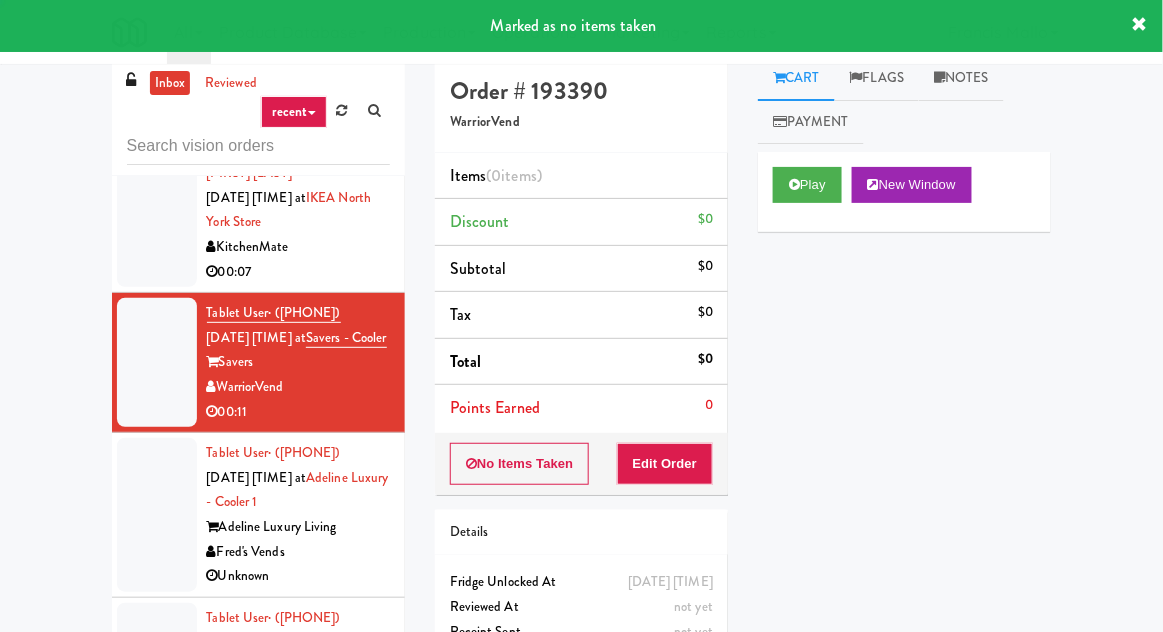 scroll, scrollTop: 2869, scrollLeft: 0, axis: vertical 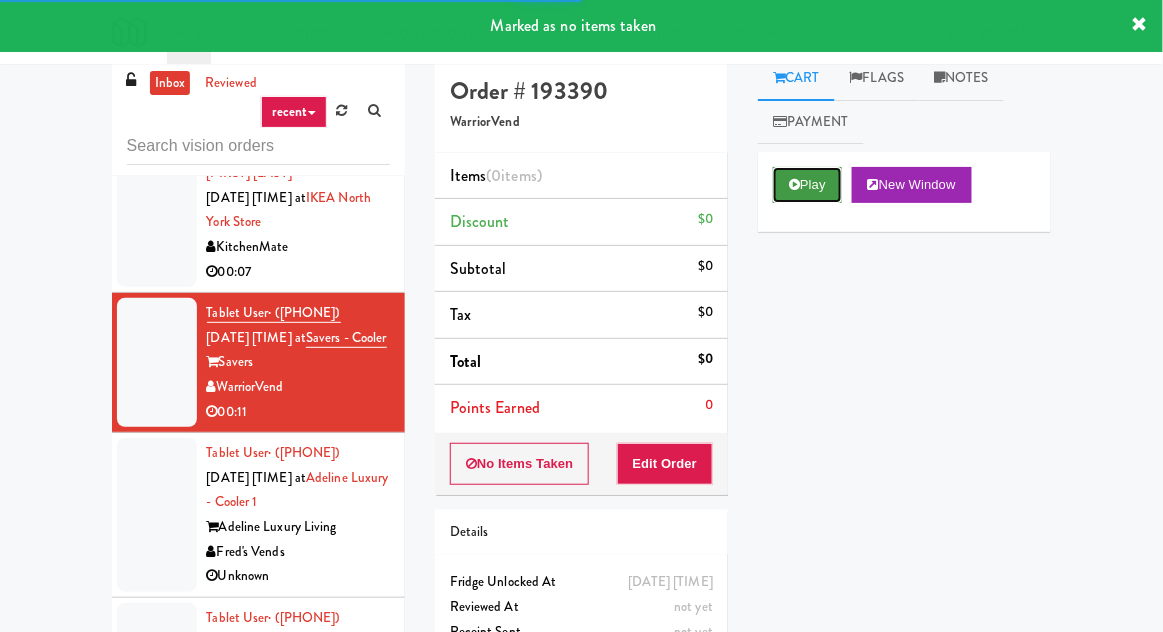 click on "Play" at bounding box center [807, 185] 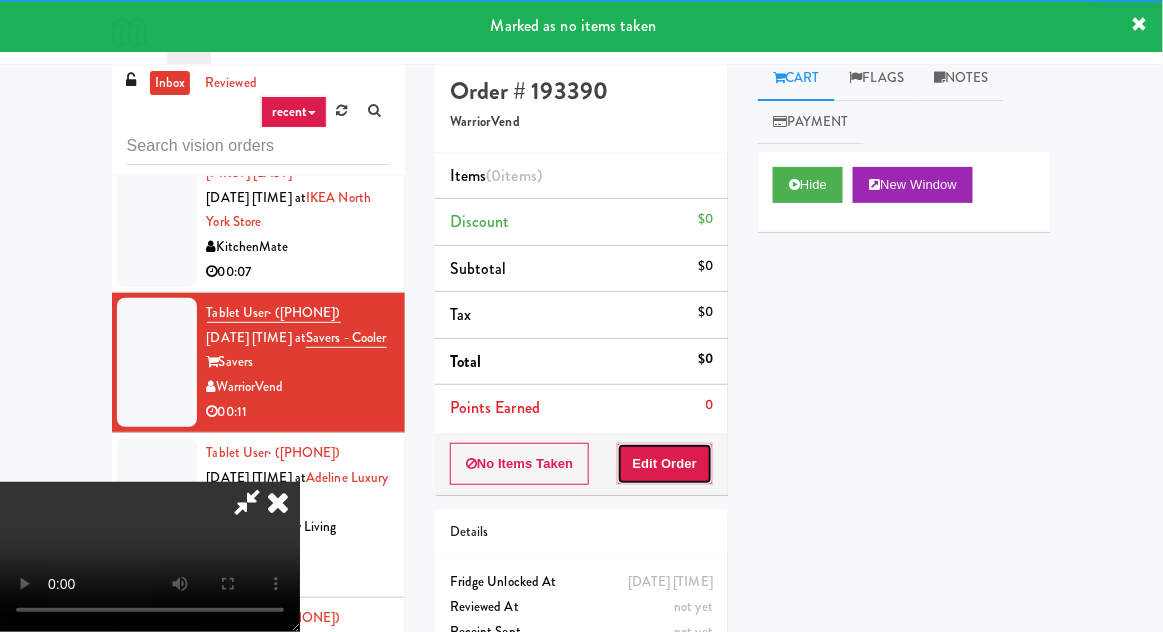 click on "Edit Order" at bounding box center (665, 464) 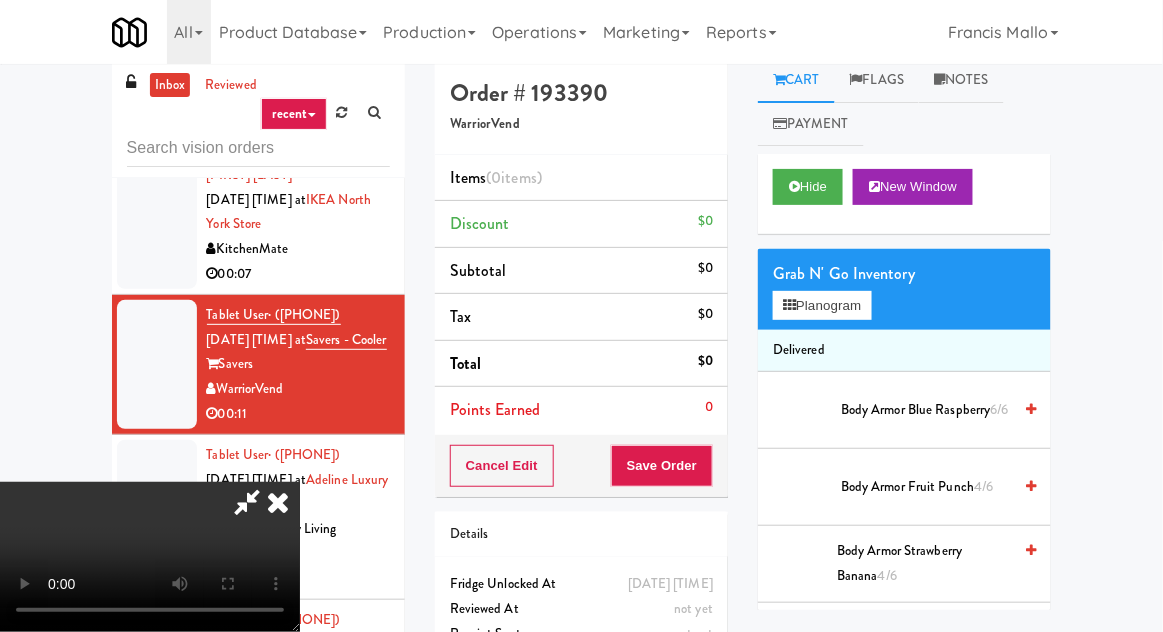 scroll, scrollTop: 0, scrollLeft: 0, axis: both 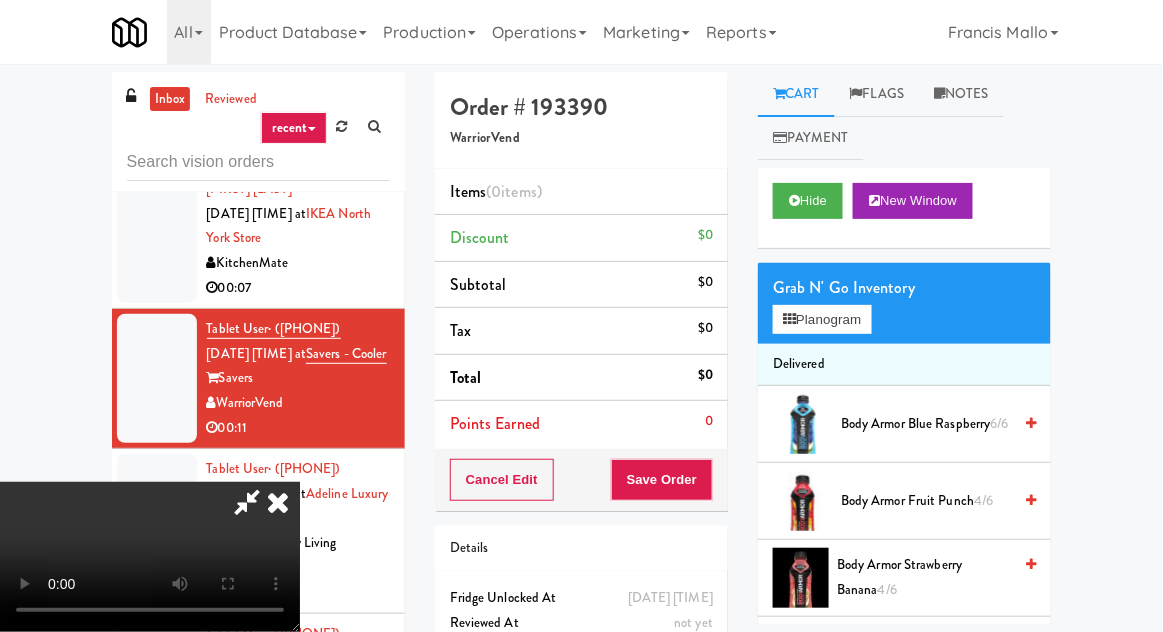 type 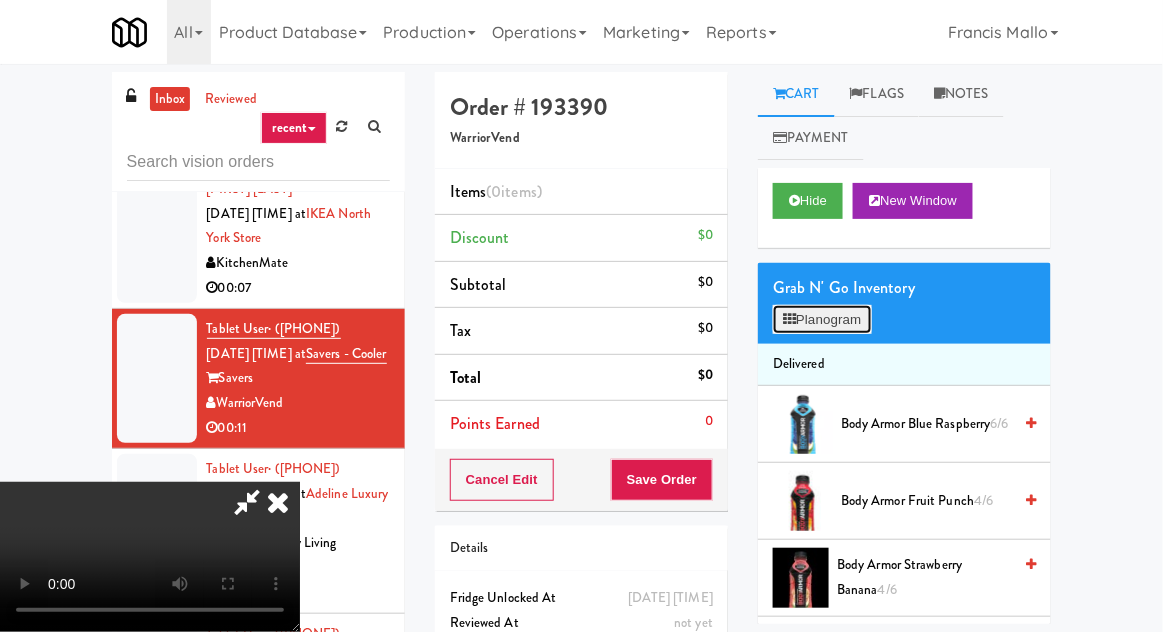 click on "Planogram" at bounding box center [822, 320] 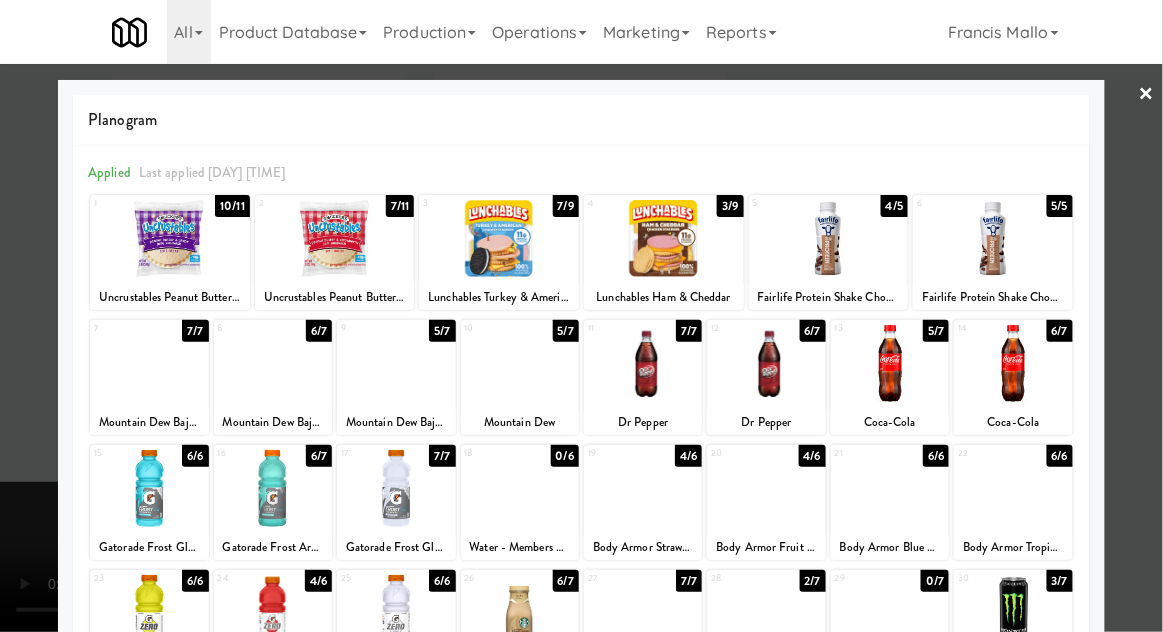click at bounding box center [396, 363] 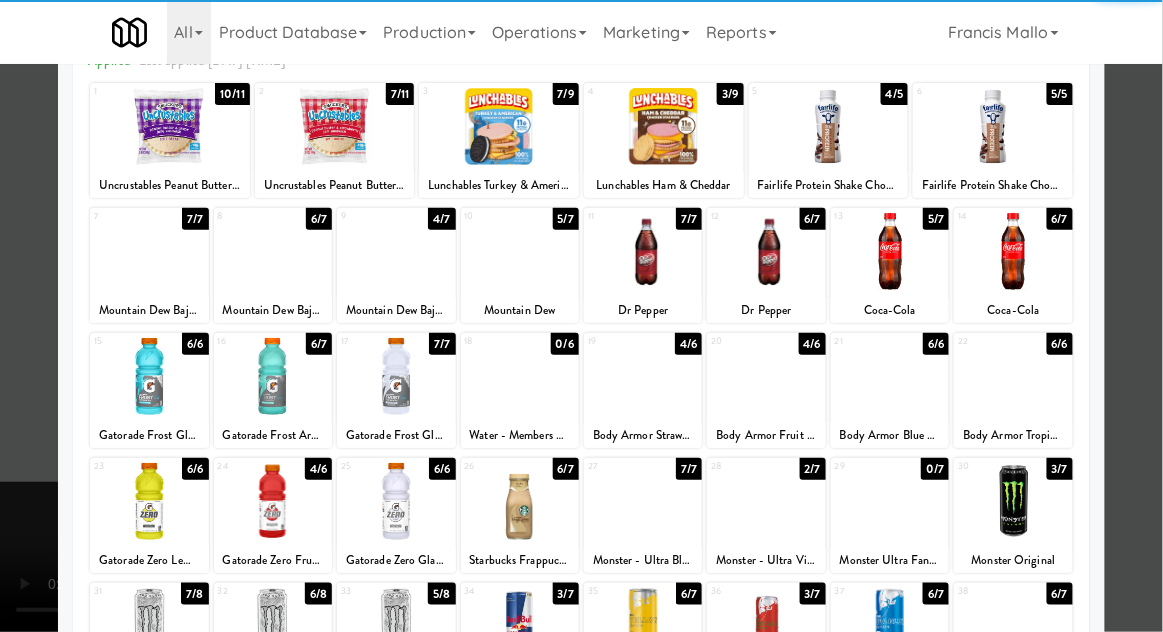 scroll, scrollTop: 111, scrollLeft: 0, axis: vertical 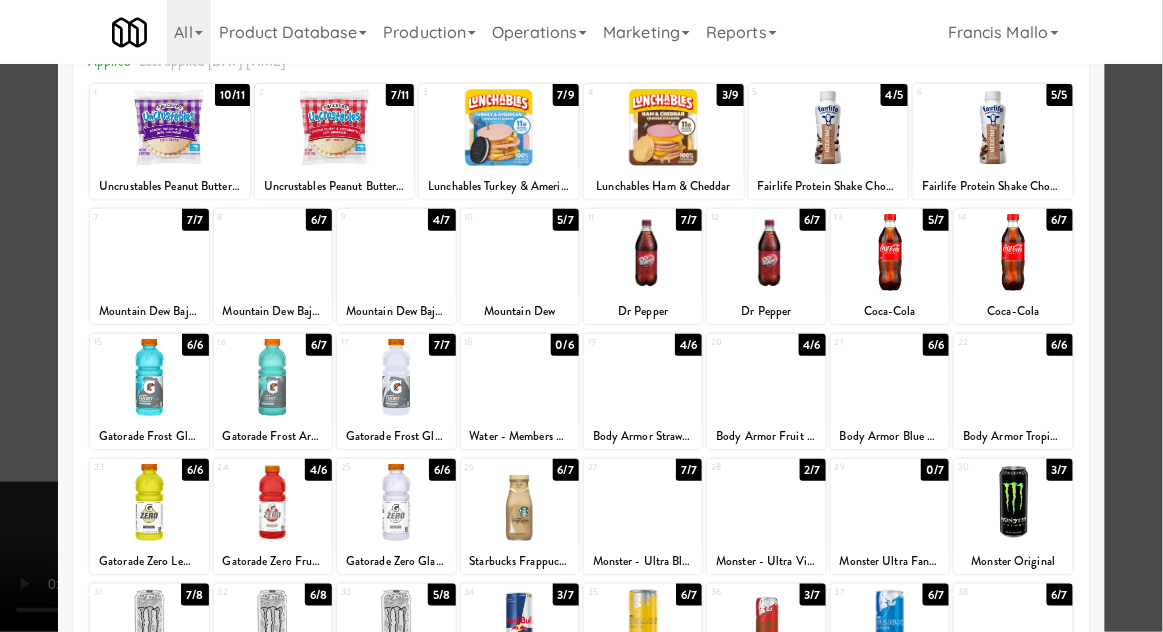 click at bounding box center [149, 502] 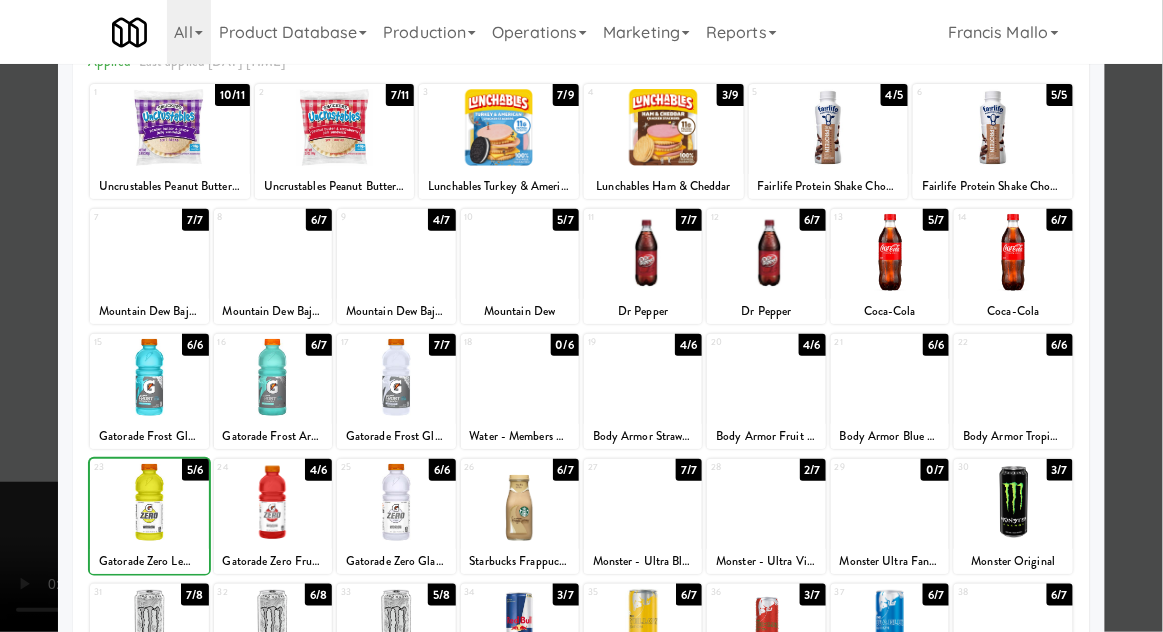 click at bounding box center [581, 316] 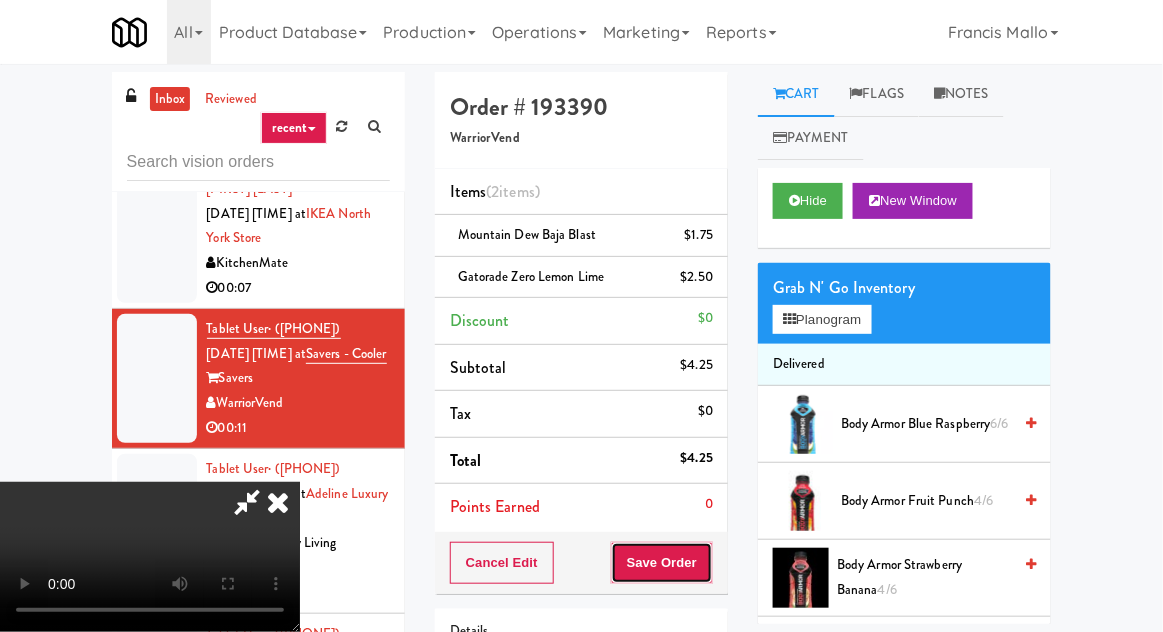 click on "Save Order" at bounding box center (662, 563) 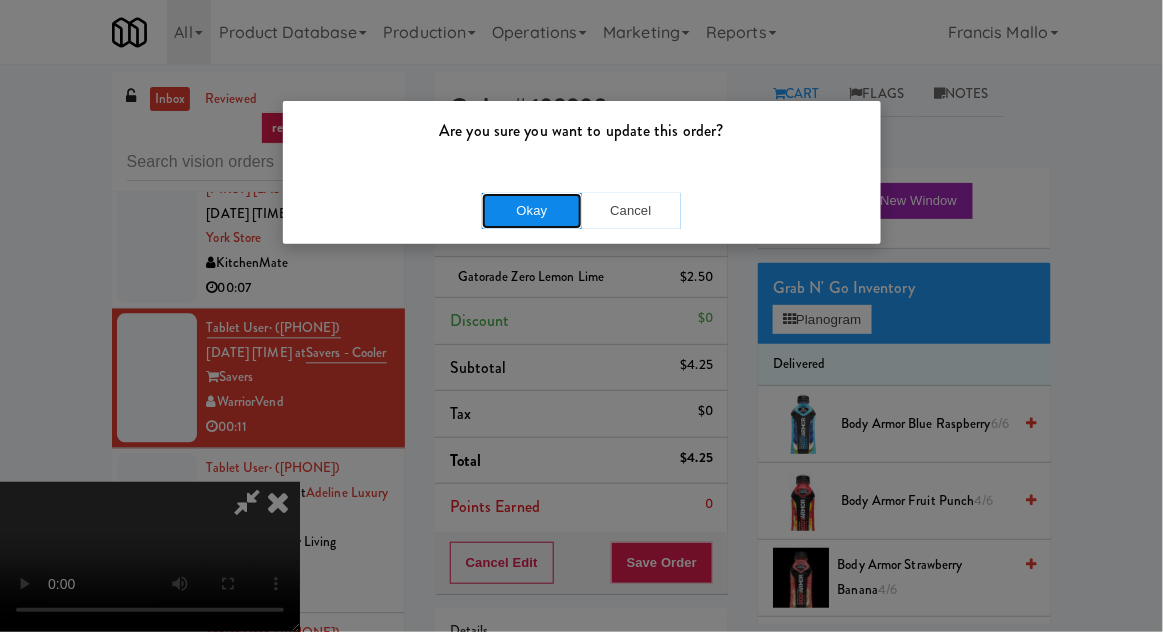 click on "Okay" at bounding box center [532, 211] 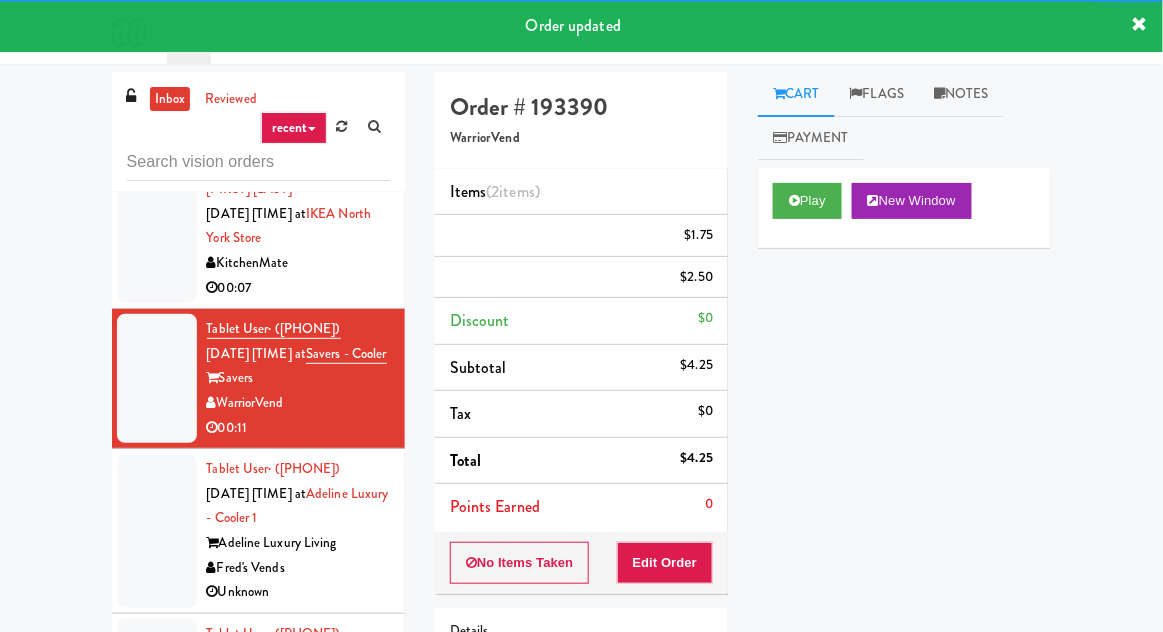 click at bounding box center [157, 531] 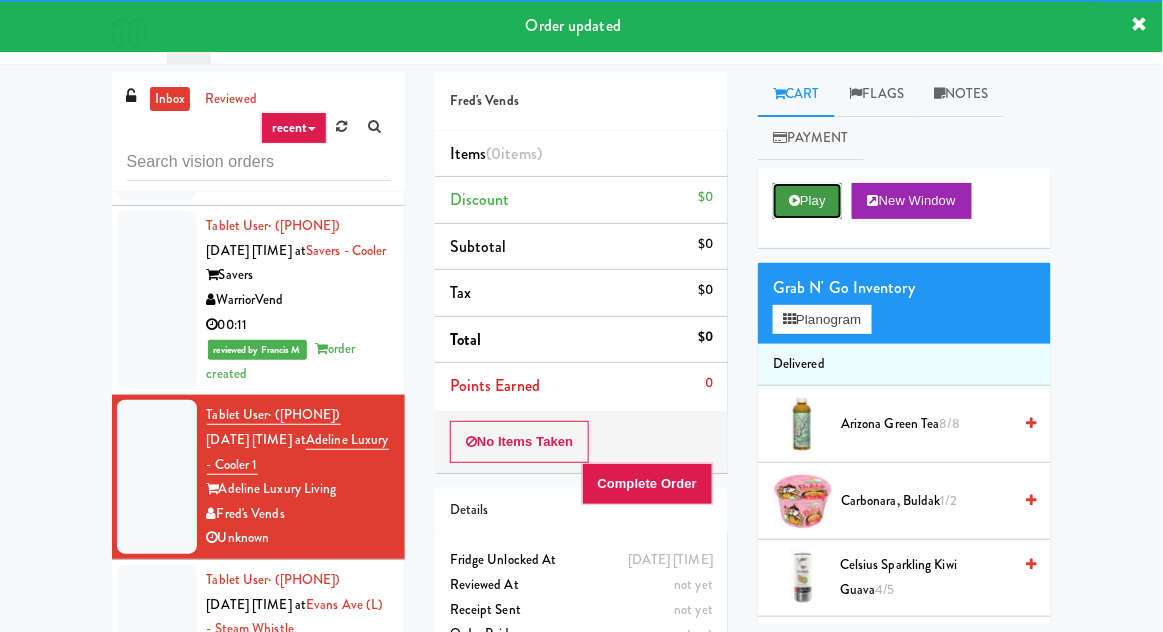 click on "Play" at bounding box center (807, 201) 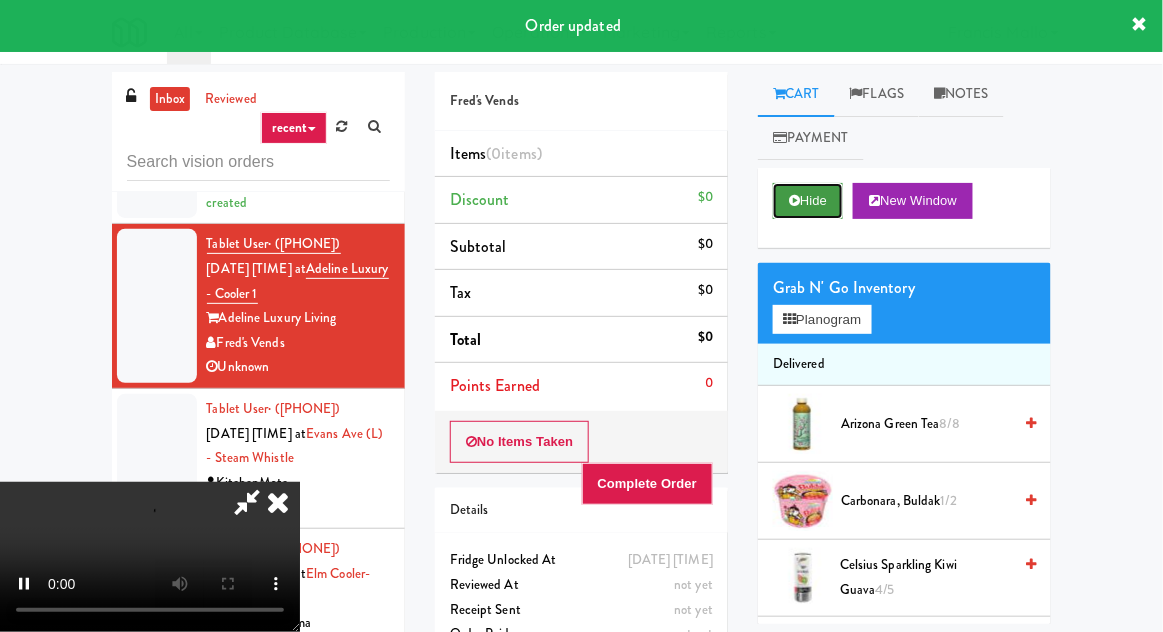 scroll, scrollTop: 3153, scrollLeft: 0, axis: vertical 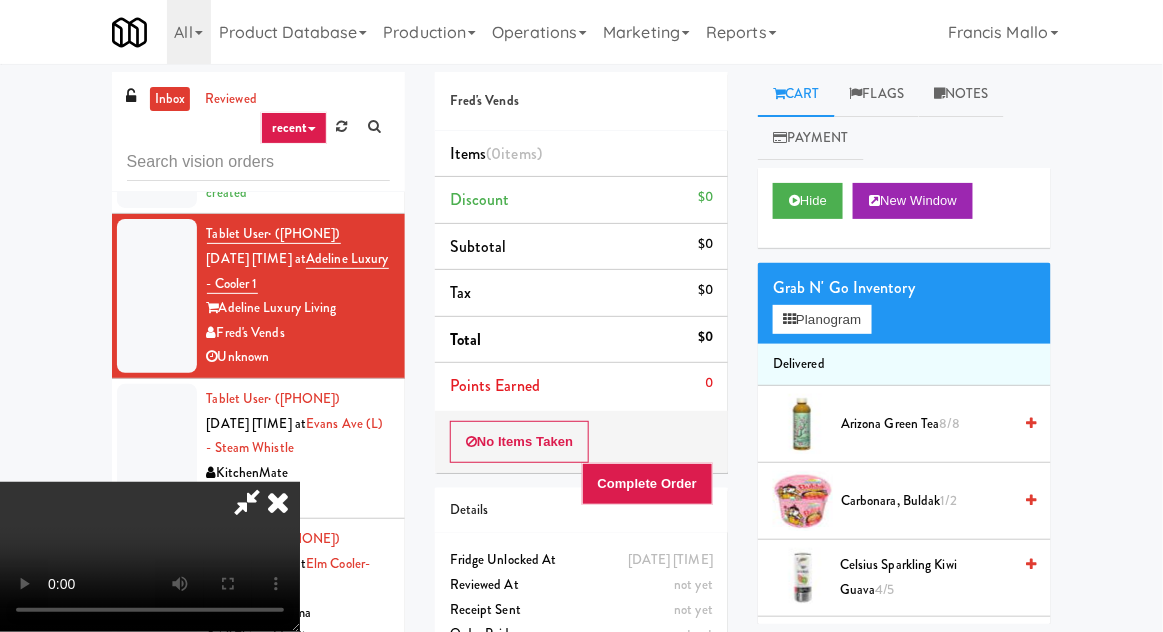 type 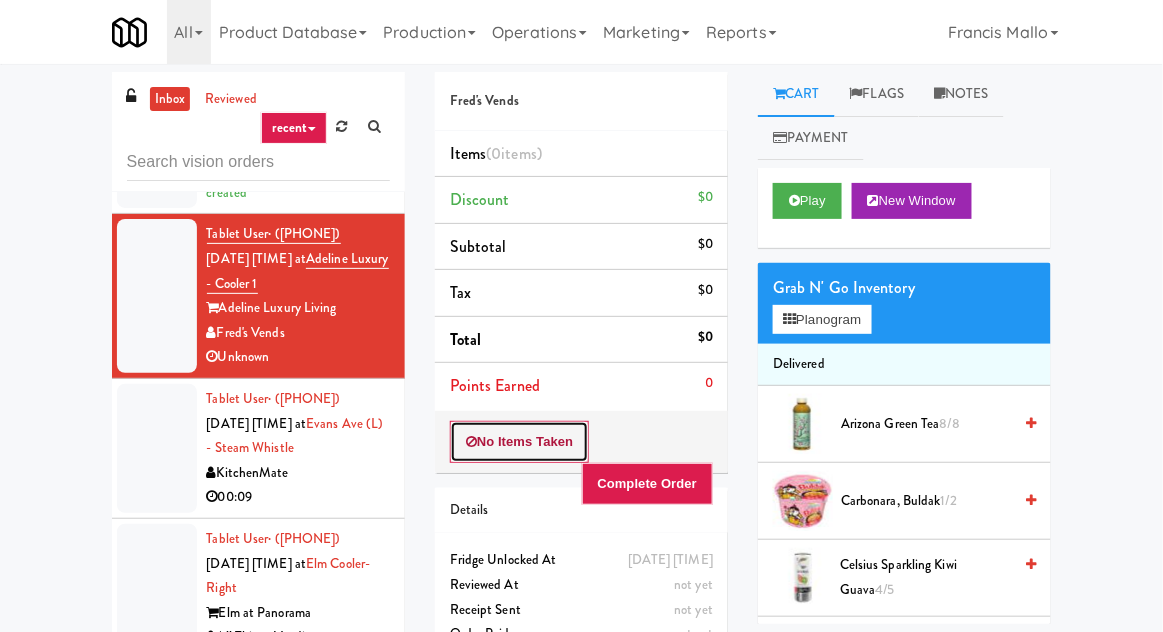 click on "No Items Taken" at bounding box center [520, 442] 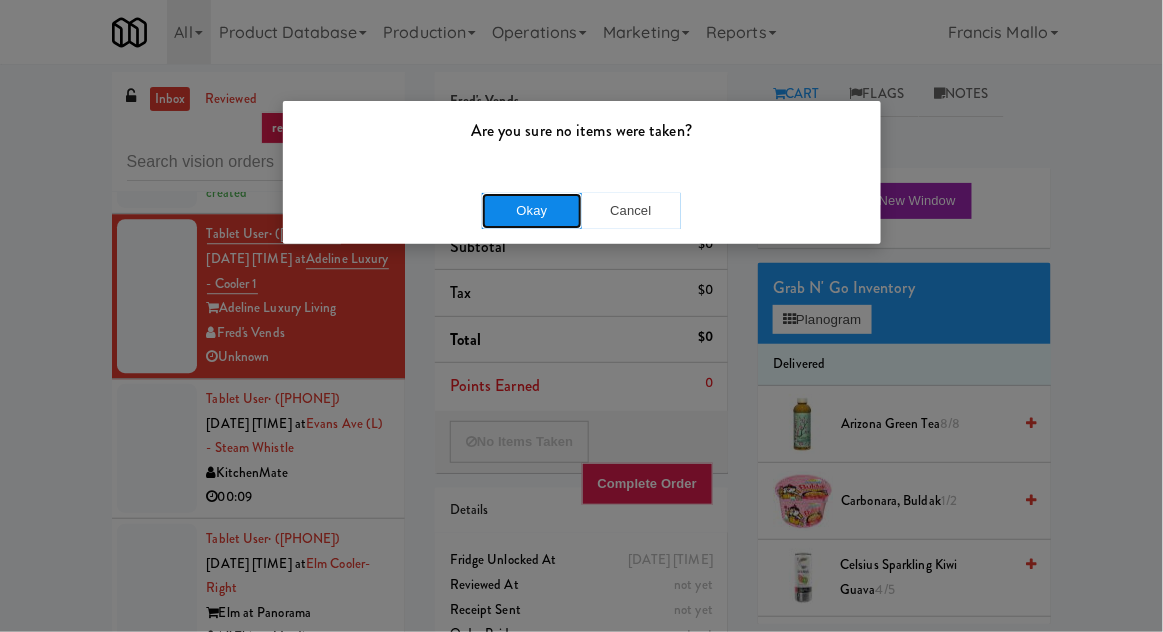 click on "Okay" at bounding box center [532, 211] 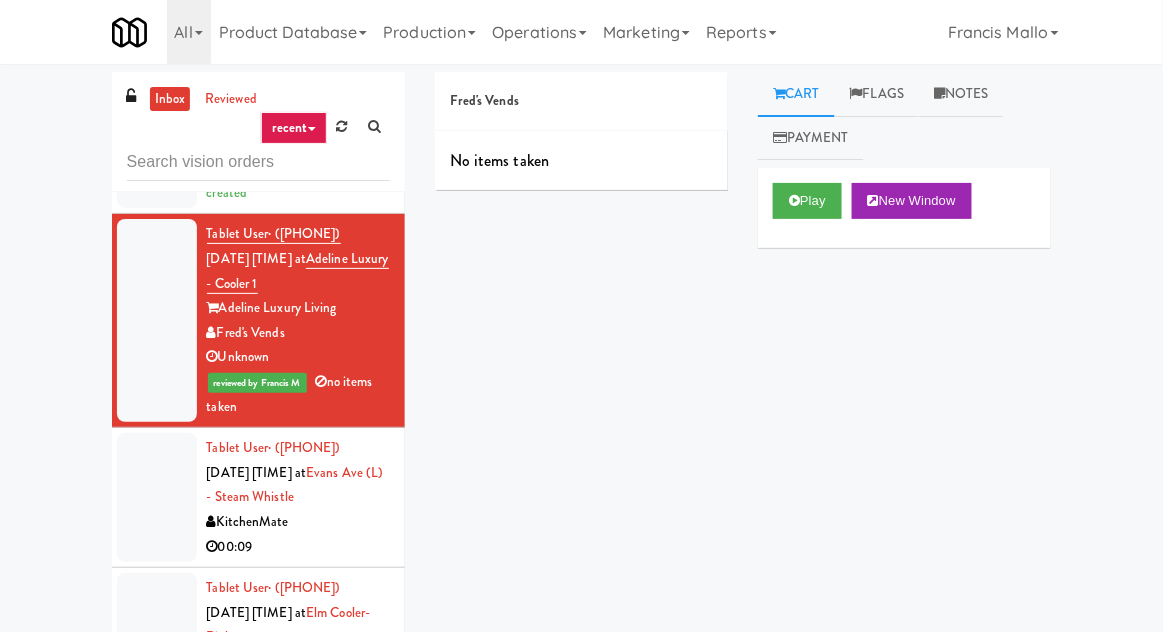 click at bounding box center (157, 497) 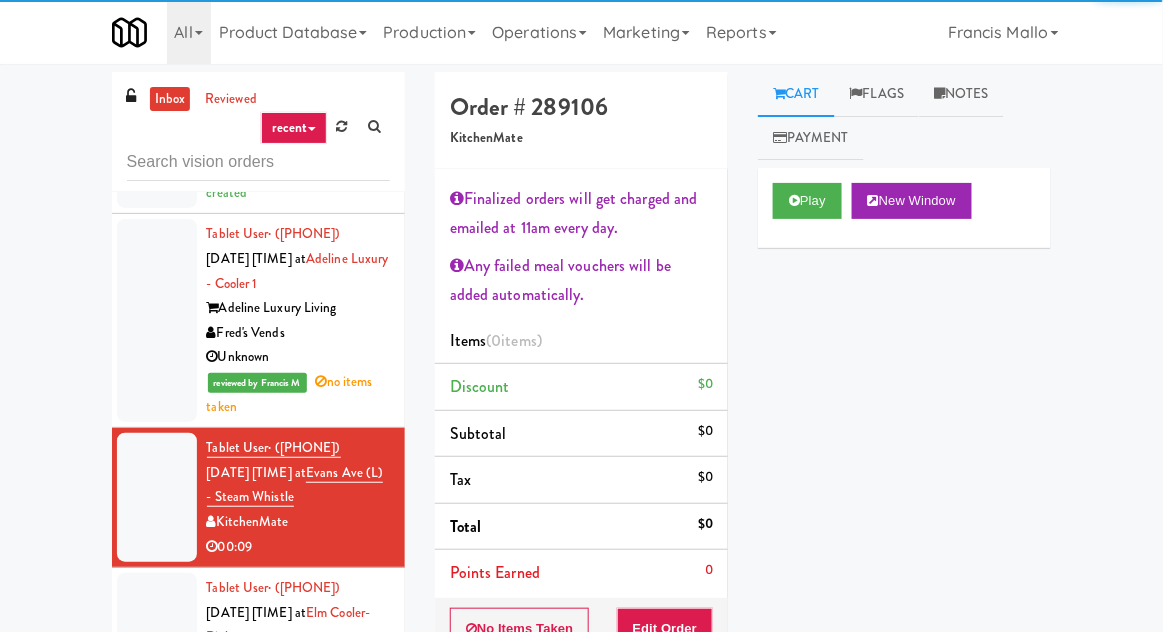 click on "Play  New Window" at bounding box center (904, 208) 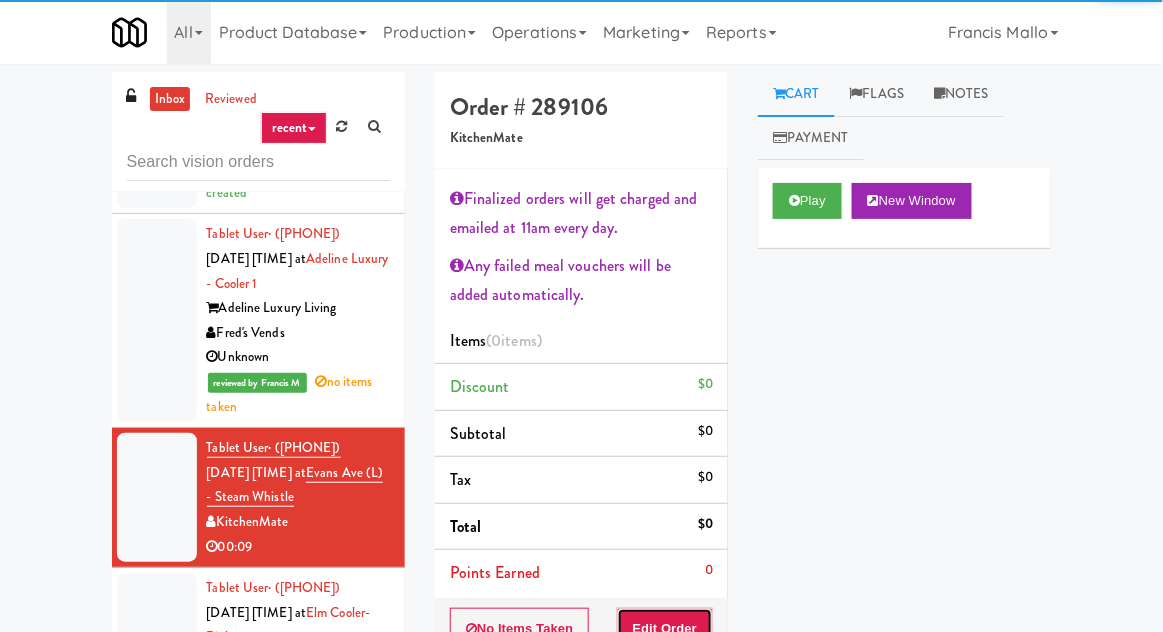 click on "Edit Order" at bounding box center [665, 629] 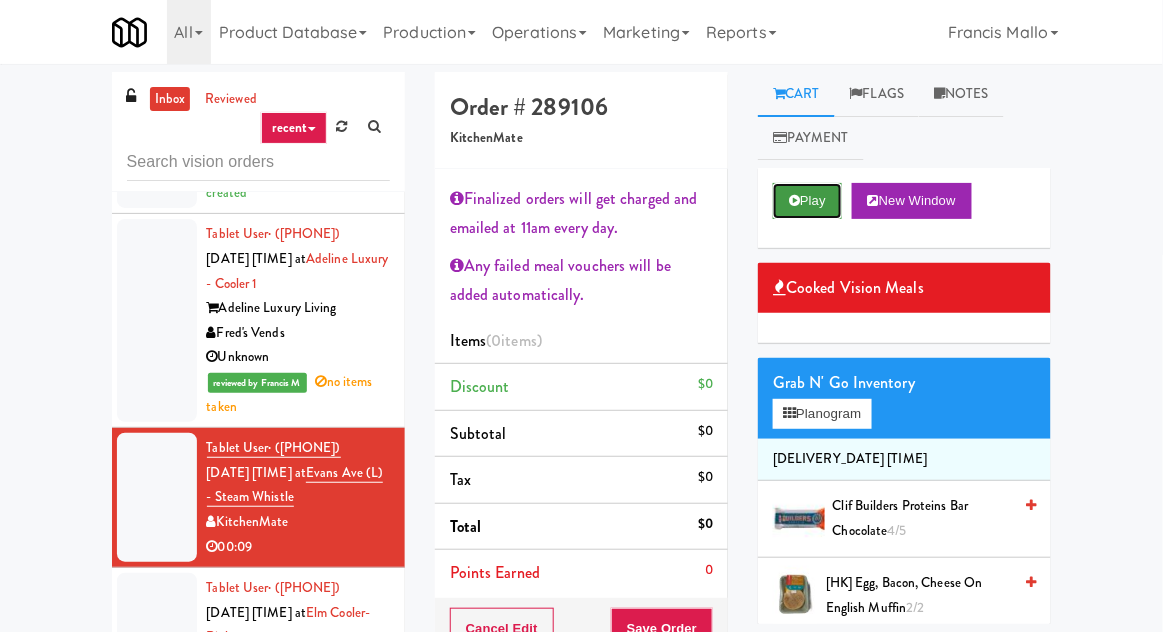 click on "Play" at bounding box center (807, 201) 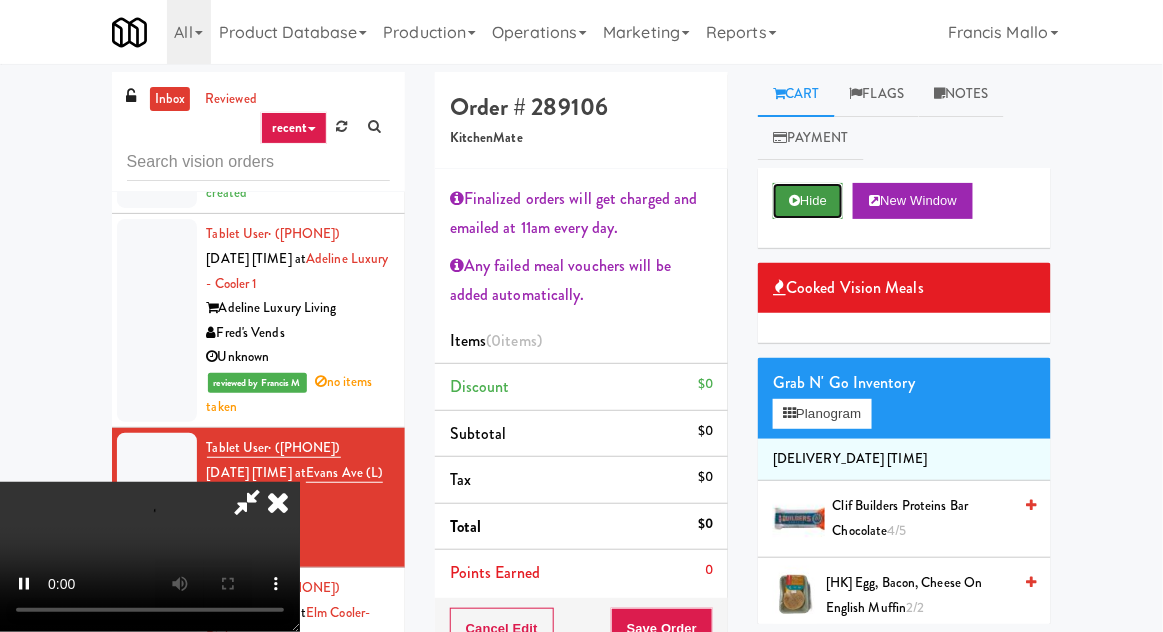 scroll, scrollTop: 121, scrollLeft: 0, axis: vertical 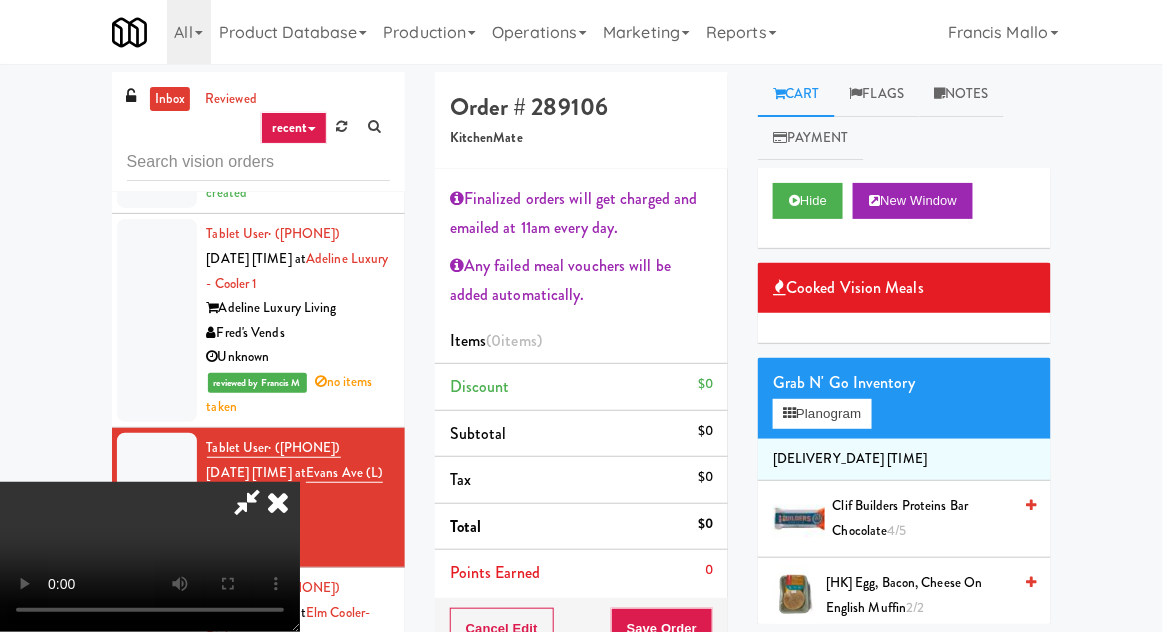 type 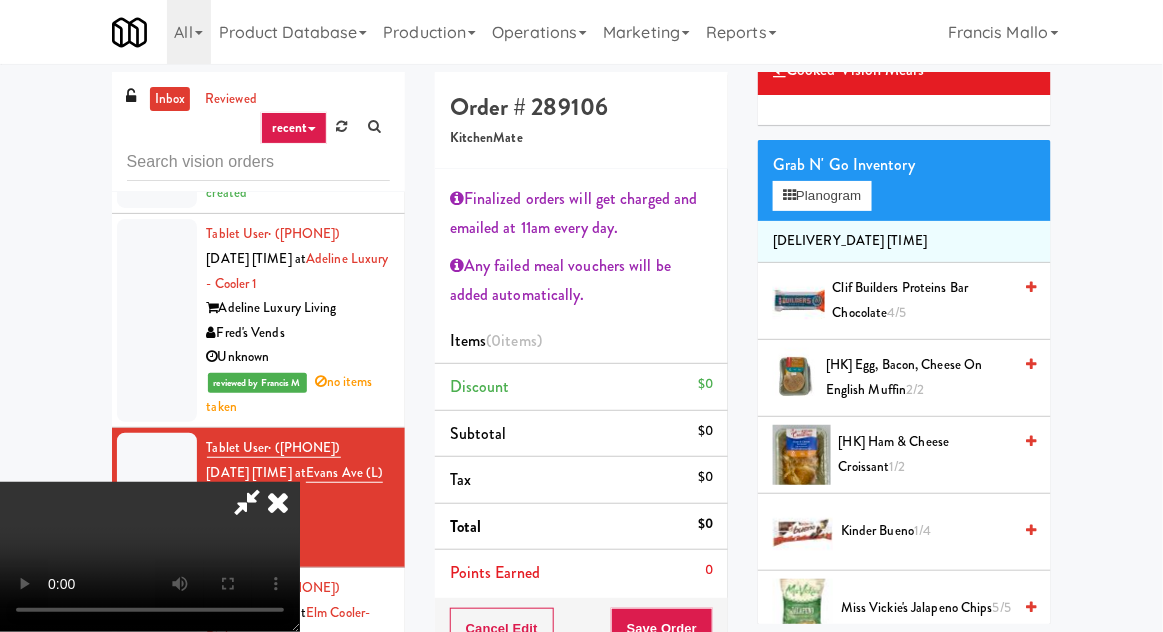 scroll, scrollTop: 227, scrollLeft: 0, axis: vertical 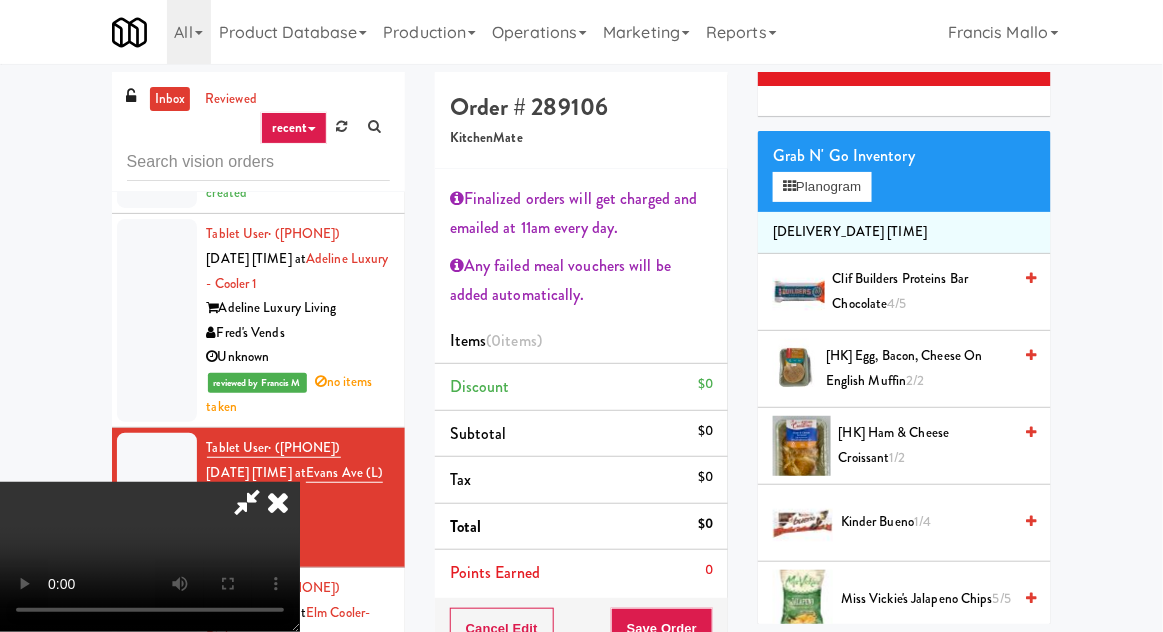 click on "[HK] Egg, Bacon, Cheese on  English Muffin  2/2" at bounding box center (918, 368) 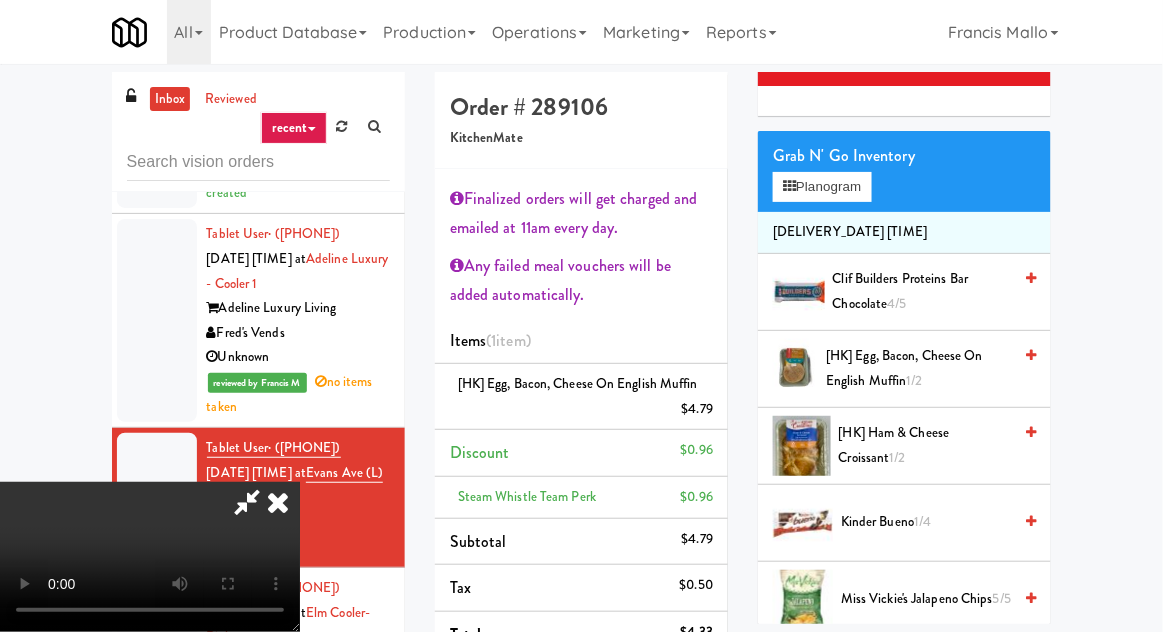 scroll, scrollTop: 0, scrollLeft: 0, axis: both 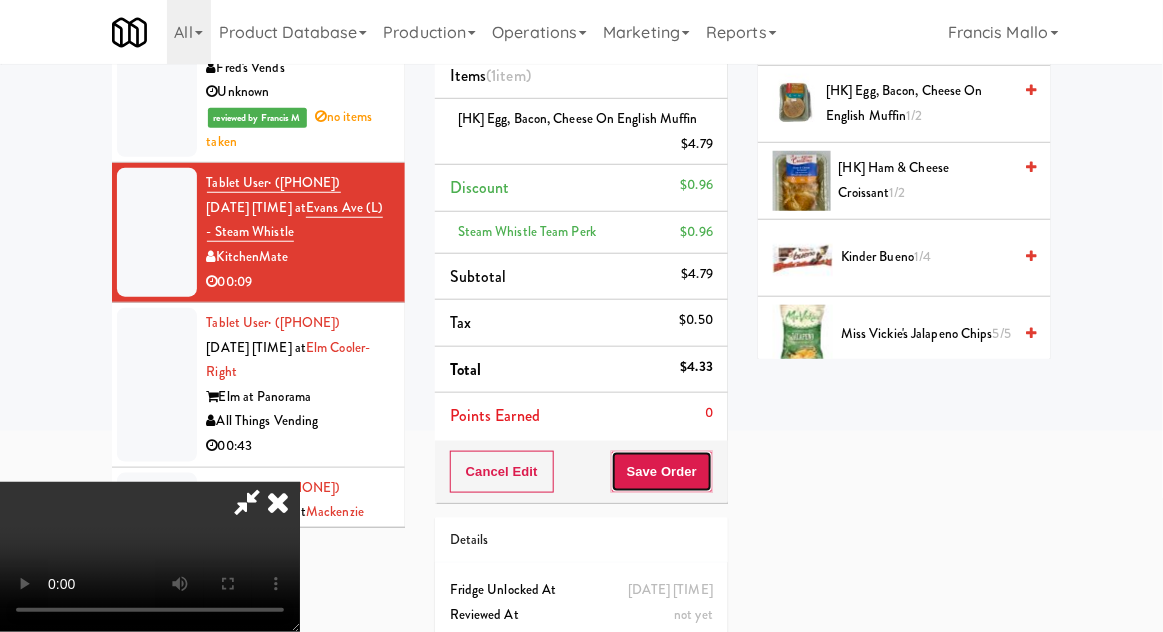 click on "Save Order" at bounding box center (662, 472) 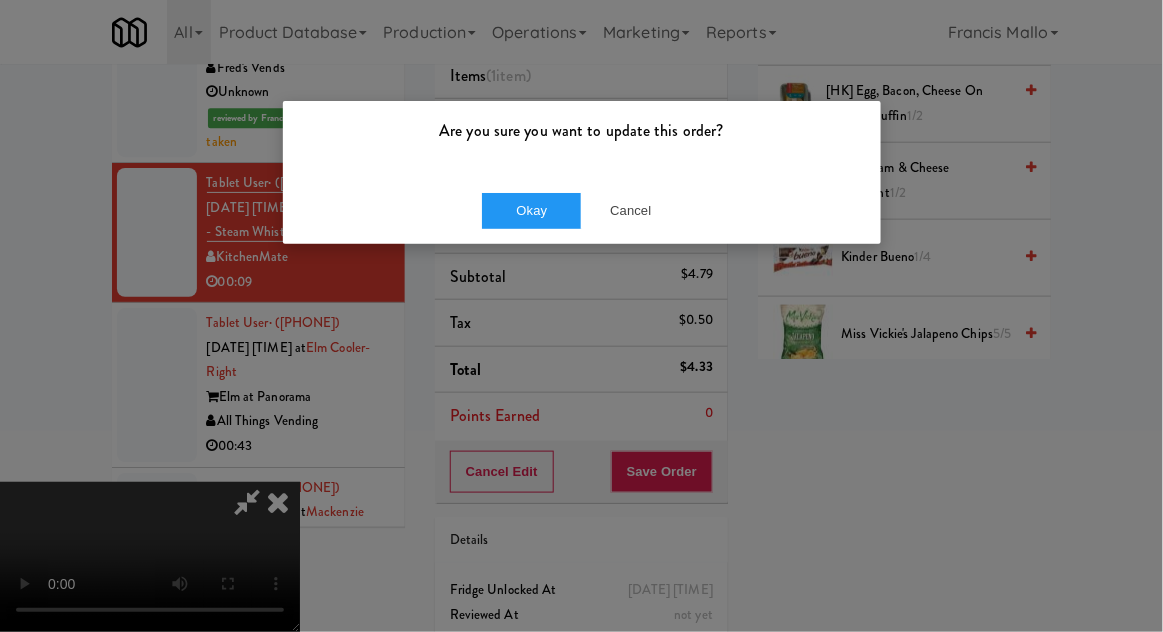 click on "Okay Cancel" at bounding box center (582, 210) 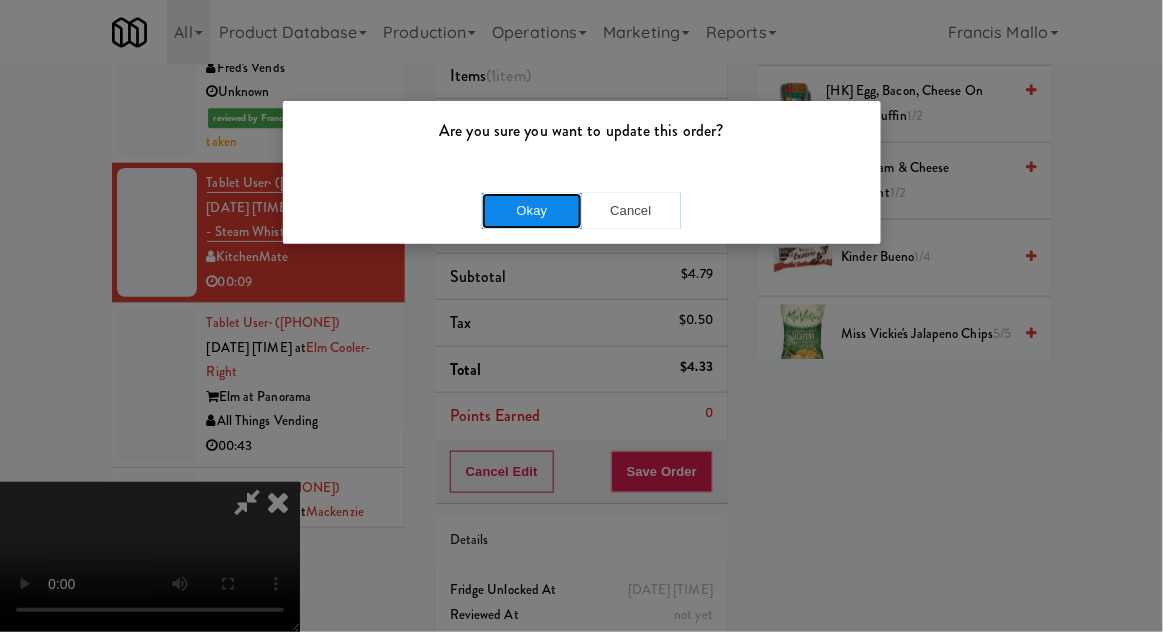 click on "Okay" at bounding box center [532, 211] 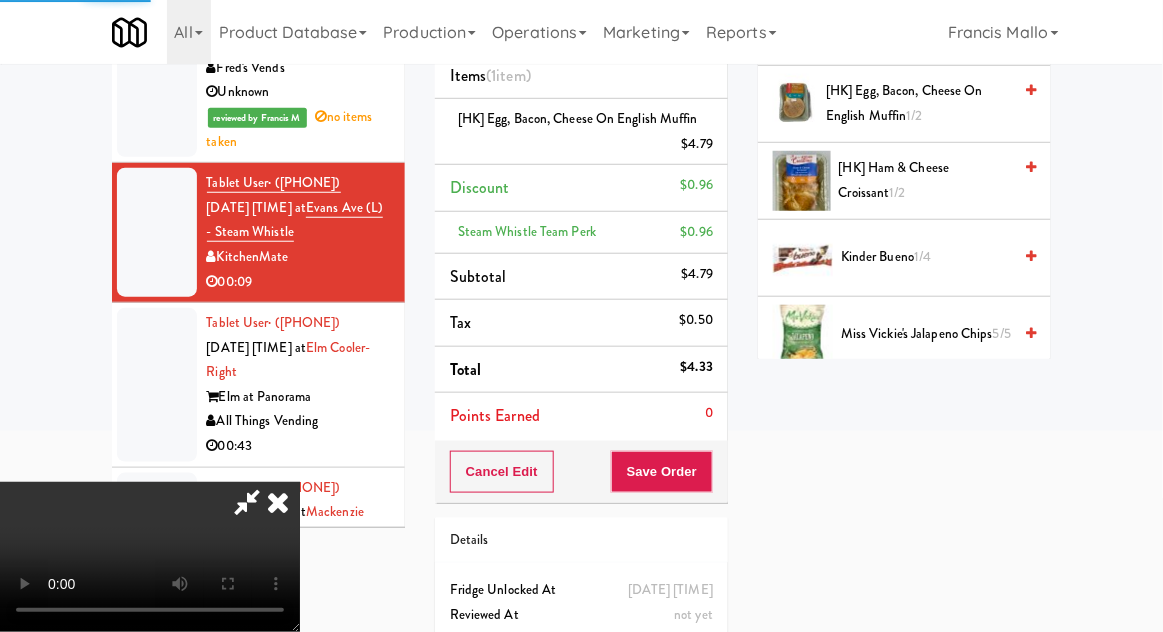 scroll, scrollTop: 199, scrollLeft: 0, axis: vertical 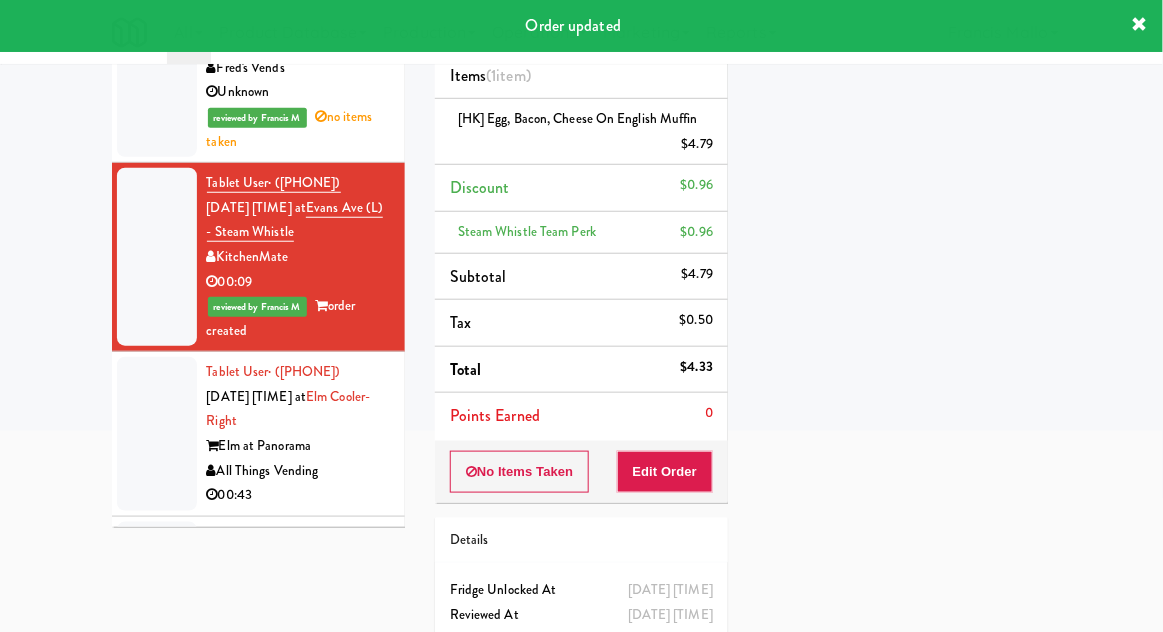 click at bounding box center (157, 434) 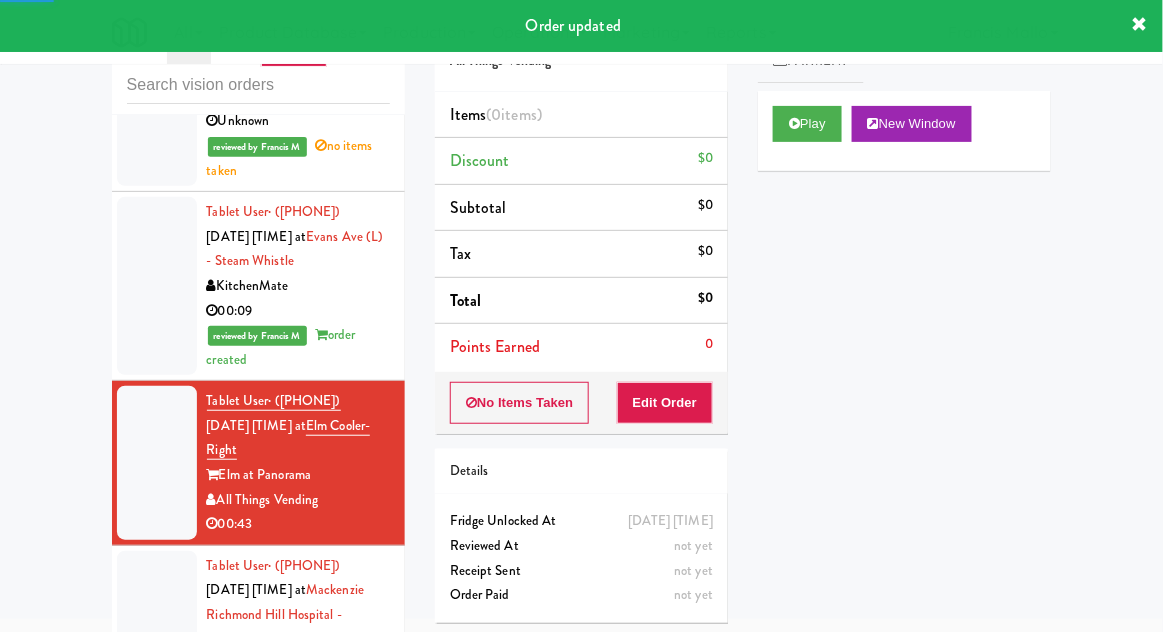 scroll, scrollTop: 3313, scrollLeft: 0, axis: vertical 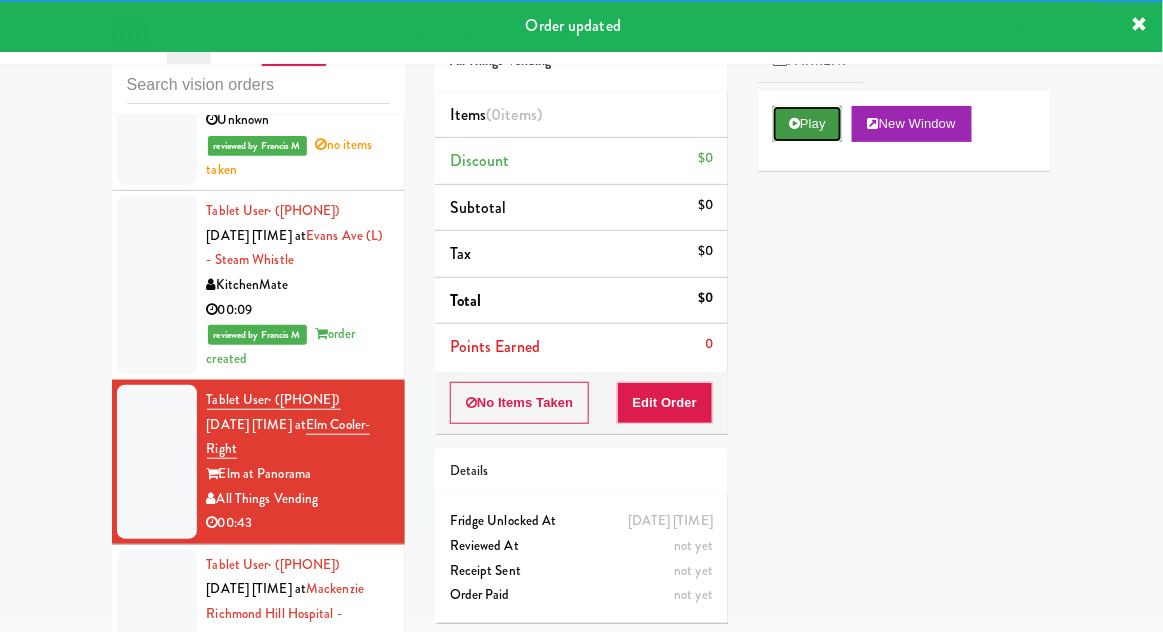 click on "Play" at bounding box center [807, 124] 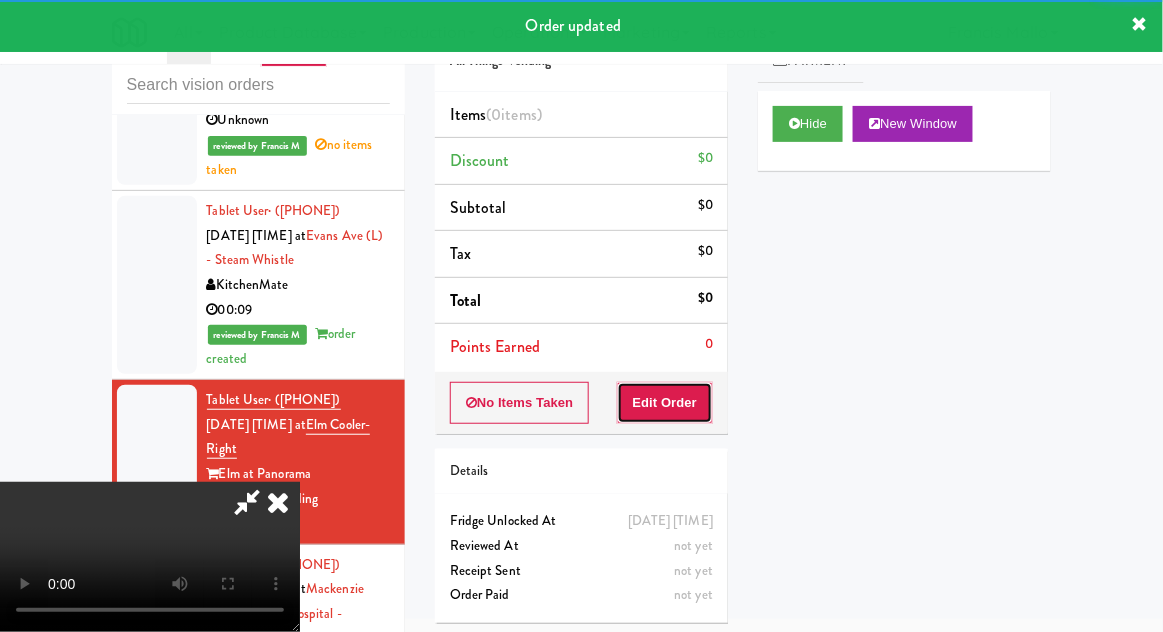 click on "Edit Order" at bounding box center [665, 403] 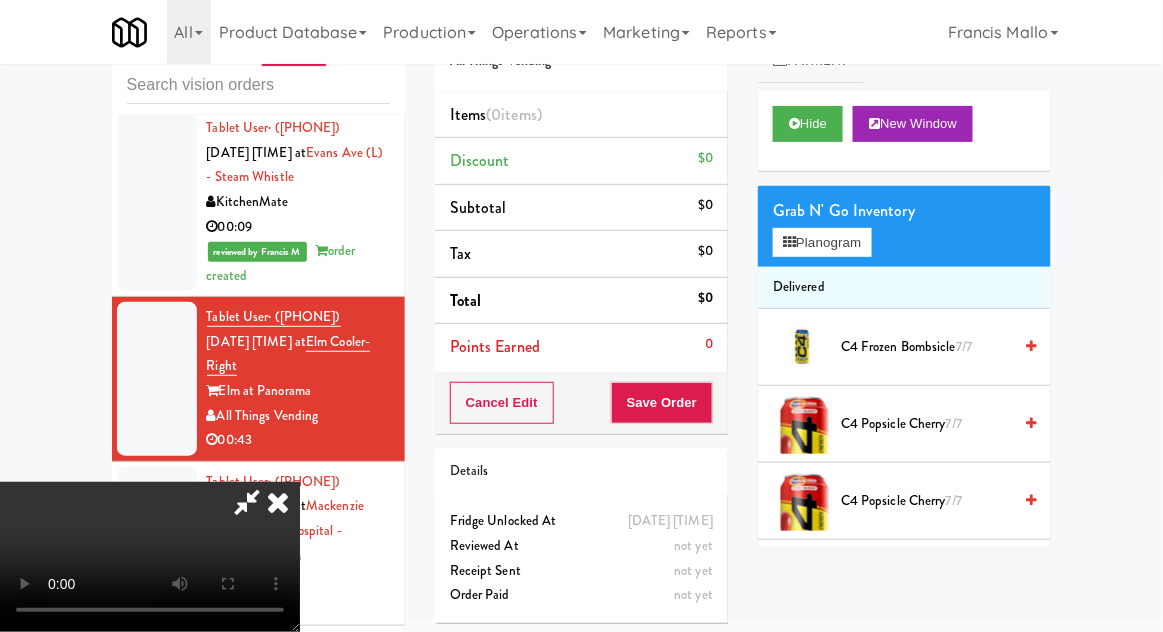 scroll, scrollTop: 3413, scrollLeft: 0, axis: vertical 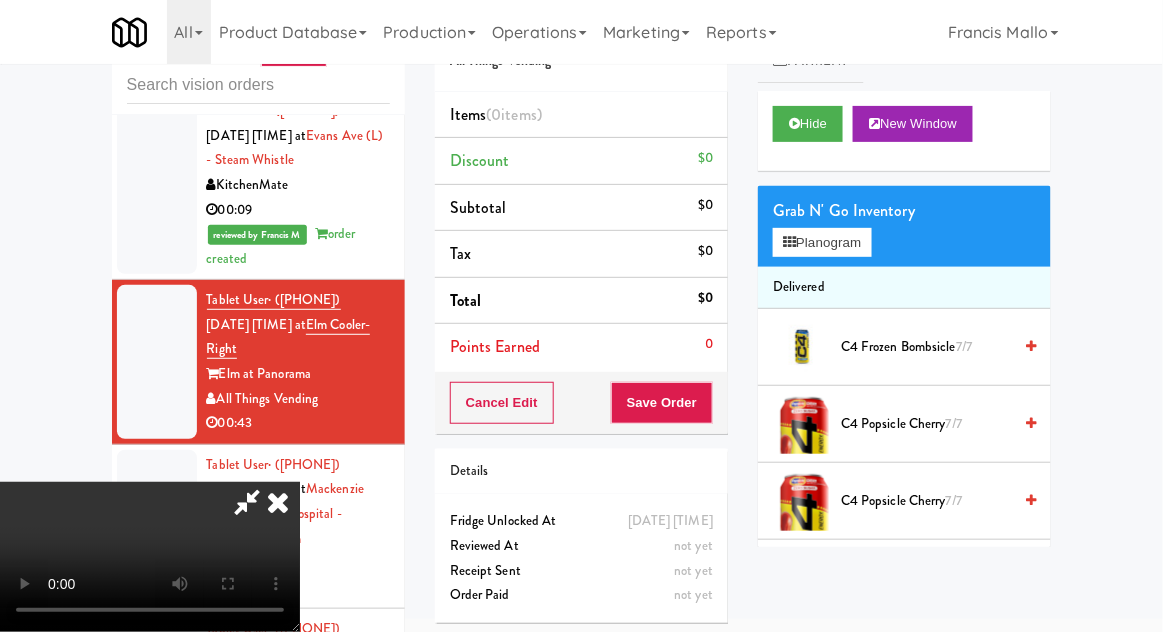 type 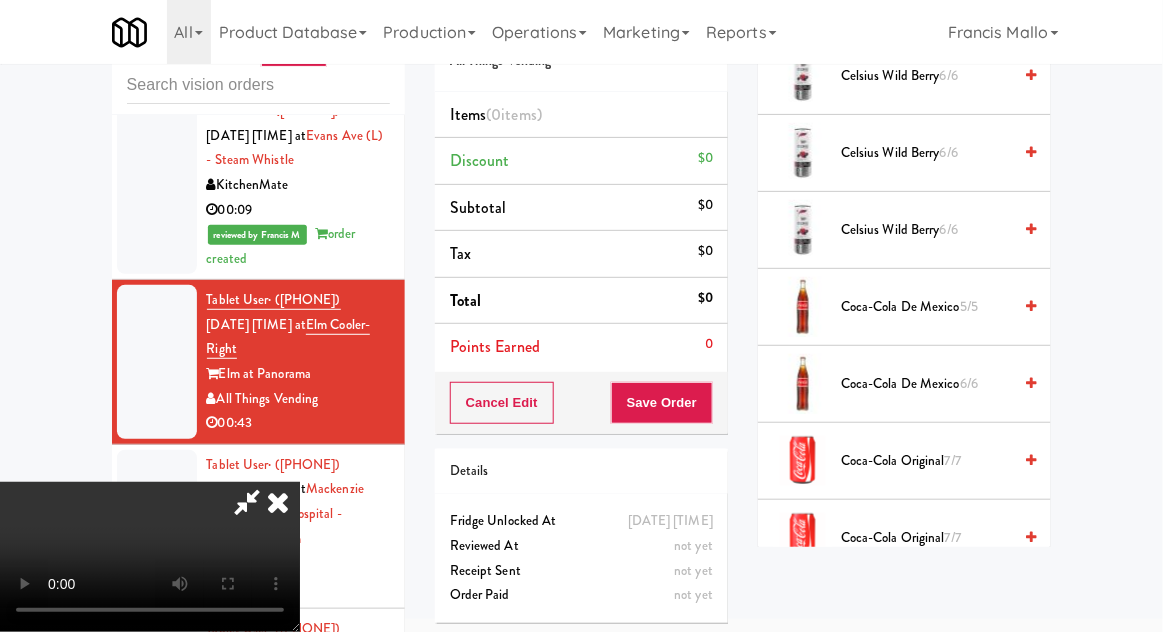 scroll, scrollTop: 810, scrollLeft: 0, axis: vertical 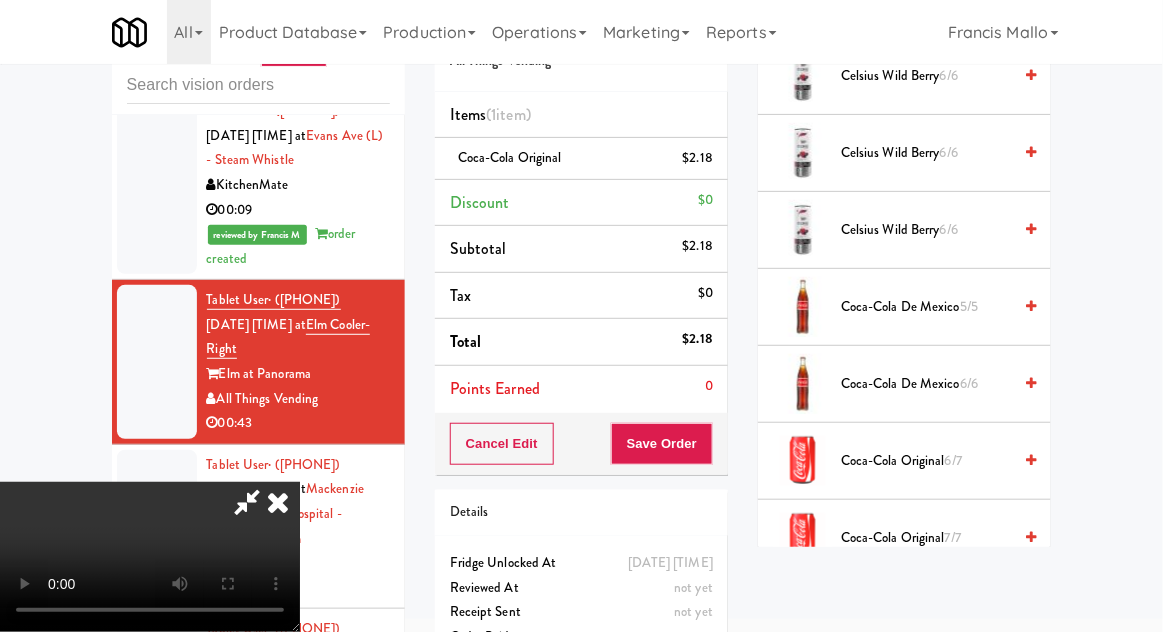 click on "Coca-Cola Original  6/7" at bounding box center [926, 461] 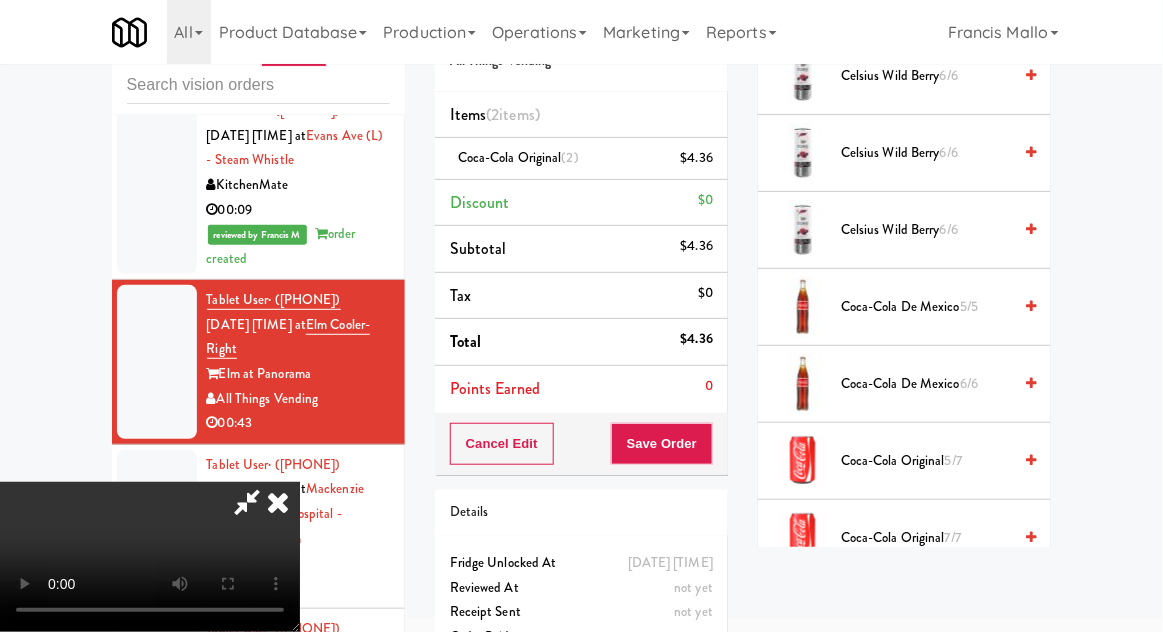 scroll, scrollTop: 0, scrollLeft: 0, axis: both 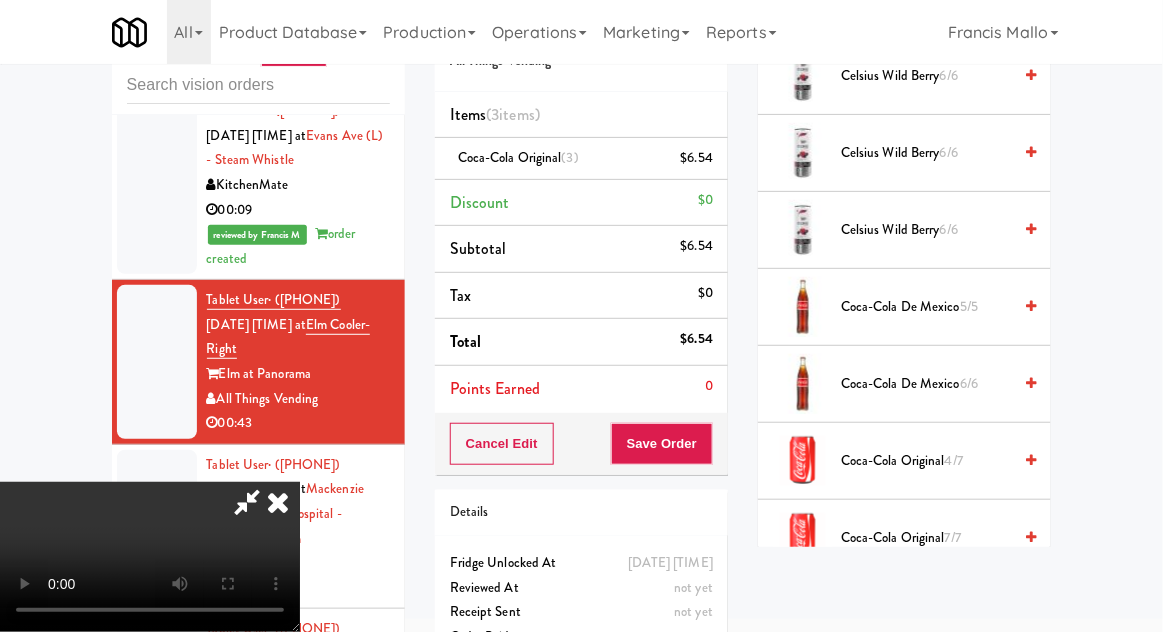 click on "Coca-Cola Original  4/7" at bounding box center (926, 461) 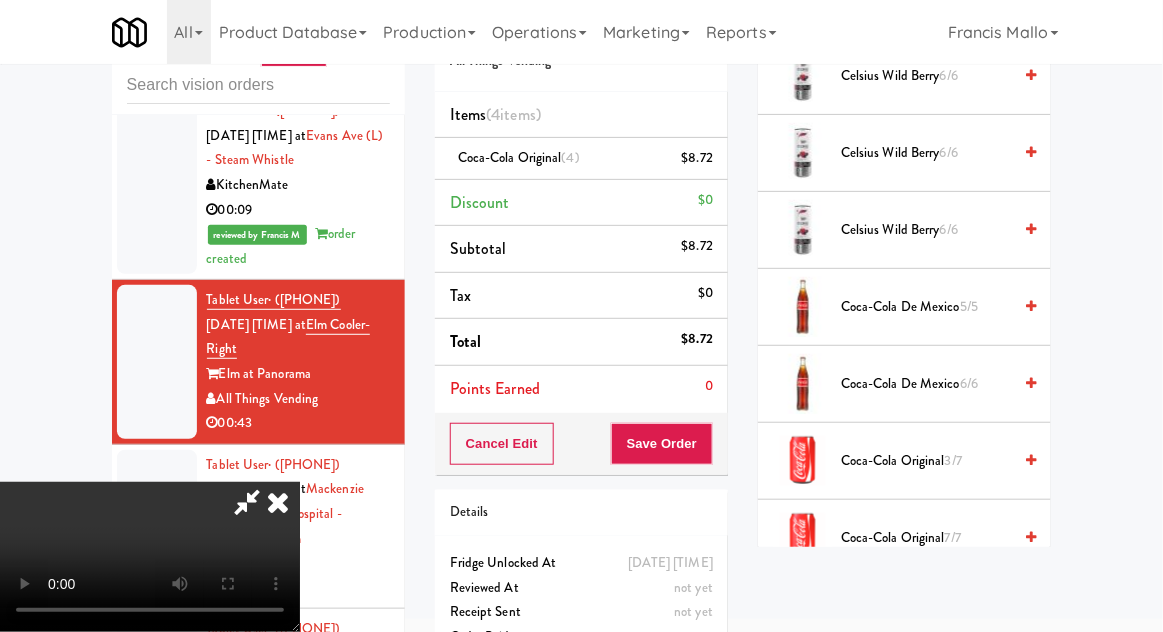 click on "Coca-Cola Original  3/7" at bounding box center [926, 461] 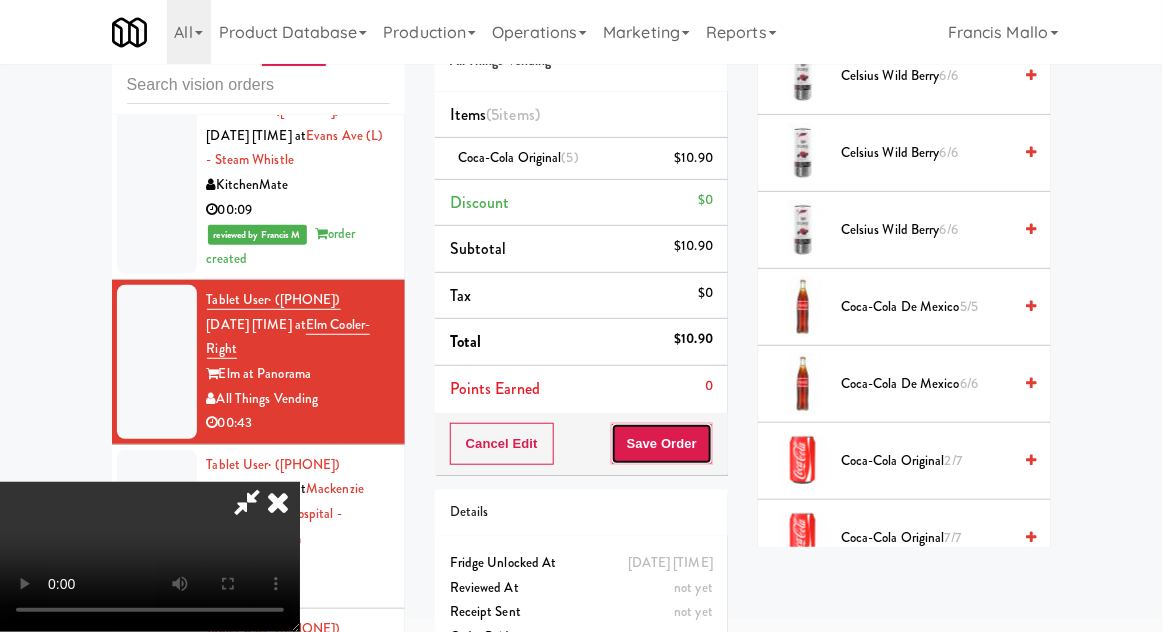 click on "Save Order" at bounding box center [662, 444] 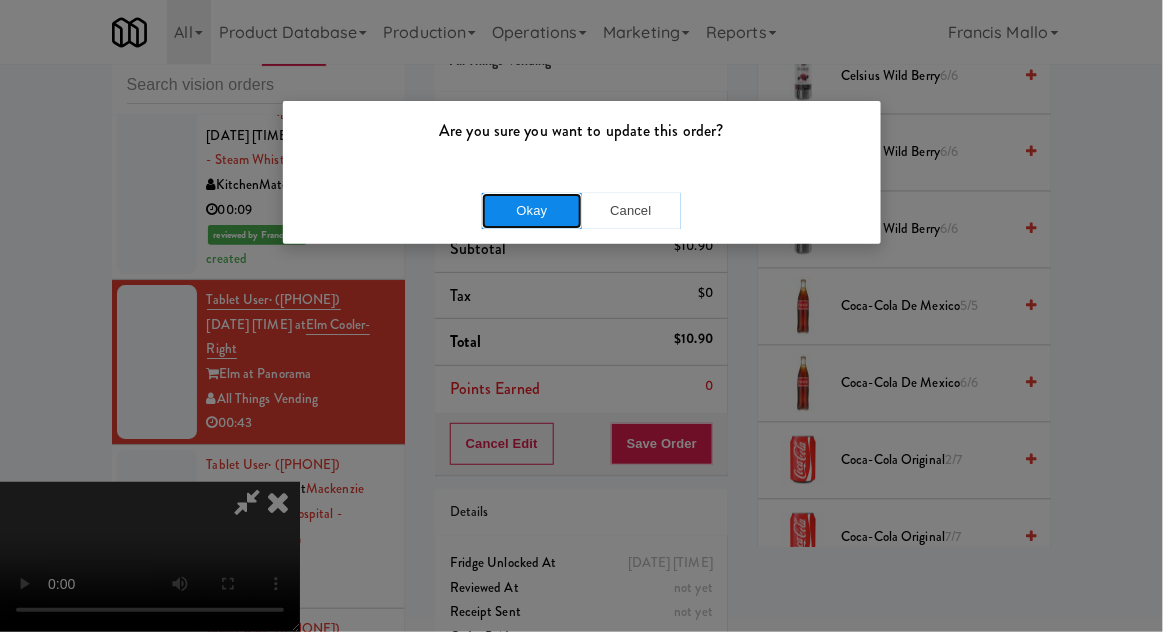 click on "Okay" at bounding box center [532, 211] 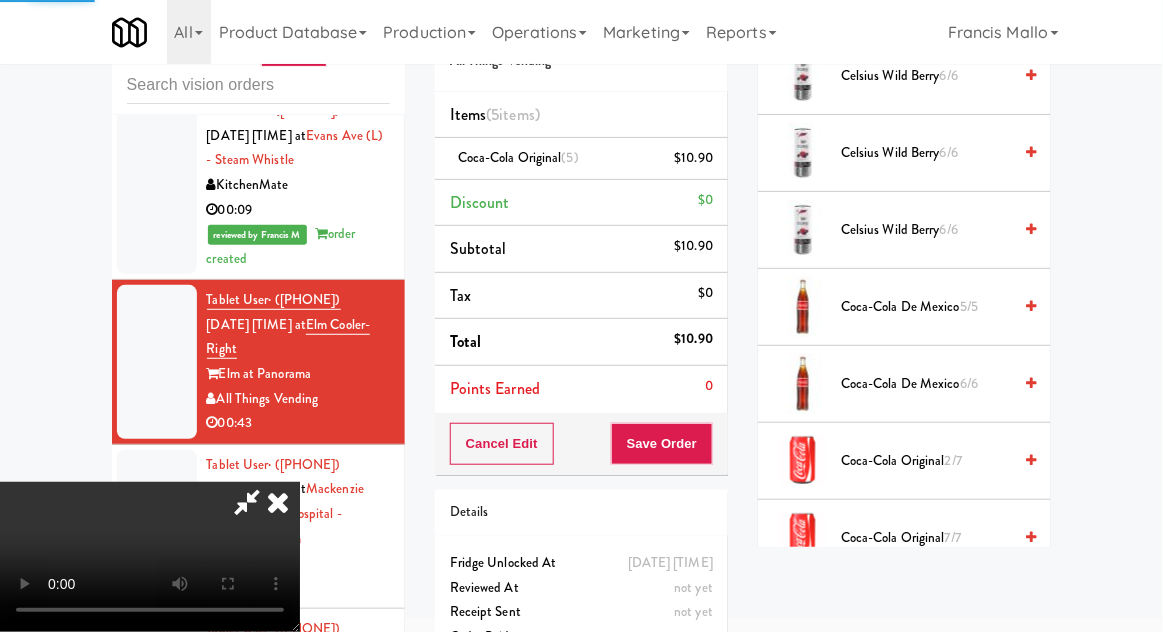 scroll, scrollTop: 197, scrollLeft: 0, axis: vertical 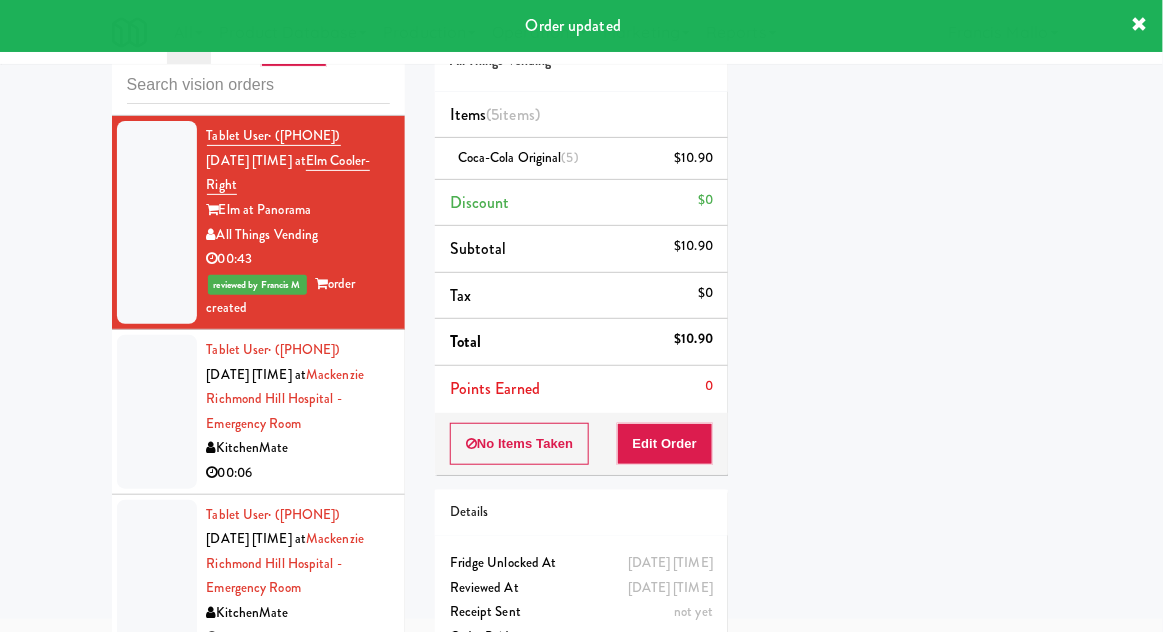 click at bounding box center (157, 412) 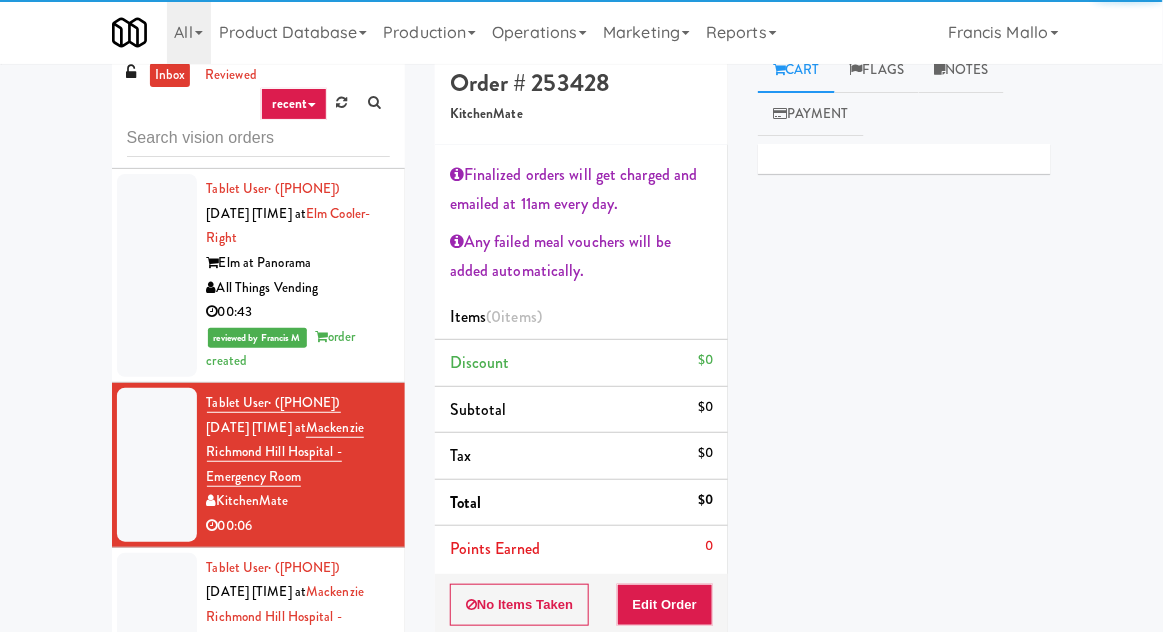 scroll, scrollTop: 0, scrollLeft: 0, axis: both 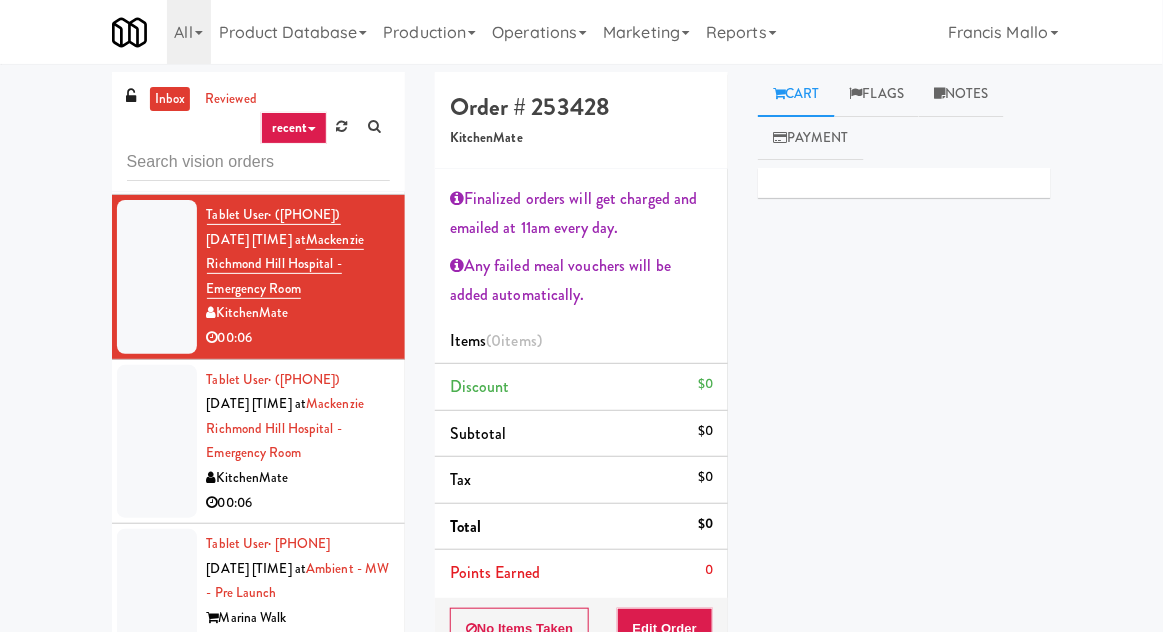 click at bounding box center (157, 442) 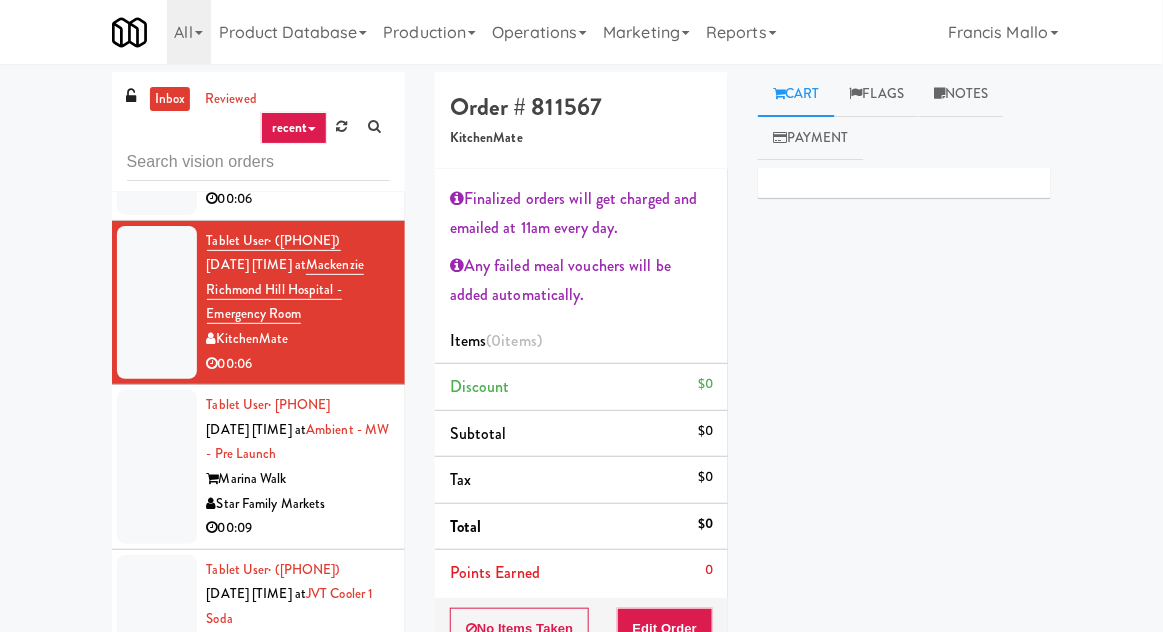 click at bounding box center (157, 467) 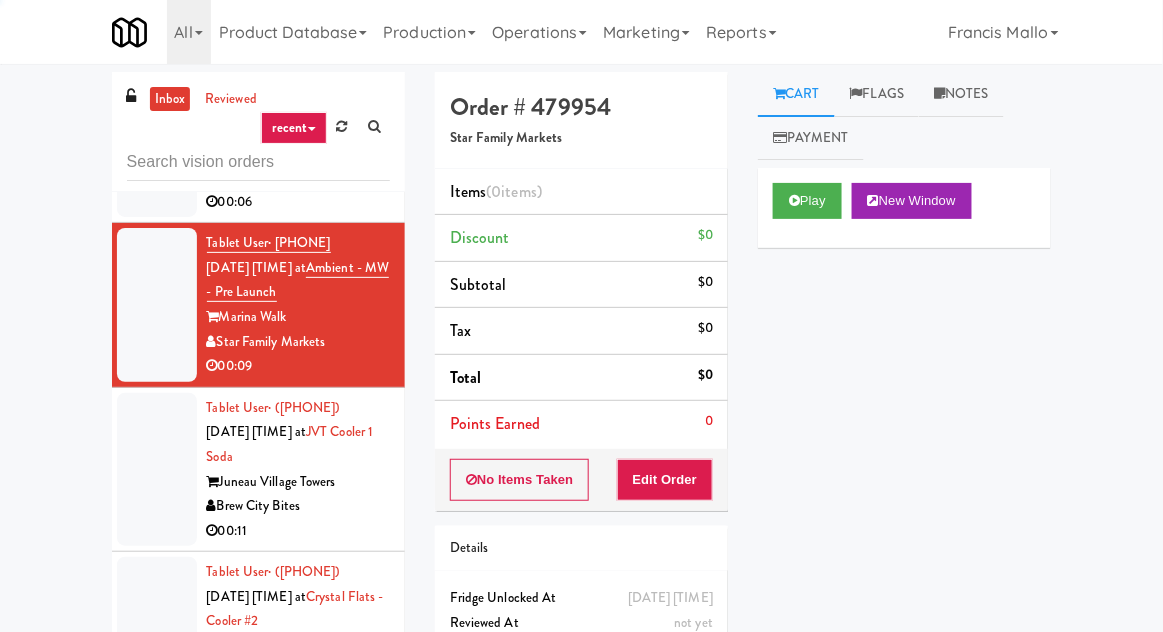 scroll, scrollTop: 4096, scrollLeft: 0, axis: vertical 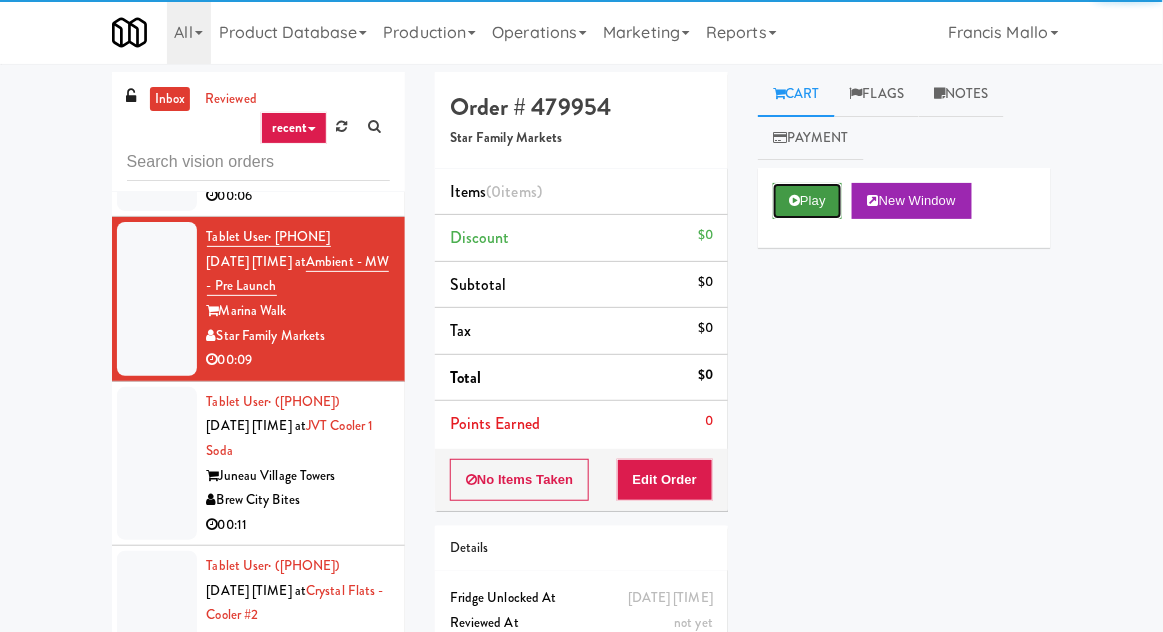 click on "Play" at bounding box center [807, 201] 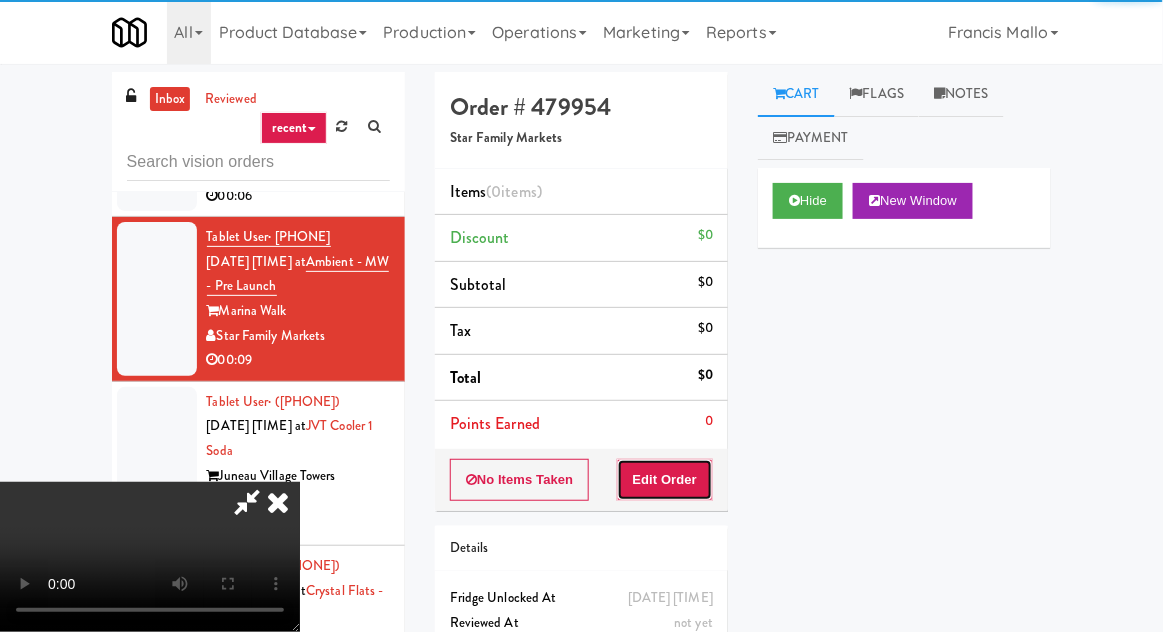click on "Edit Order" at bounding box center (665, 480) 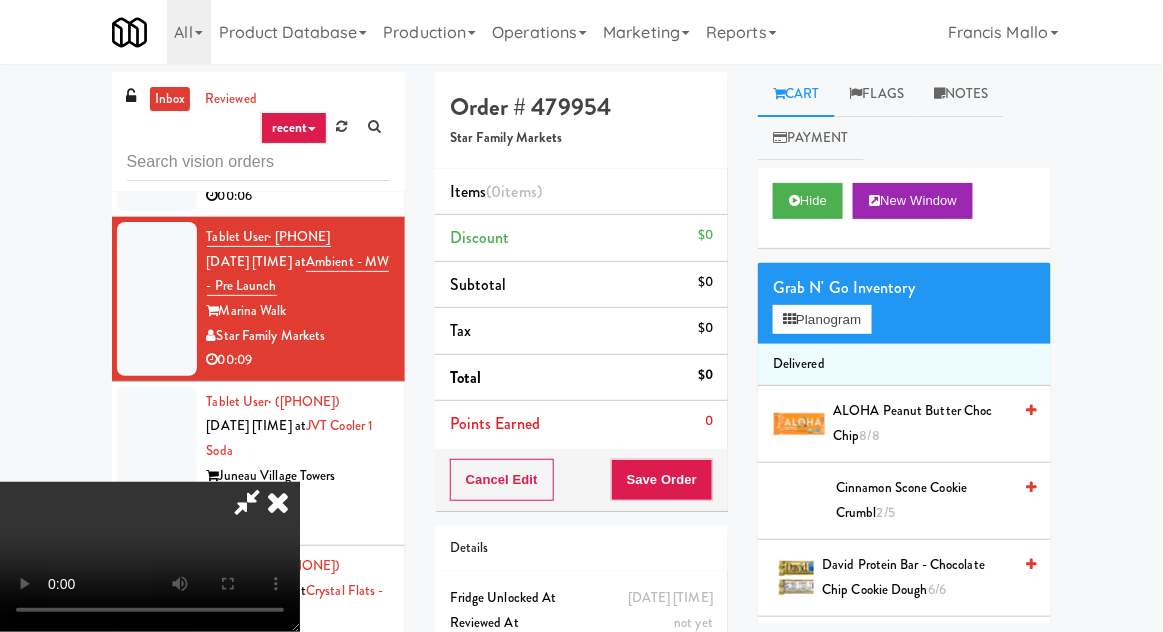 scroll, scrollTop: 73, scrollLeft: 0, axis: vertical 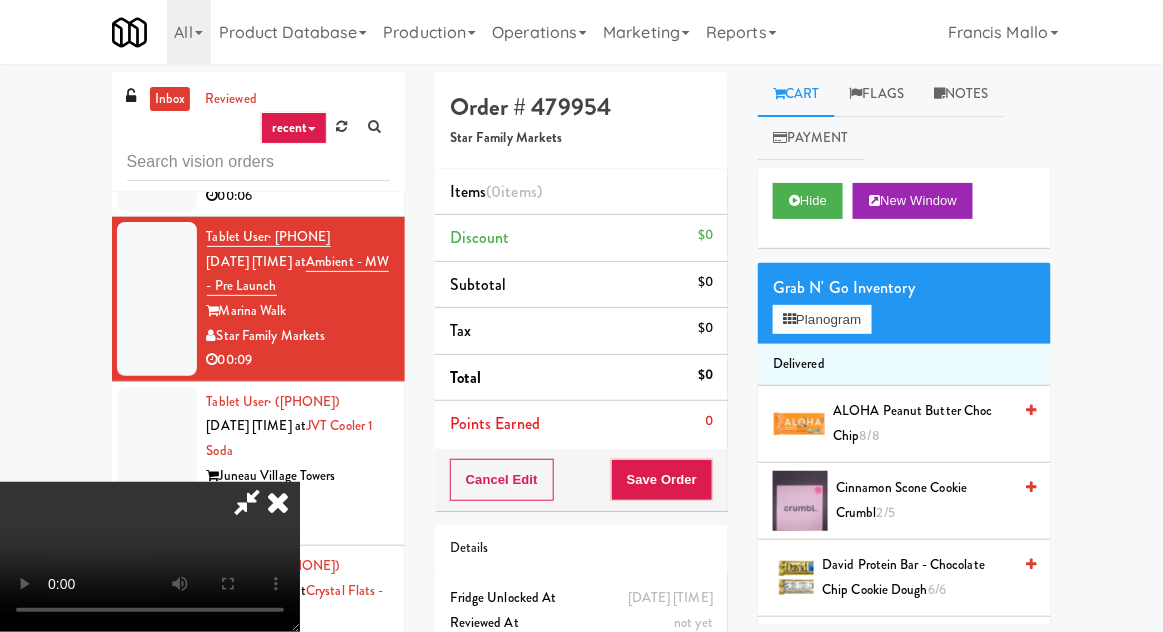 type 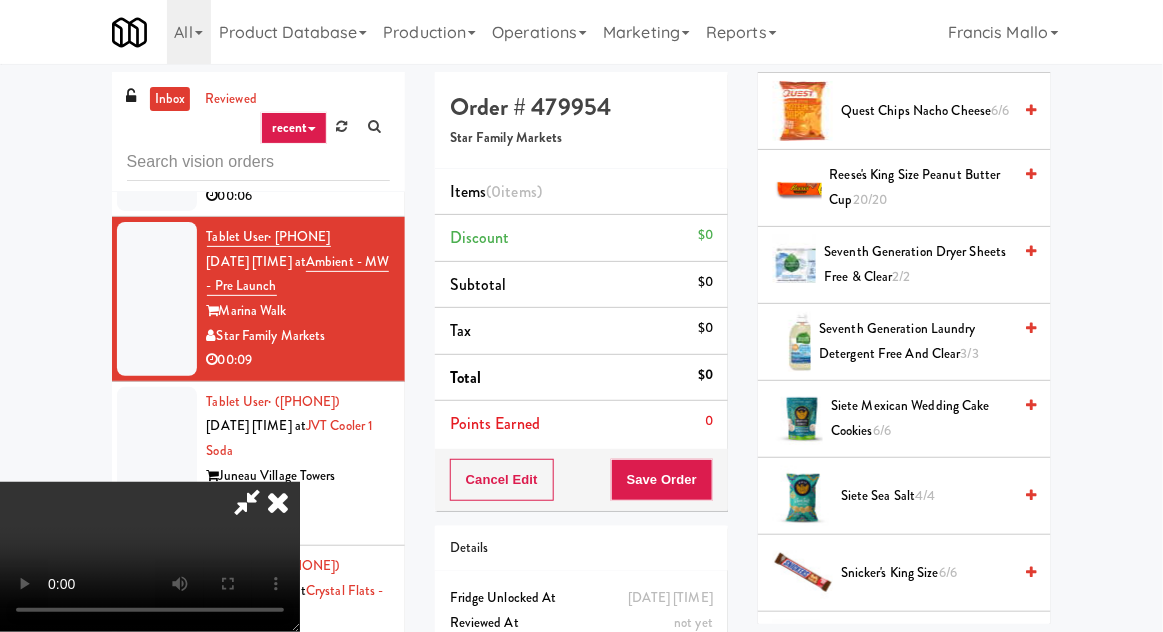 scroll, scrollTop: 1815, scrollLeft: 0, axis: vertical 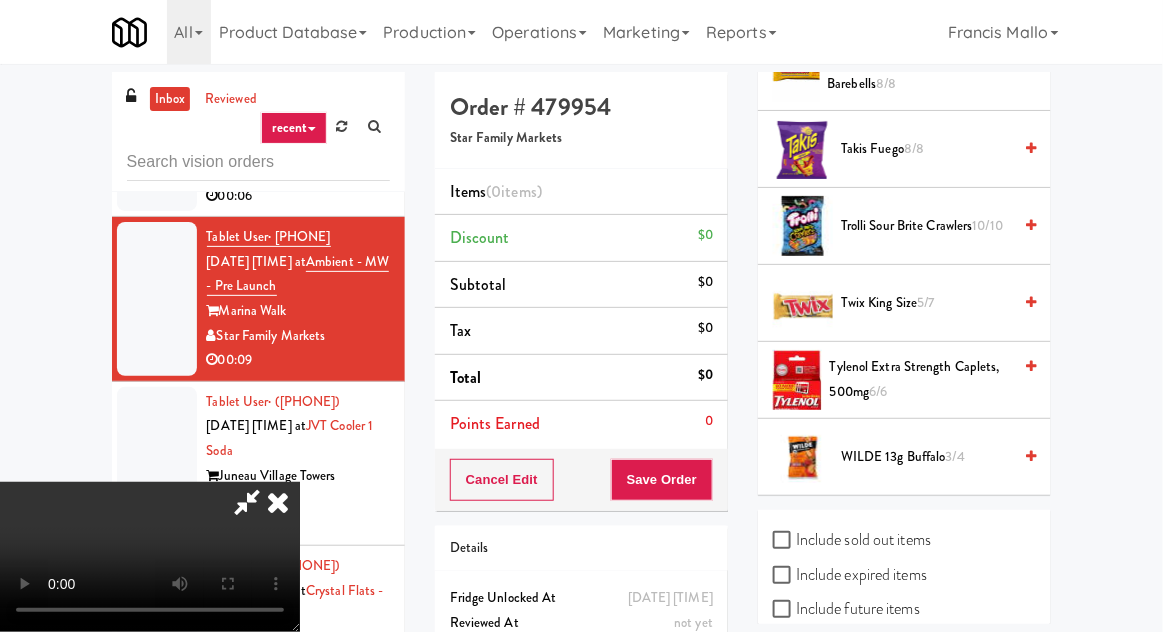 click on "10/10" at bounding box center [988, 225] 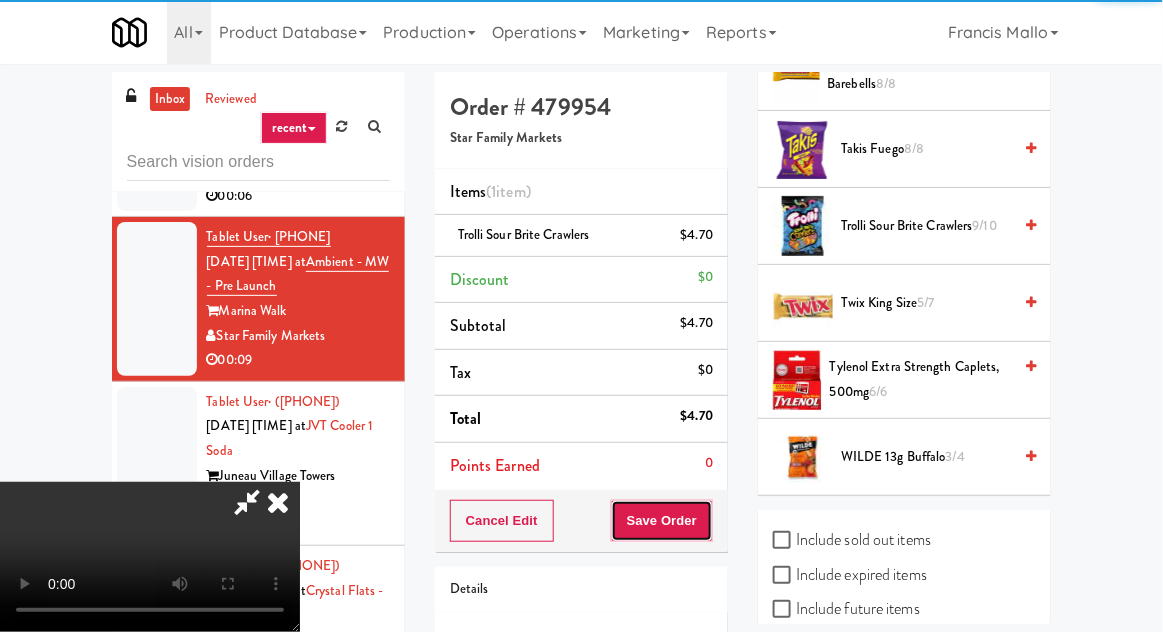 click on "Save Order" at bounding box center [662, 521] 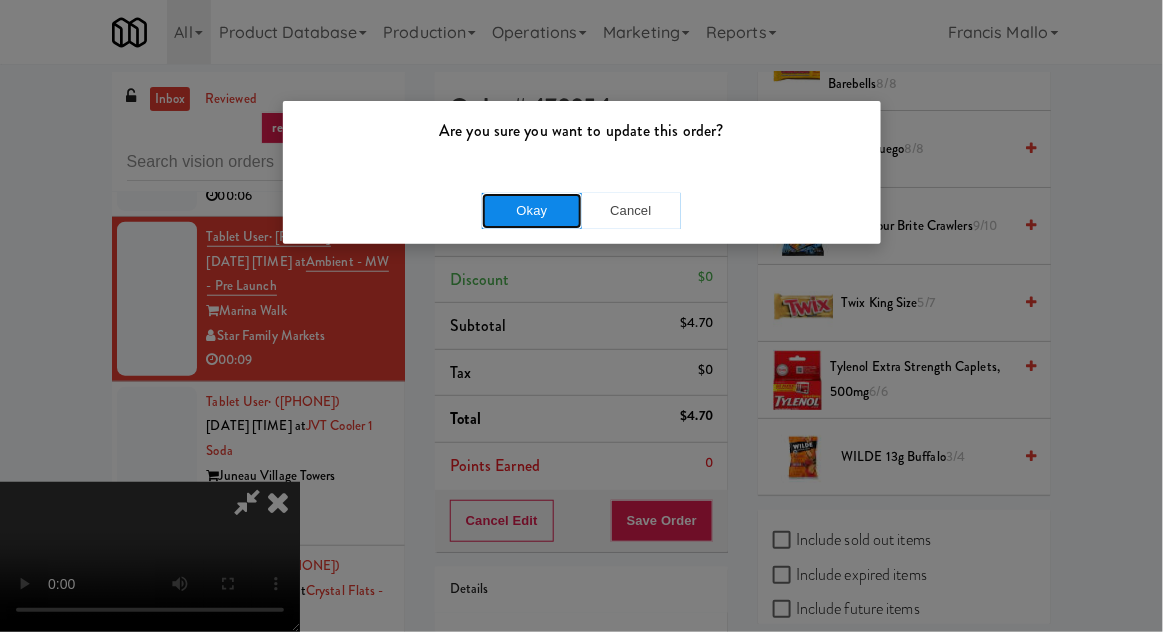 click on "Okay" at bounding box center [532, 211] 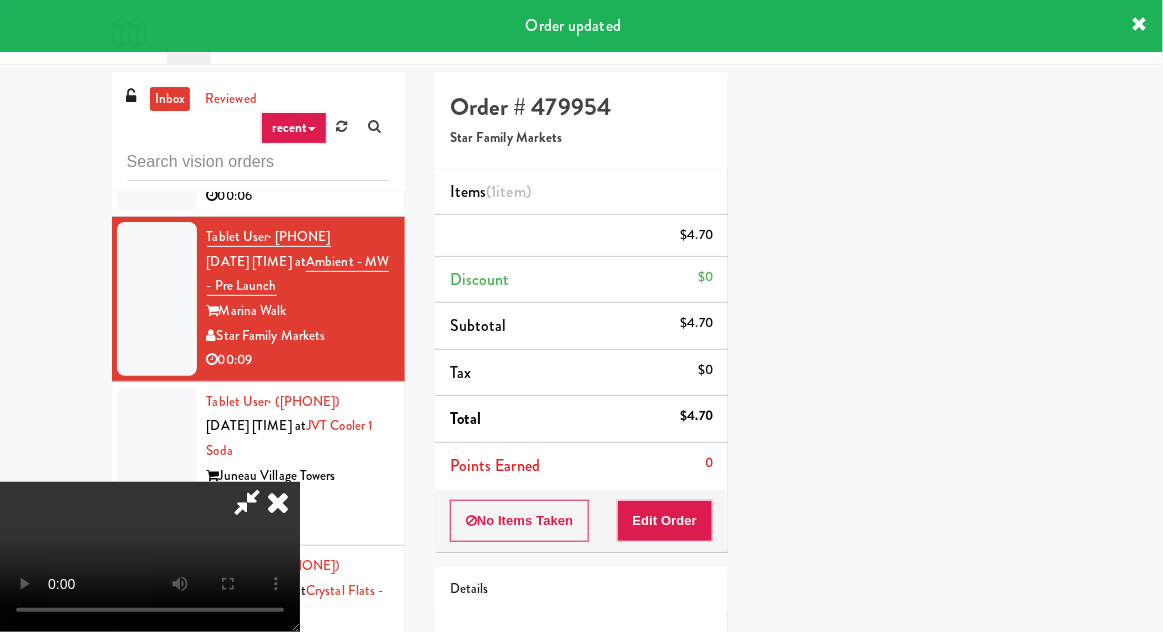 scroll, scrollTop: 197, scrollLeft: 0, axis: vertical 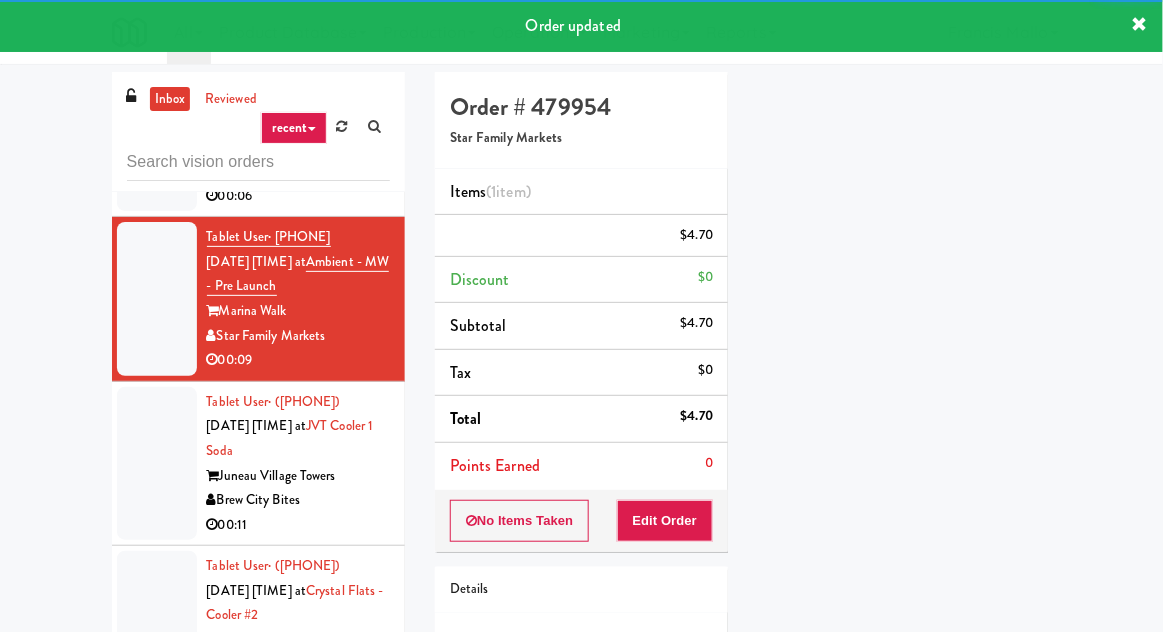click at bounding box center (157, 464) 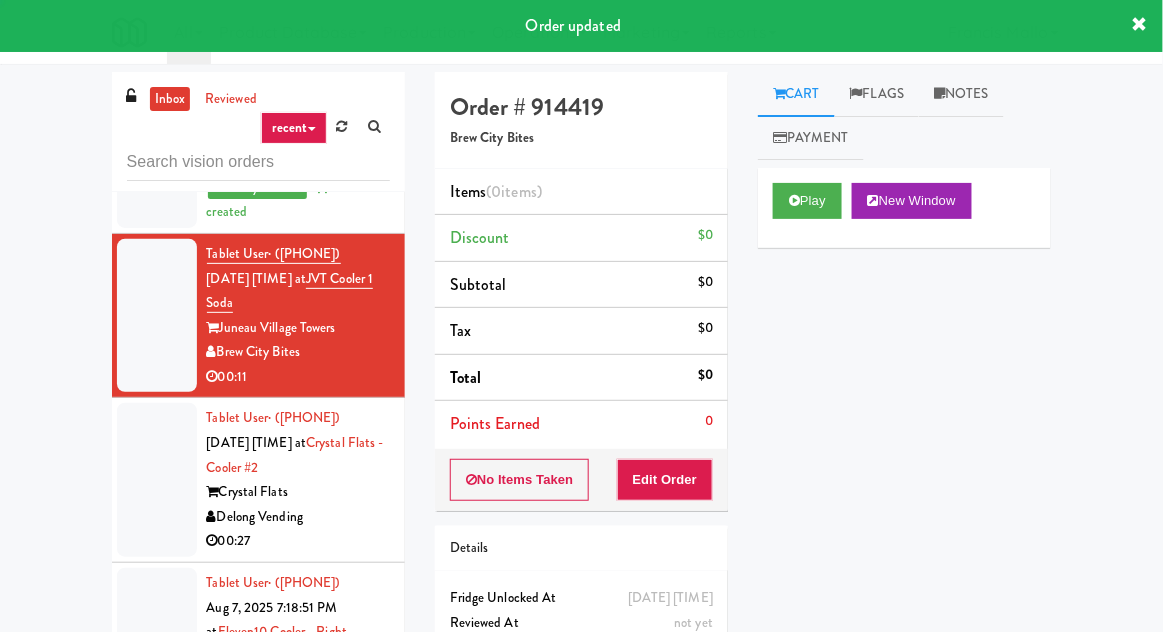 scroll, scrollTop: 4290, scrollLeft: 0, axis: vertical 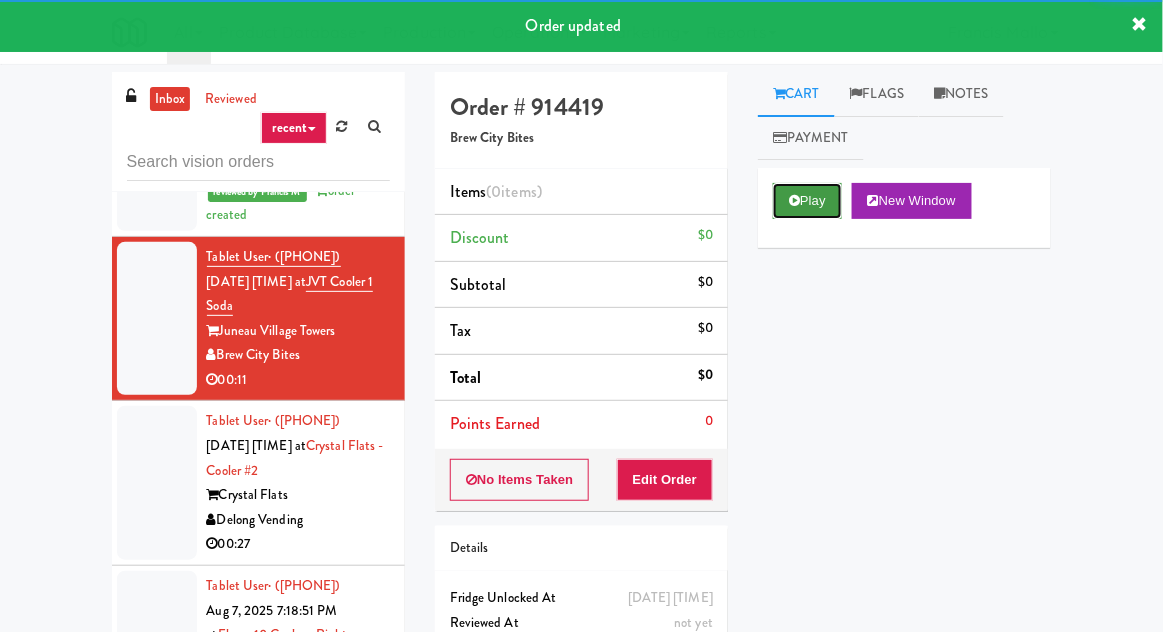 click on "Play" at bounding box center (807, 201) 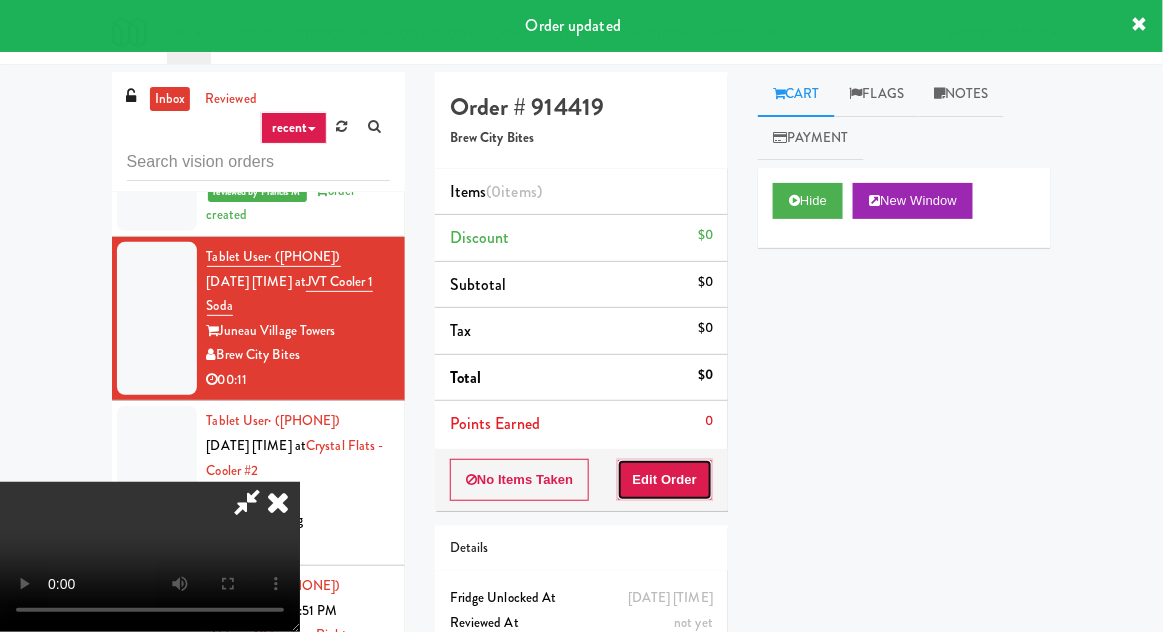 click on "Edit Order" at bounding box center [665, 480] 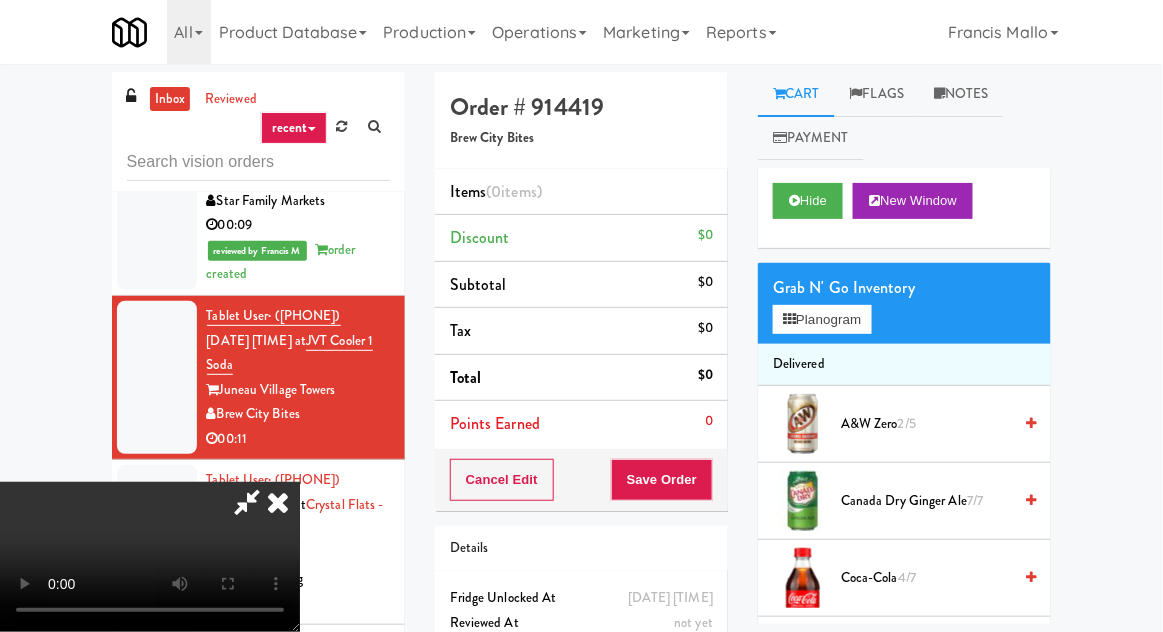 scroll, scrollTop: 4202, scrollLeft: 0, axis: vertical 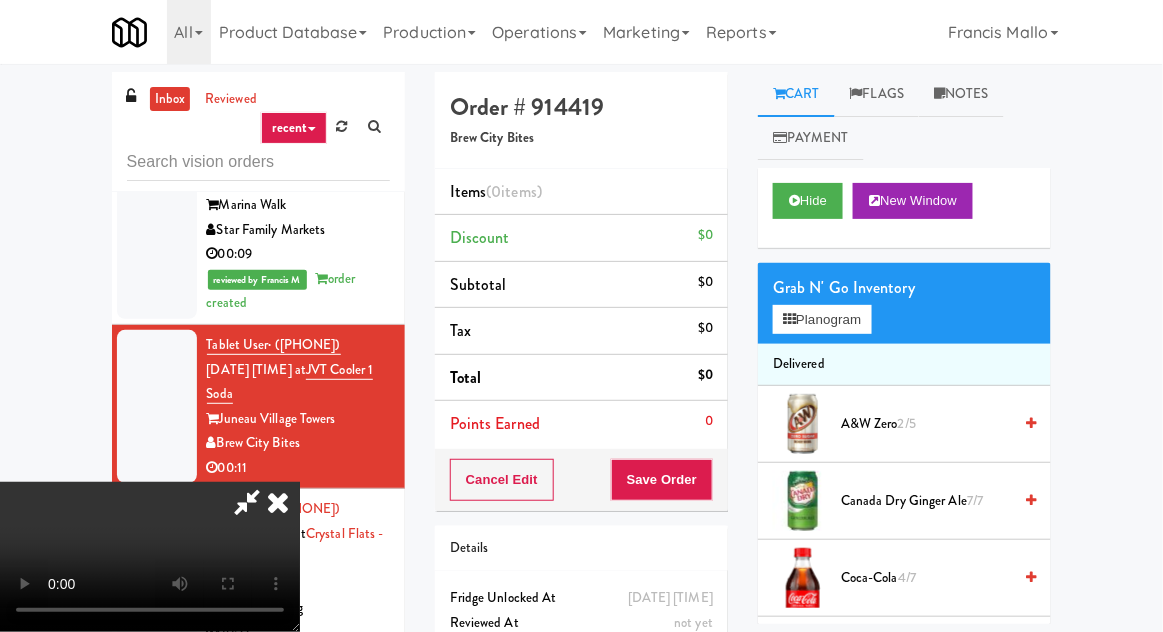 type 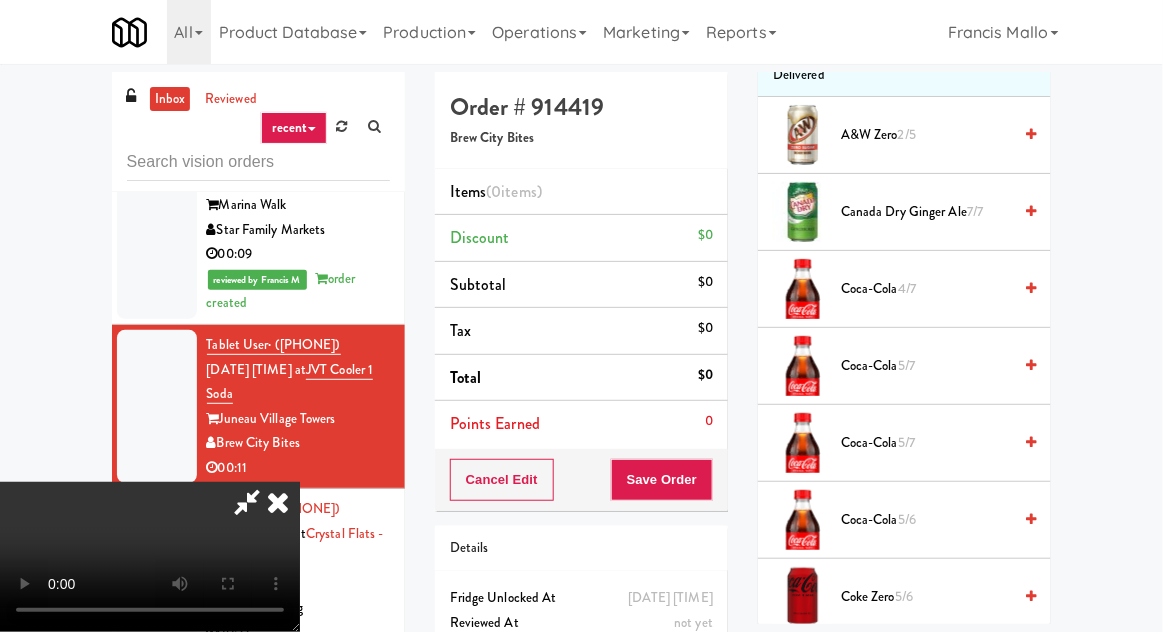 scroll, scrollTop: 326, scrollLeft: 0, axis: vertical 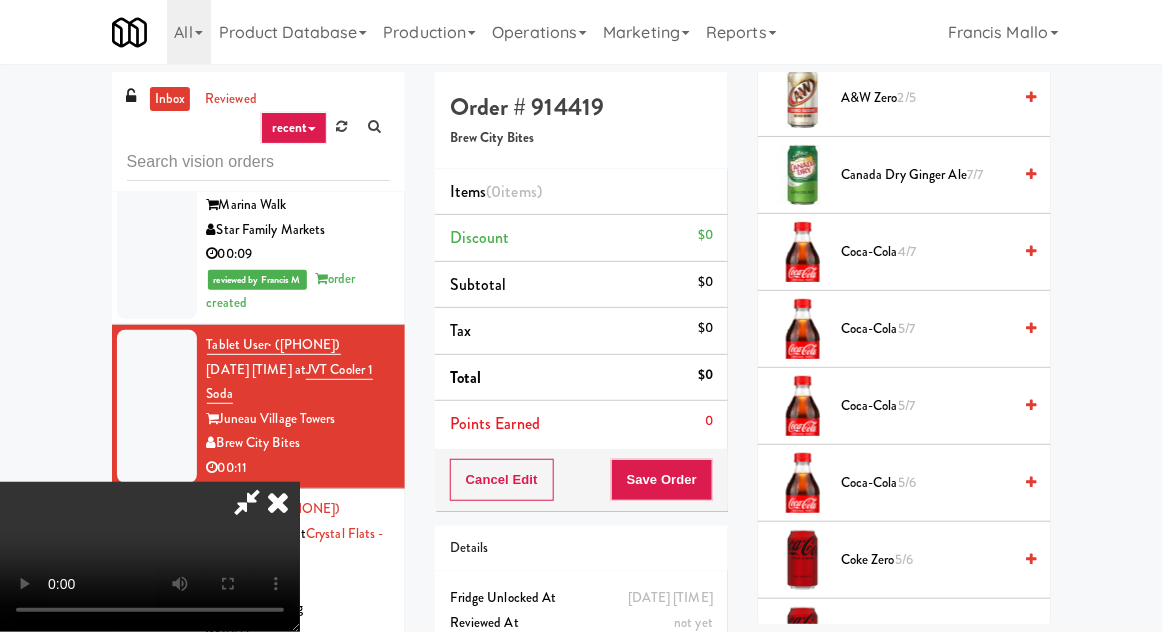 click on "Coca-Cola  5/7" at bounding box center (926, 329) 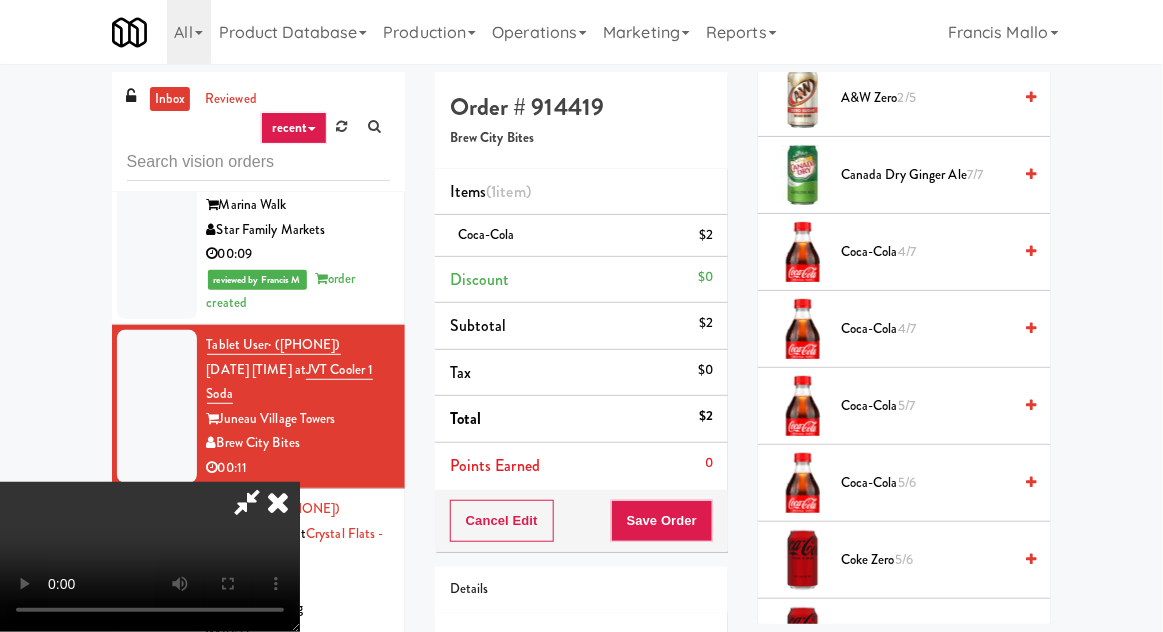 click on "Coca-Cola  4/7" at bounding box center [926, 329] 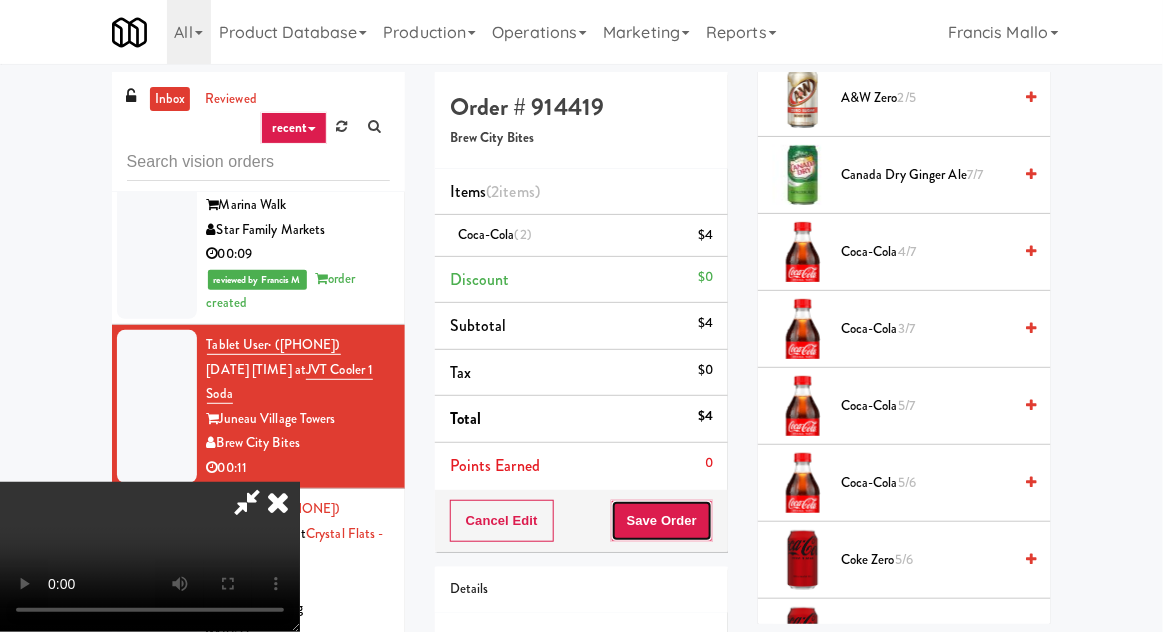 click on "Save Order" at bounding box center (662, 521) 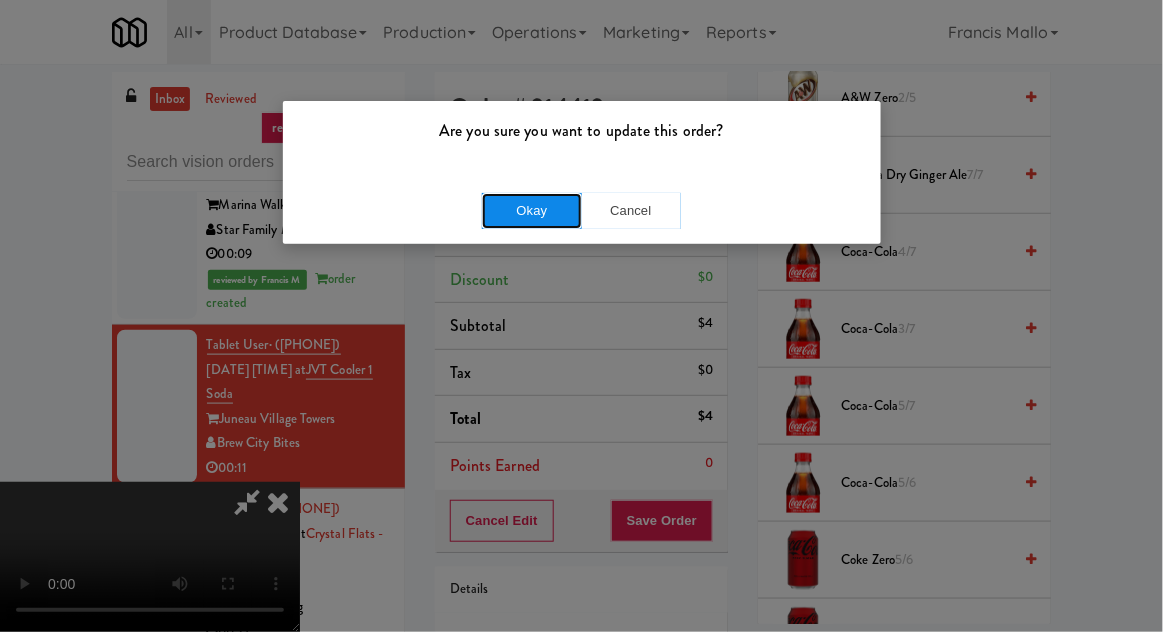 click on "Okay" at bounding box center [532, 211] 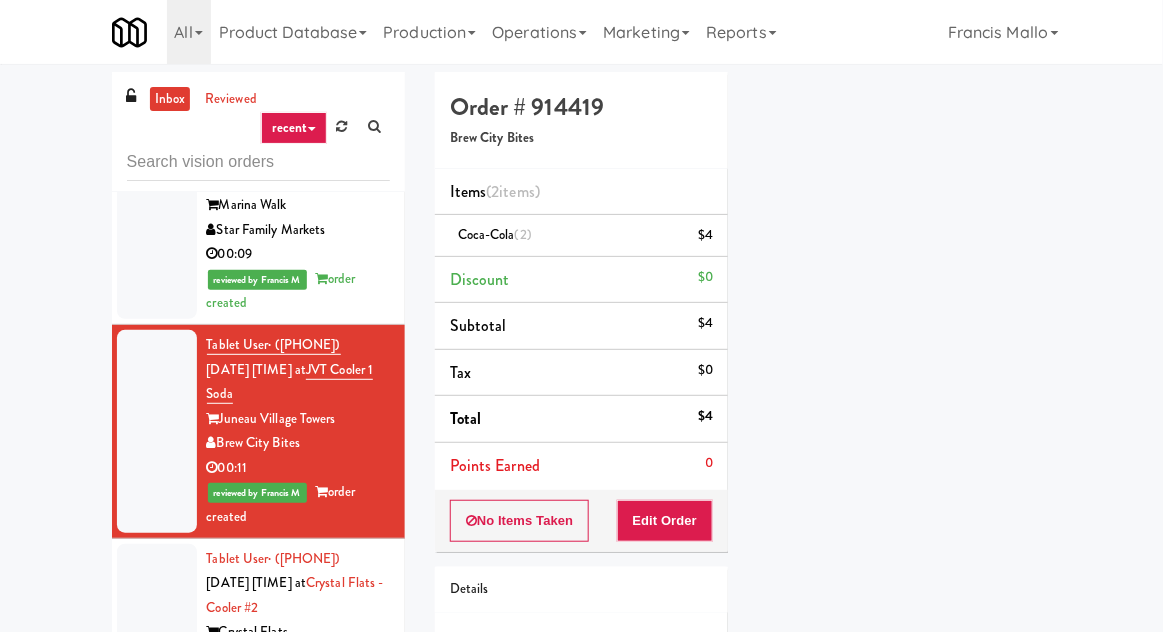 scroll, scrollTop: 197, scrollLeft: 0, axis: vertical 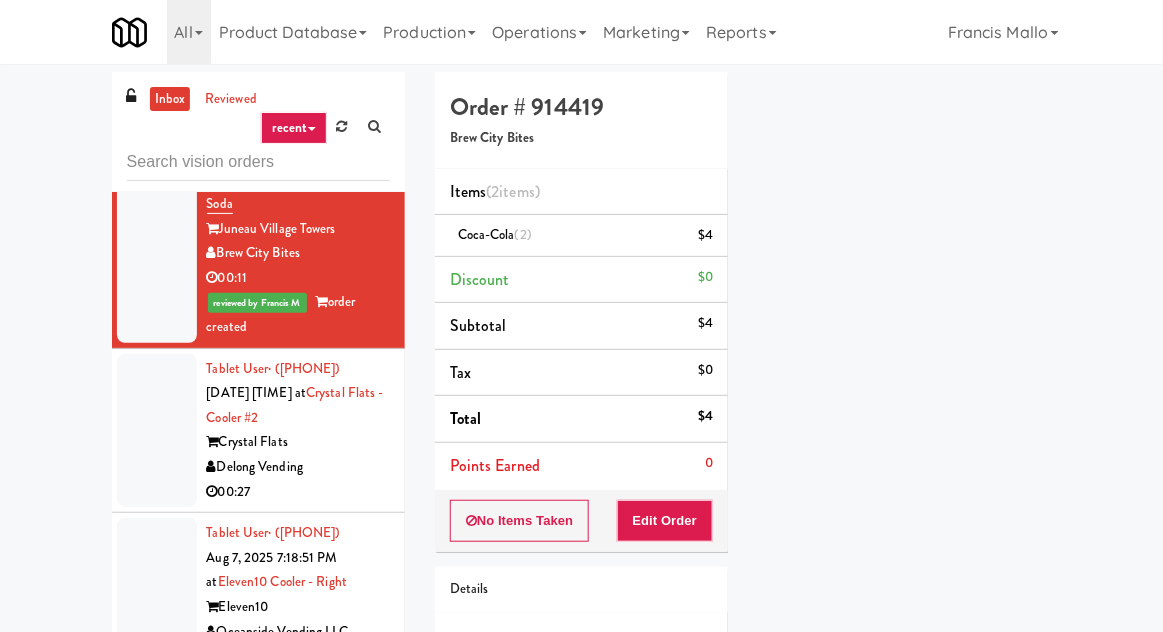 click at bounding box center [157, 431] 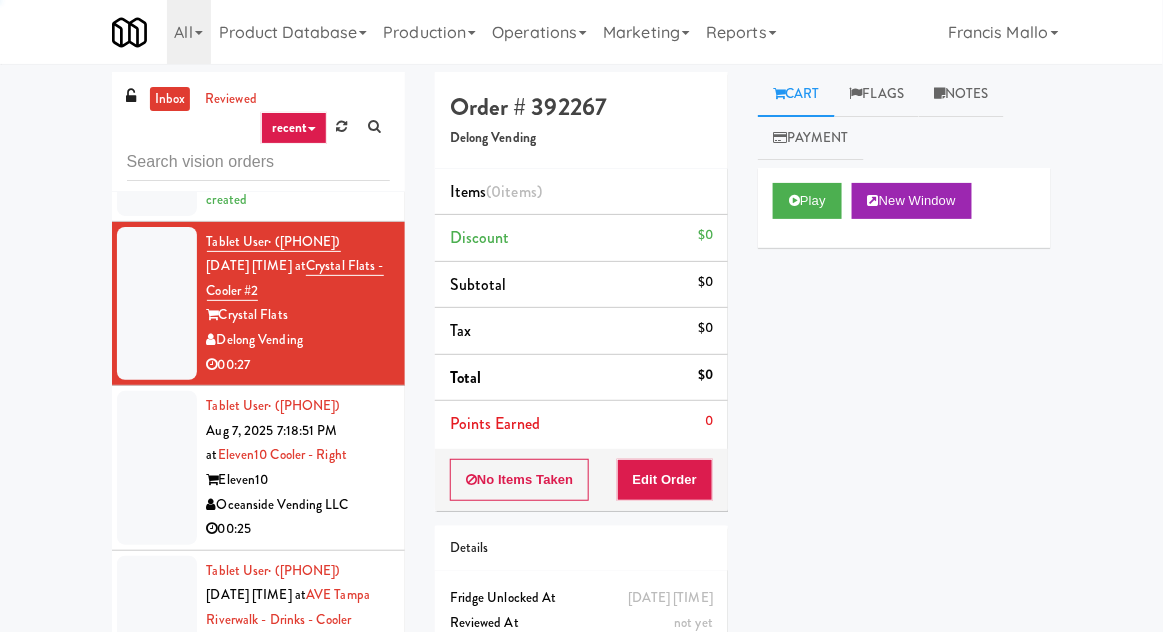 scroll, scrollTop: 4518, scrollLeft: 0, axis: vertical 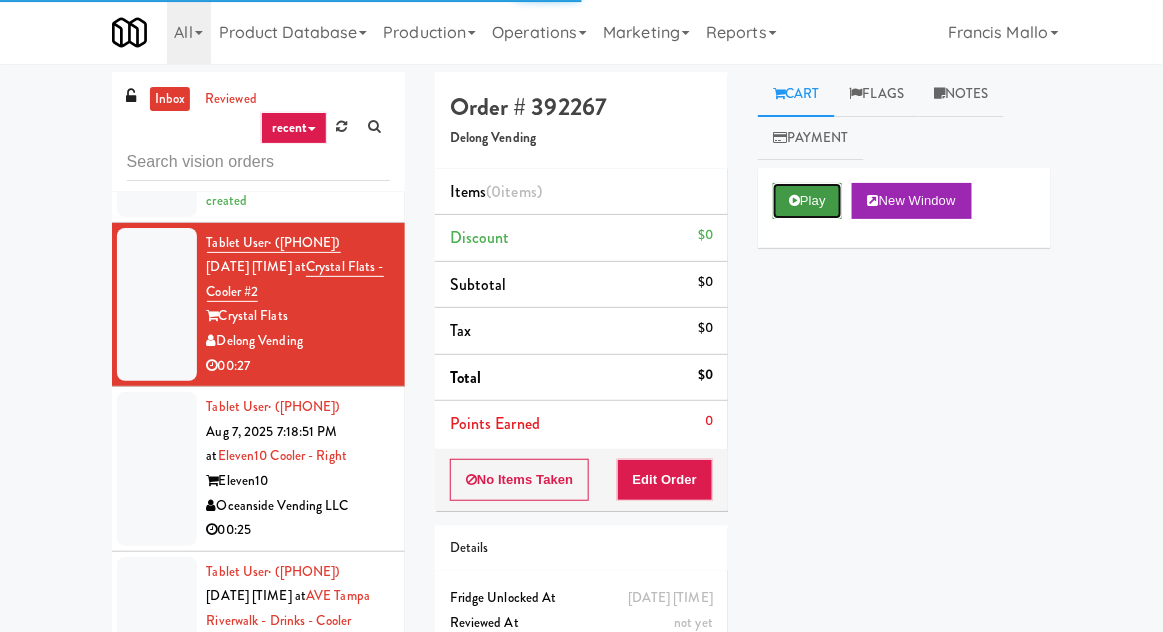 click on "Play" at bounding box center (807, 201) 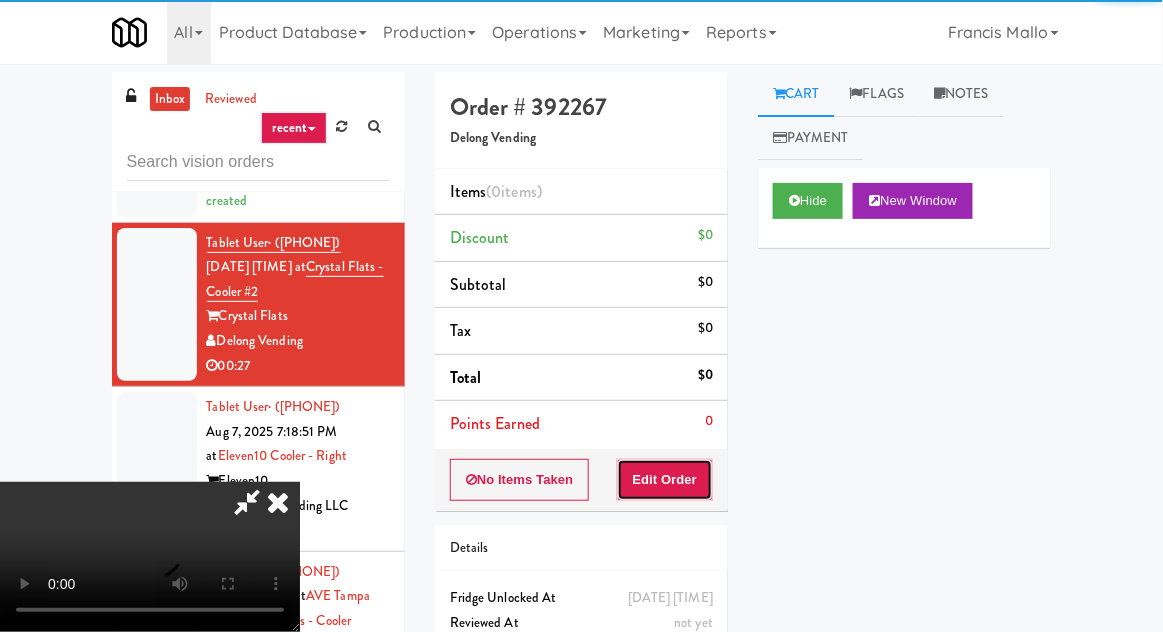 click on "Edit Order" at bounding box center (665, 480) 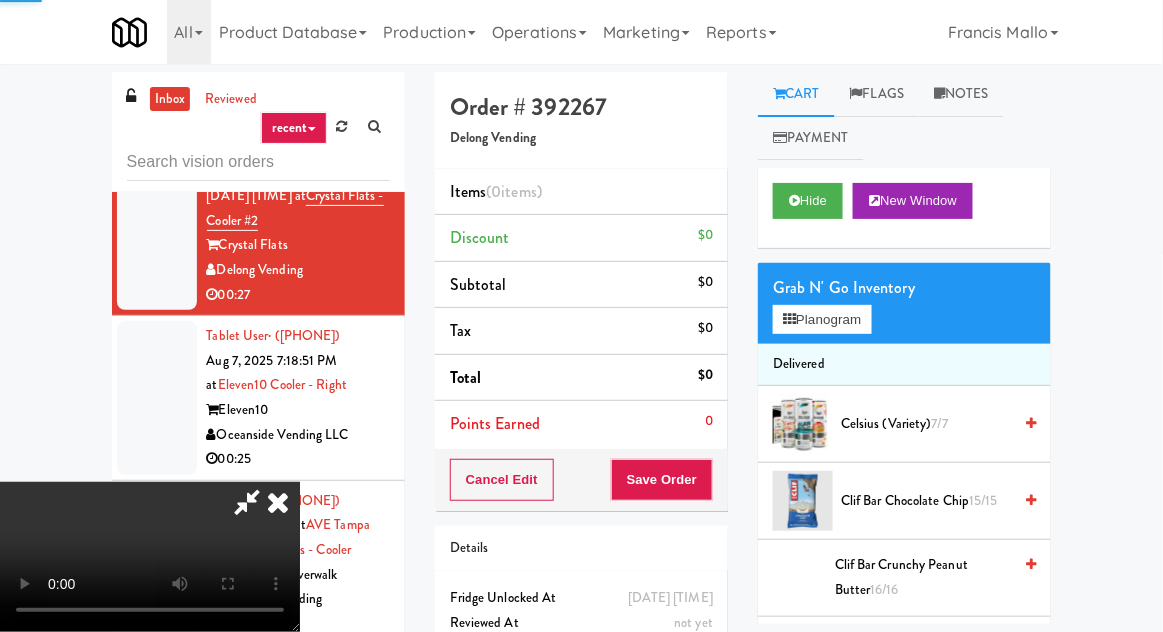scroll, scrollTop: 4611, scrollLeft: 0, axis: vertical 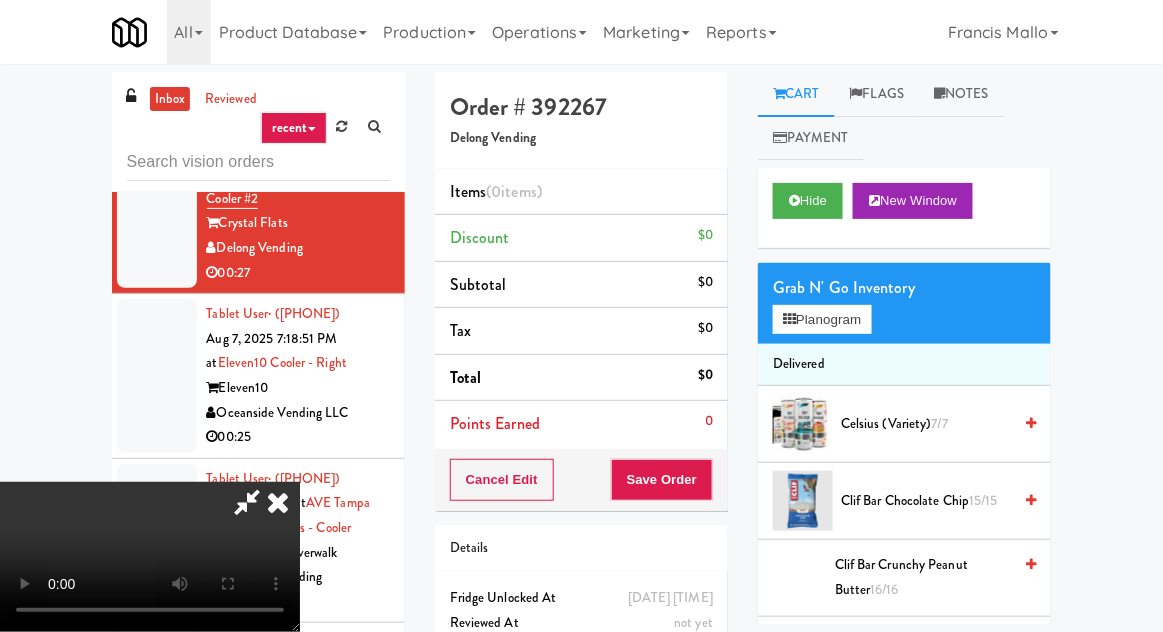 type 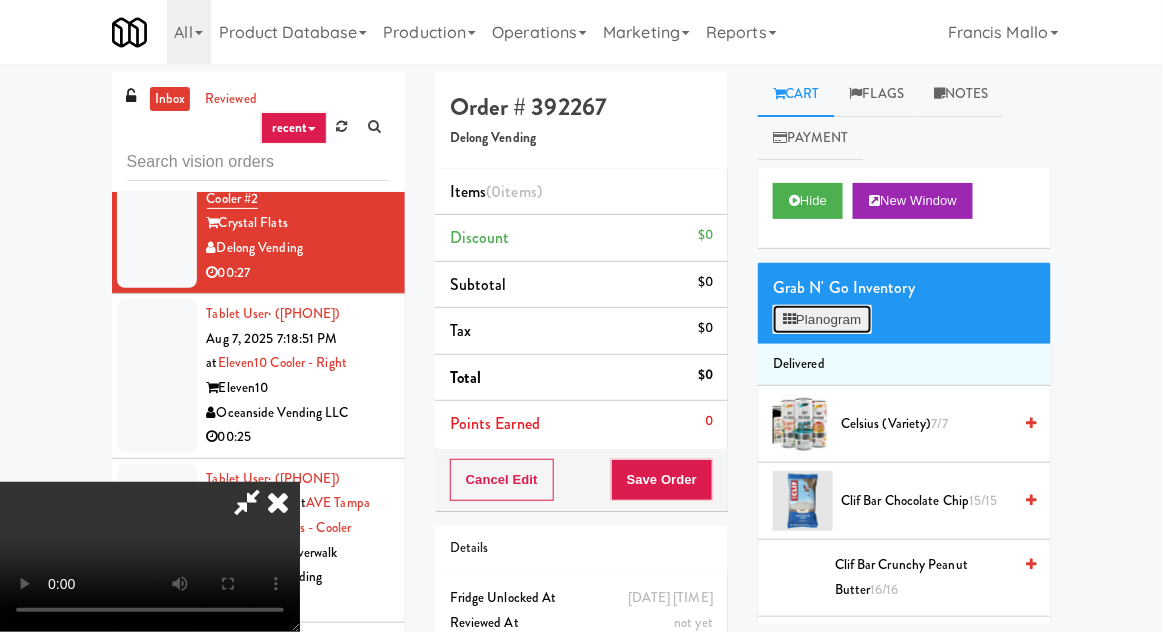 click on "Planogram" at bounding box center [822, 320] 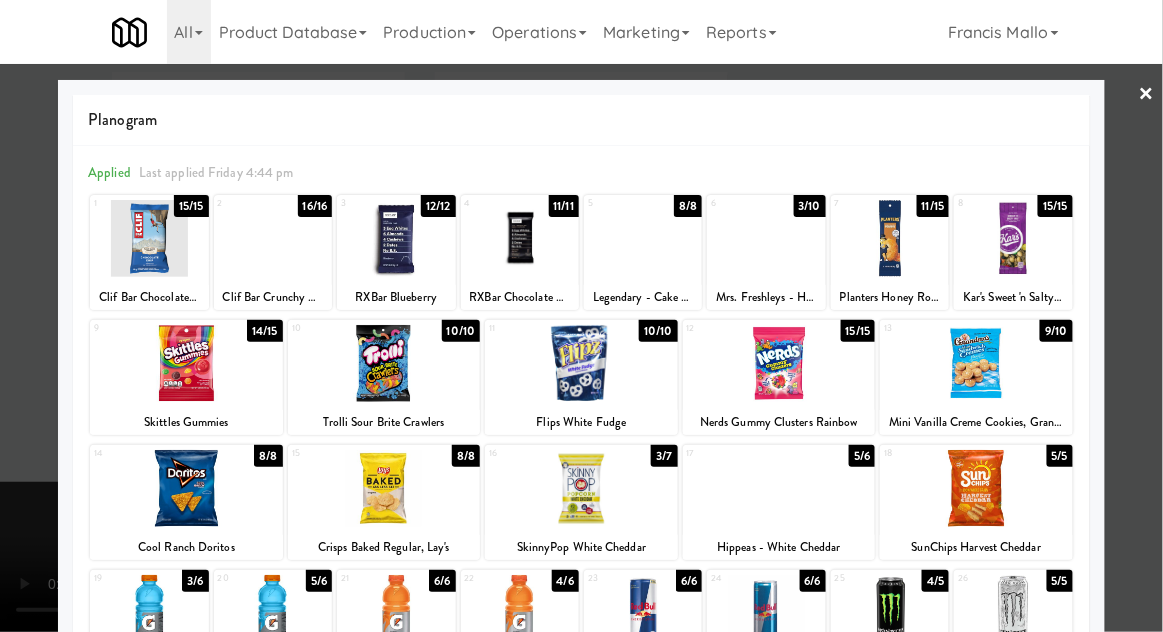 click at bounding box center [766, 238] 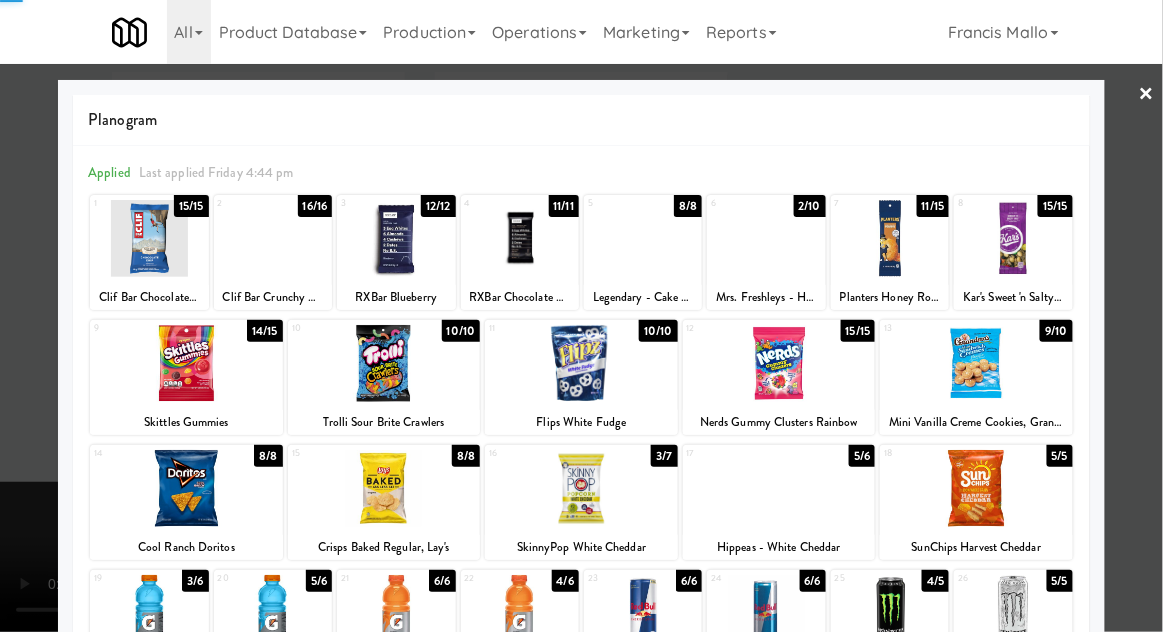 click at bounding box center [766, 238] 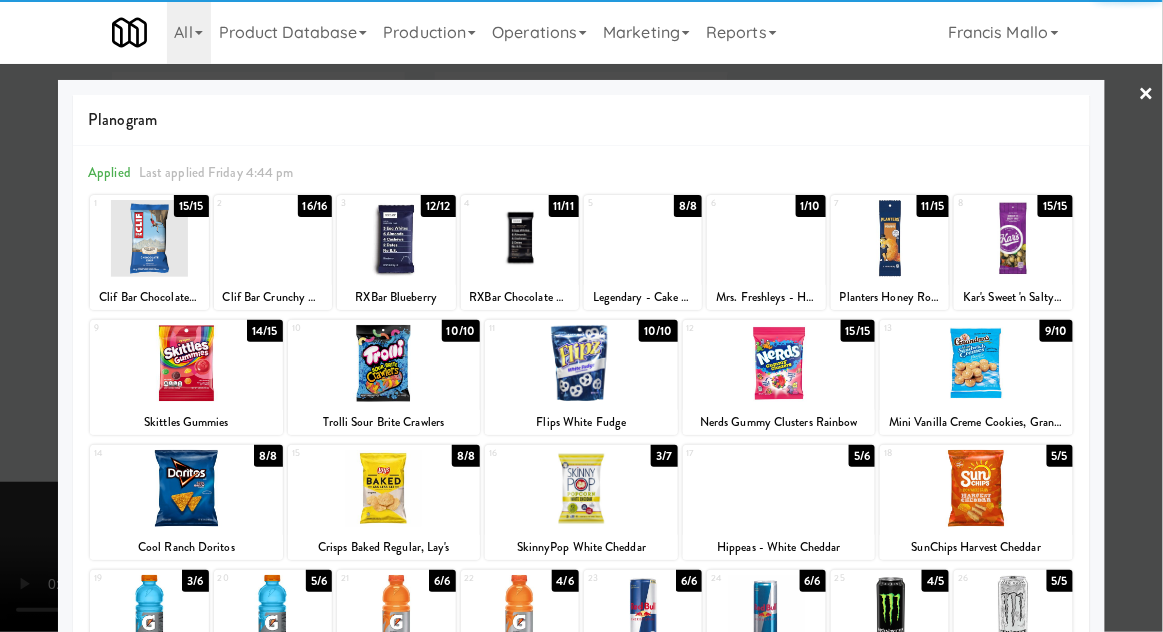 click at bounding box center [581, 316] 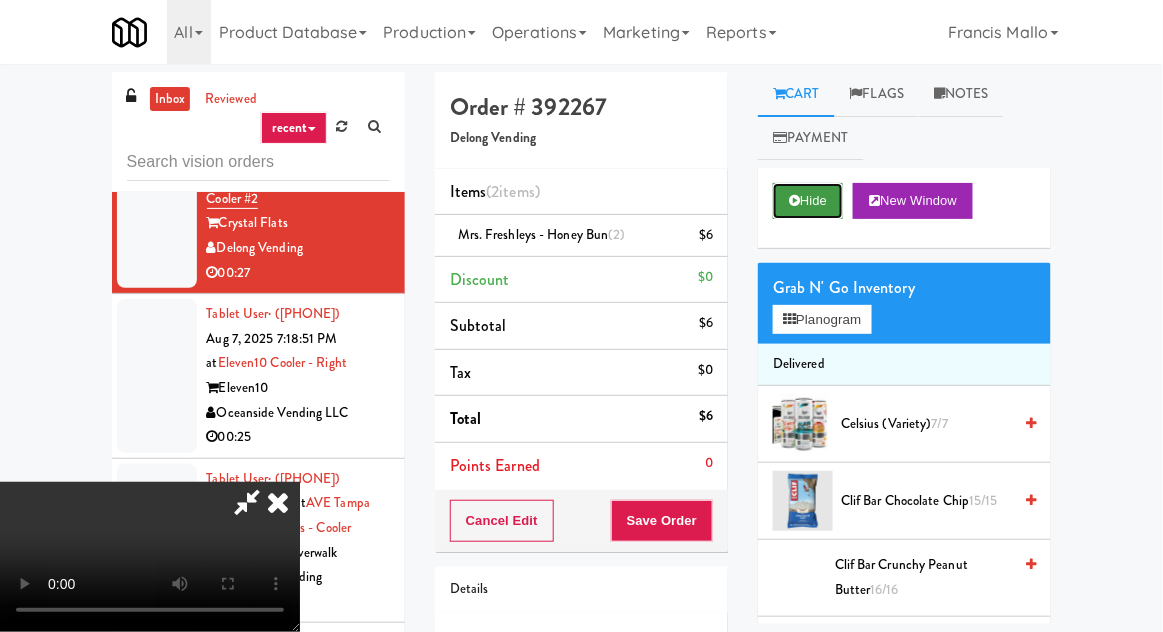 click on "Hide" at bounding box center (808, 201) 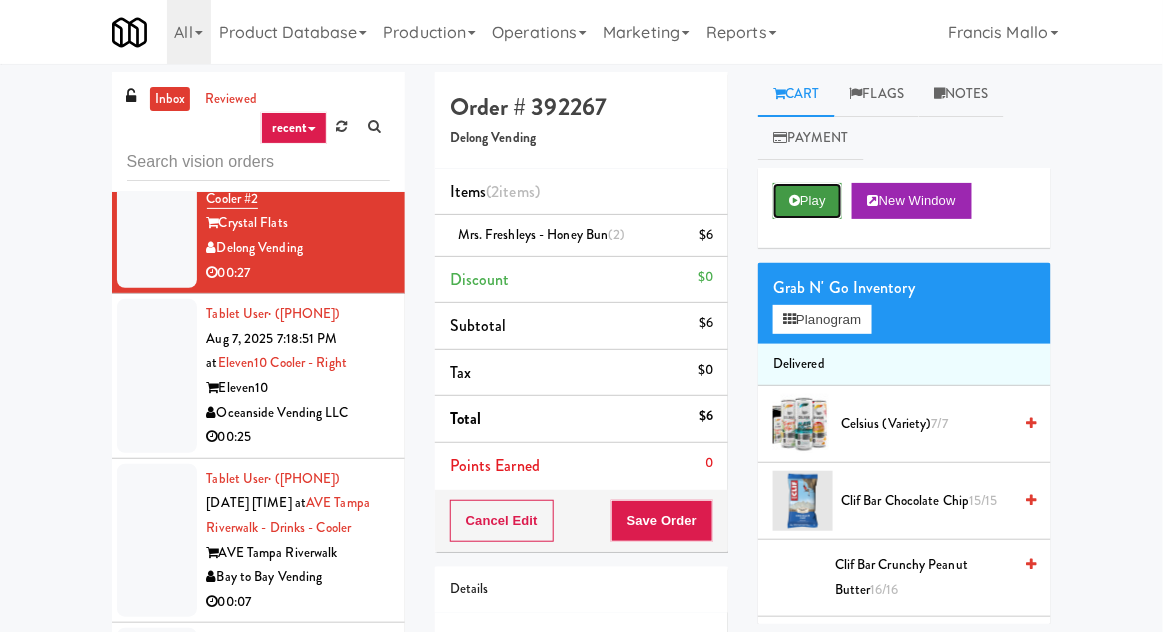 click on "Play" at bounding box center (807, 201) 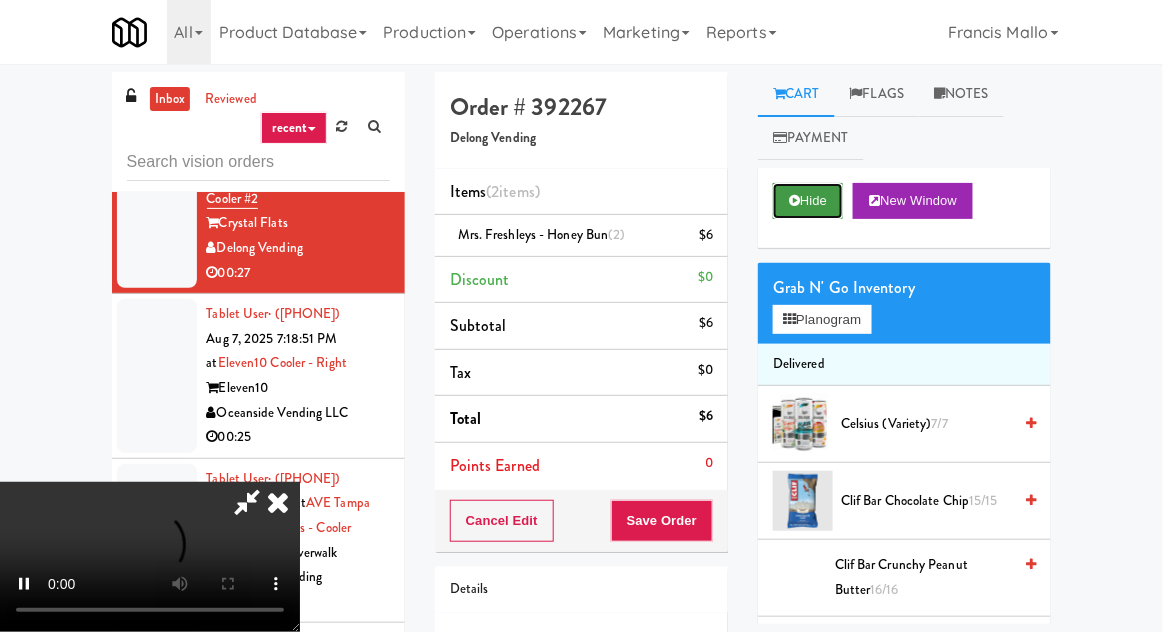 scroll, scrollTop: 73, scrollLeft: 0, axis: vertical 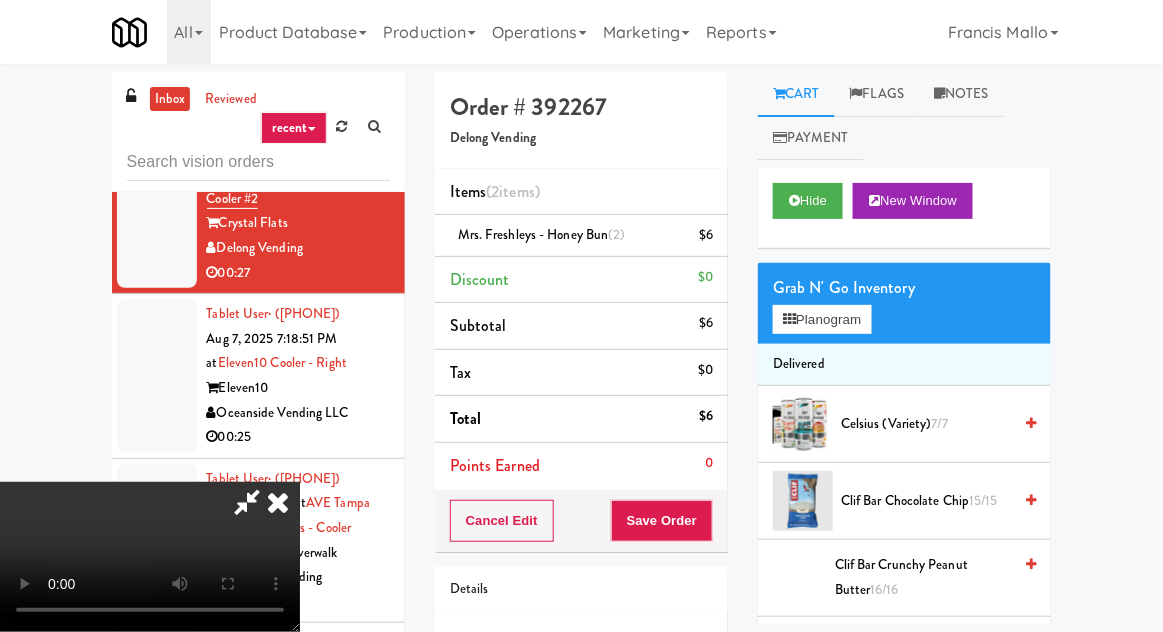 type 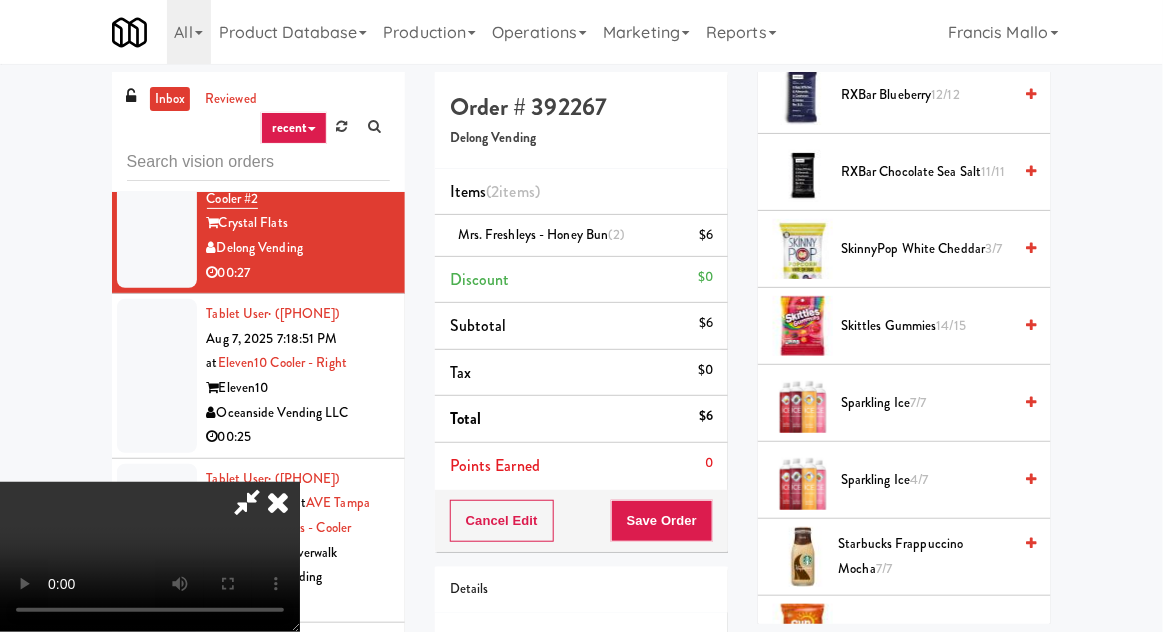 scroll, scrollTop: 2188, scrollLeft: 0, axis: vertical 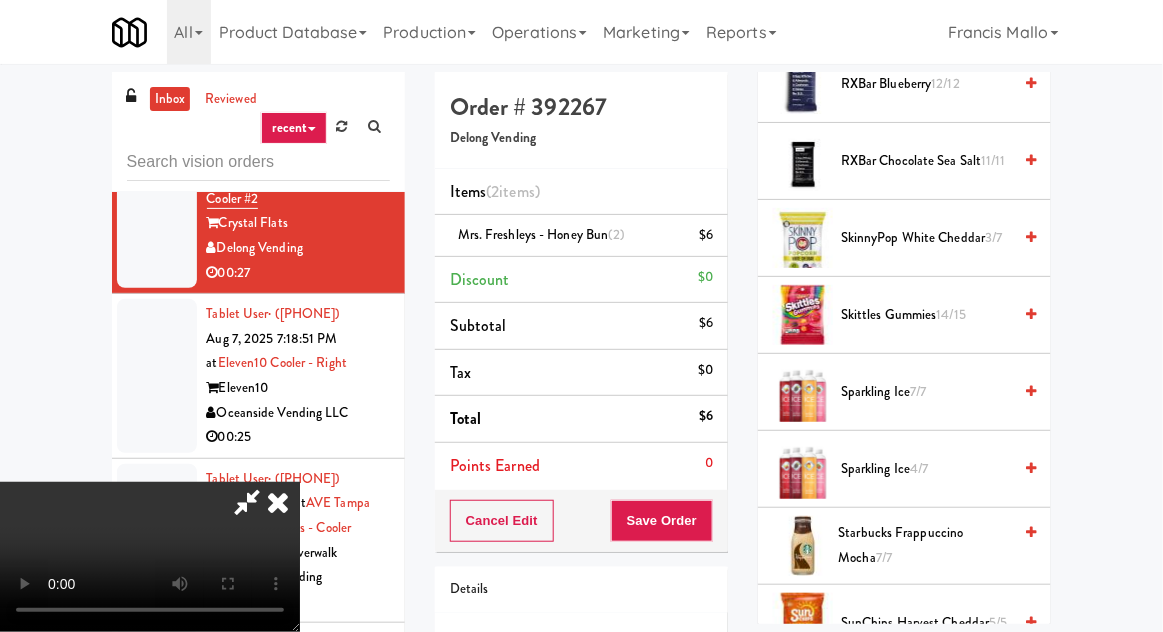 click on "3/7" at bounding box center [993, 237] 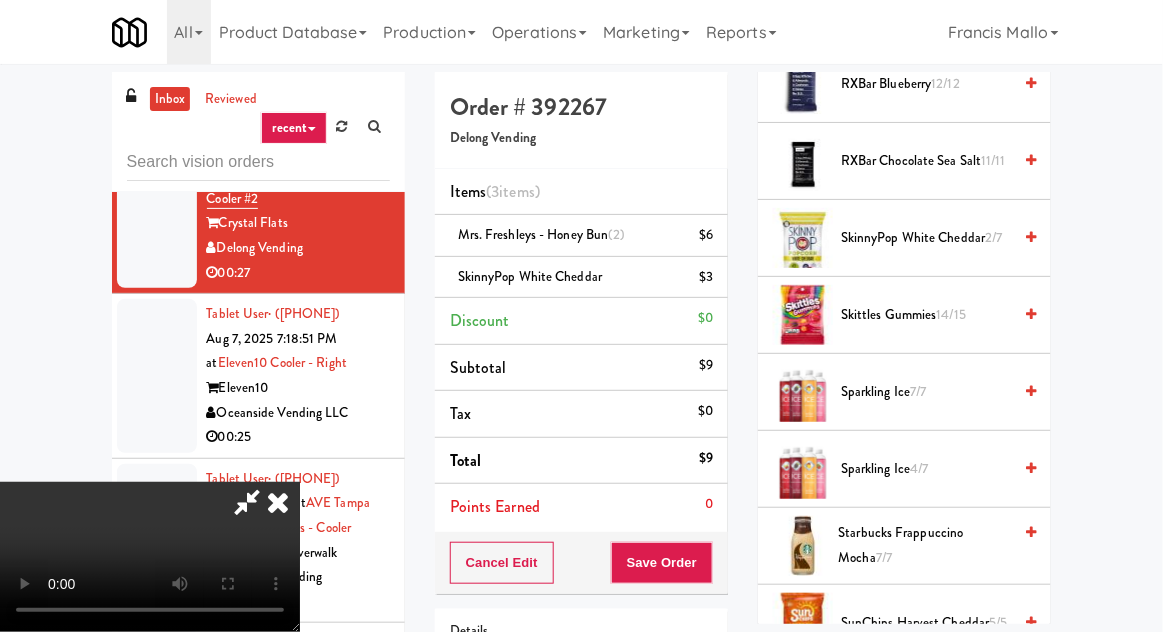 scroll, scrollTop: 73, scrollLeft: 0, axis: vertical 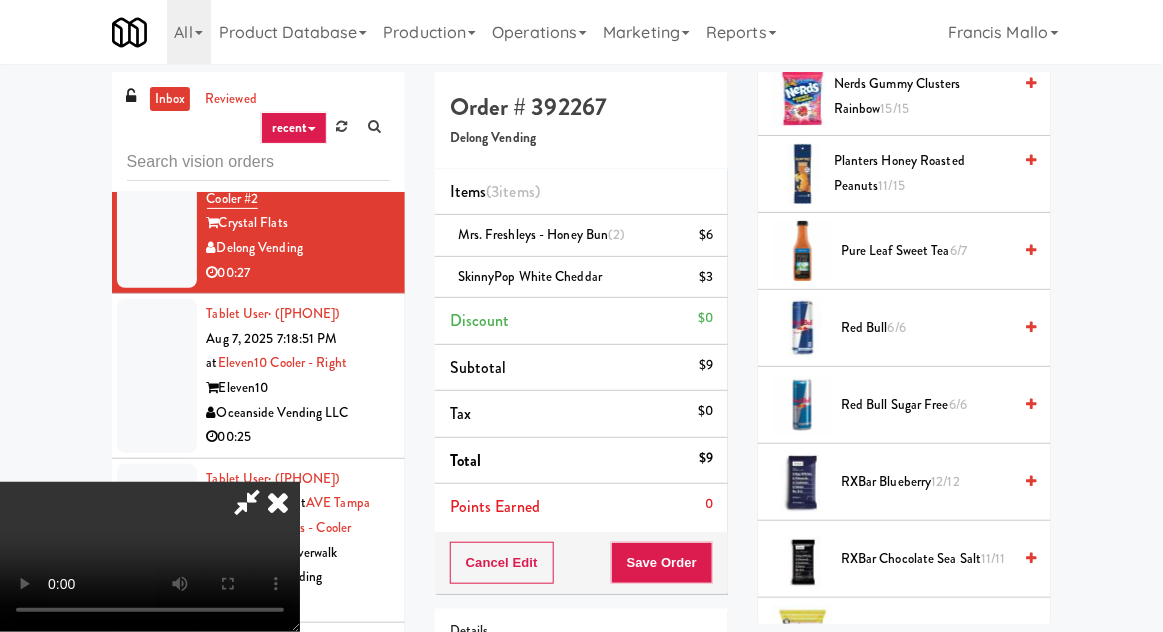 click on "Red Bull  6/6" at bounding box center [904, 328] 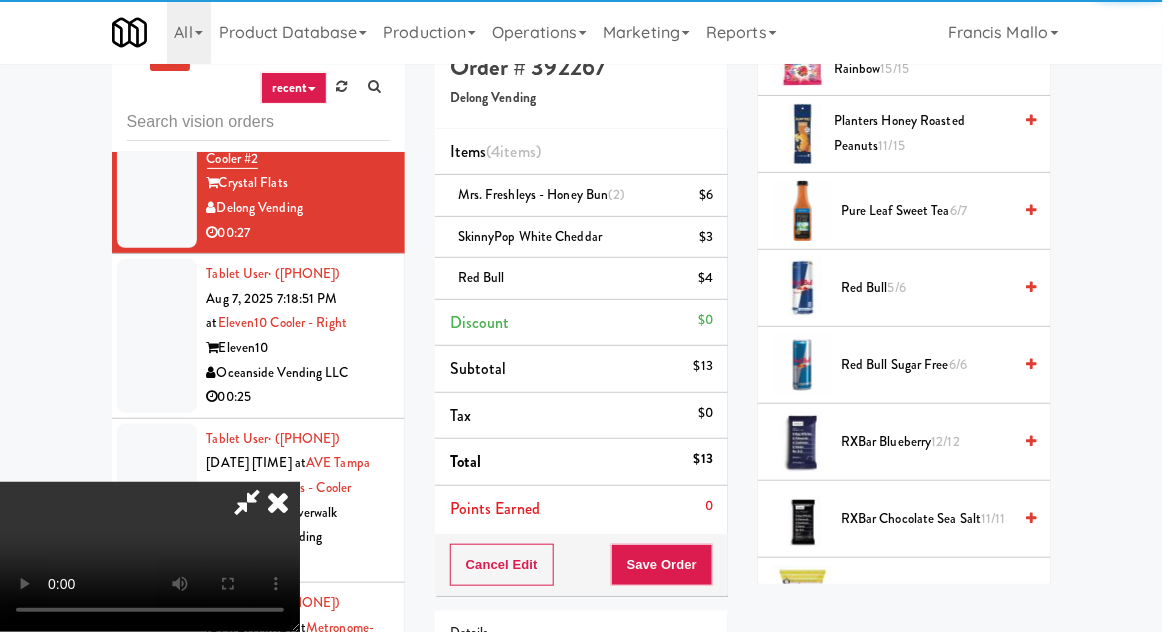 scroll, scrollTop: 133, scrollLeft: 0, axis: vertical 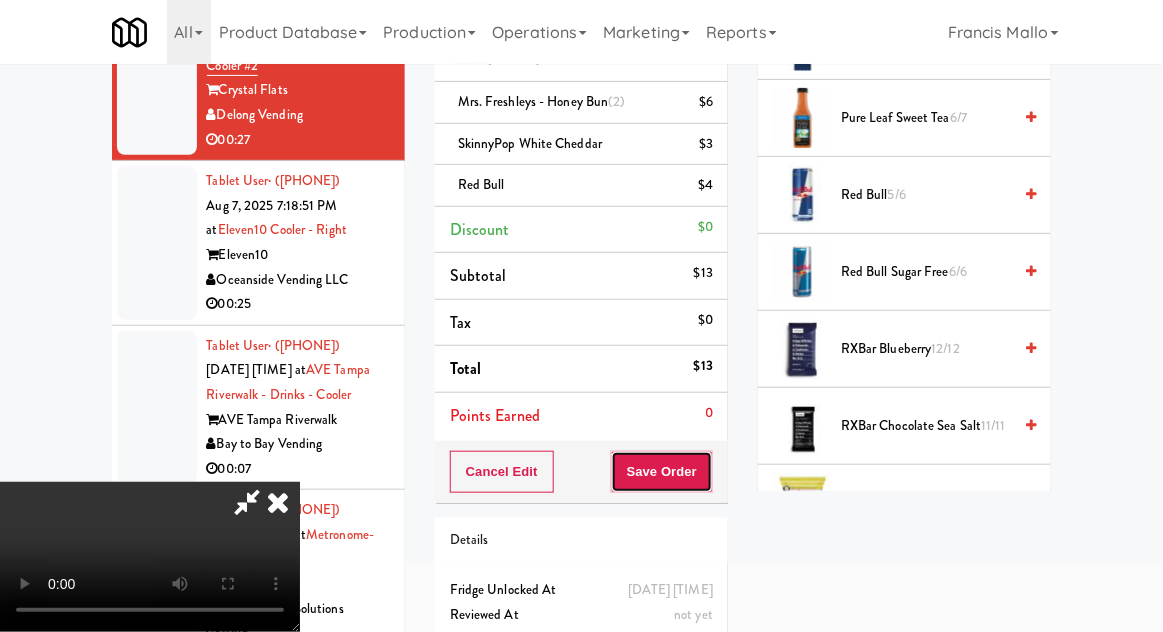 click on "Save Order" at bounding box center [662, 472] 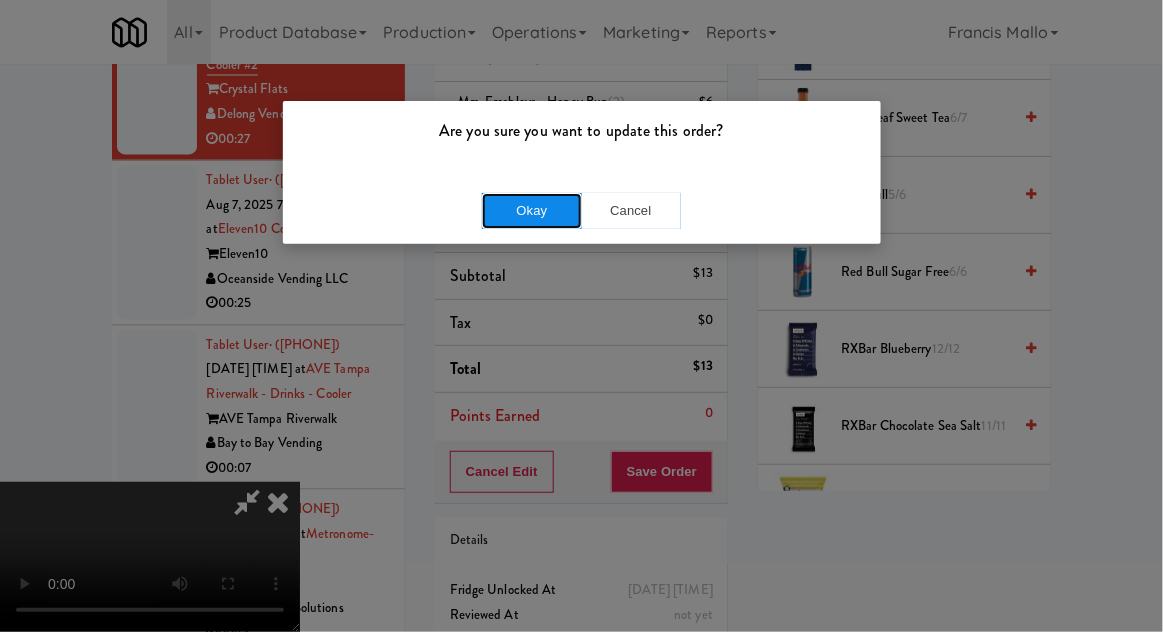 click on "Okay" at bounding box center (532, 211) 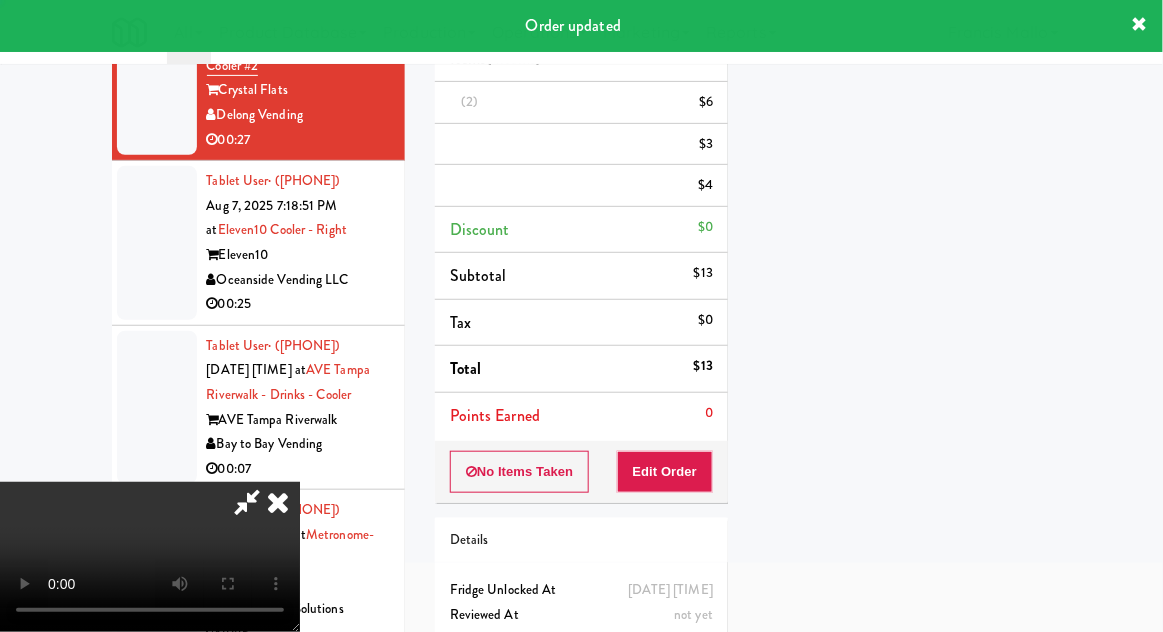 scroll, scrollTop: 197, scrollLeft: 0, axis: vertical 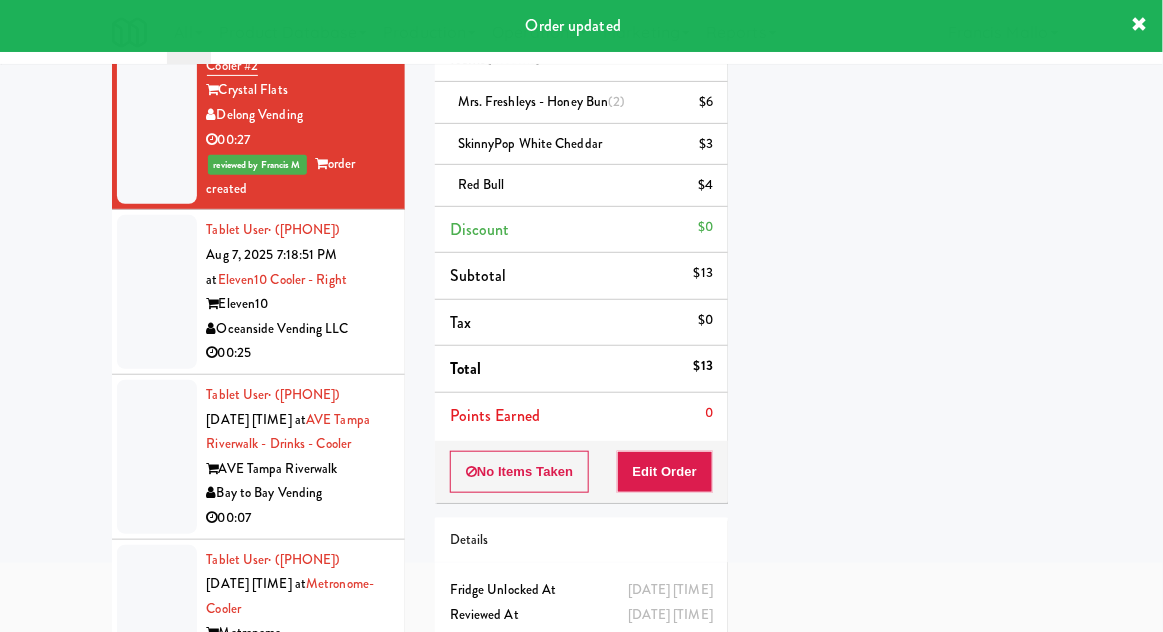 click at bounding box center (157, 292) 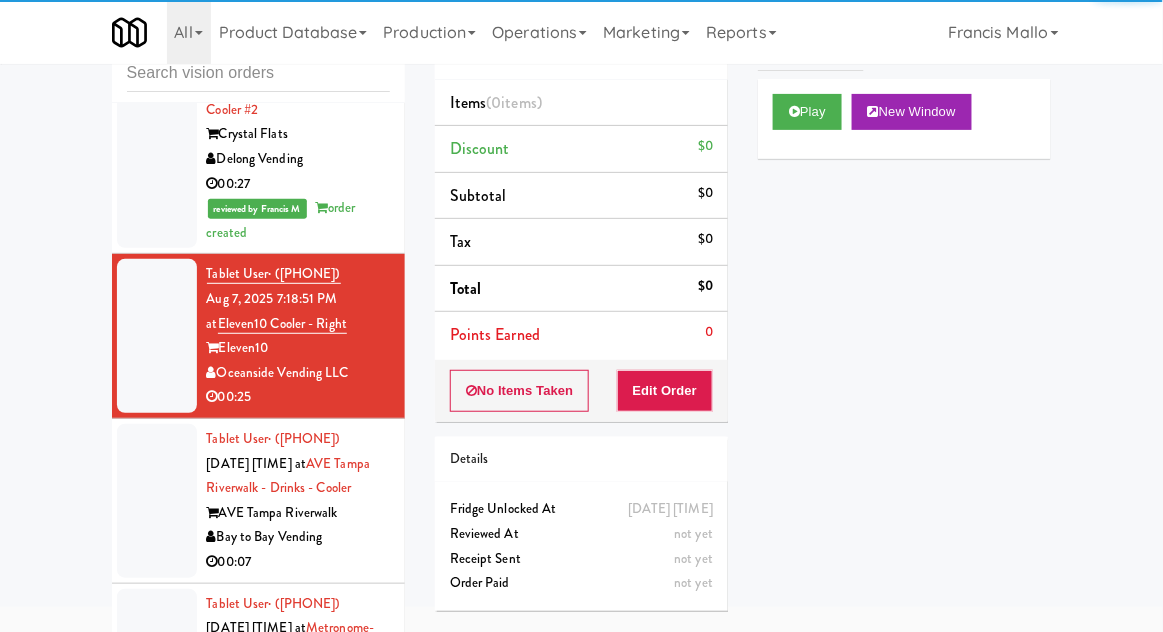 scroll, scrollTop: 0, scrollLeft: 0, axis: both 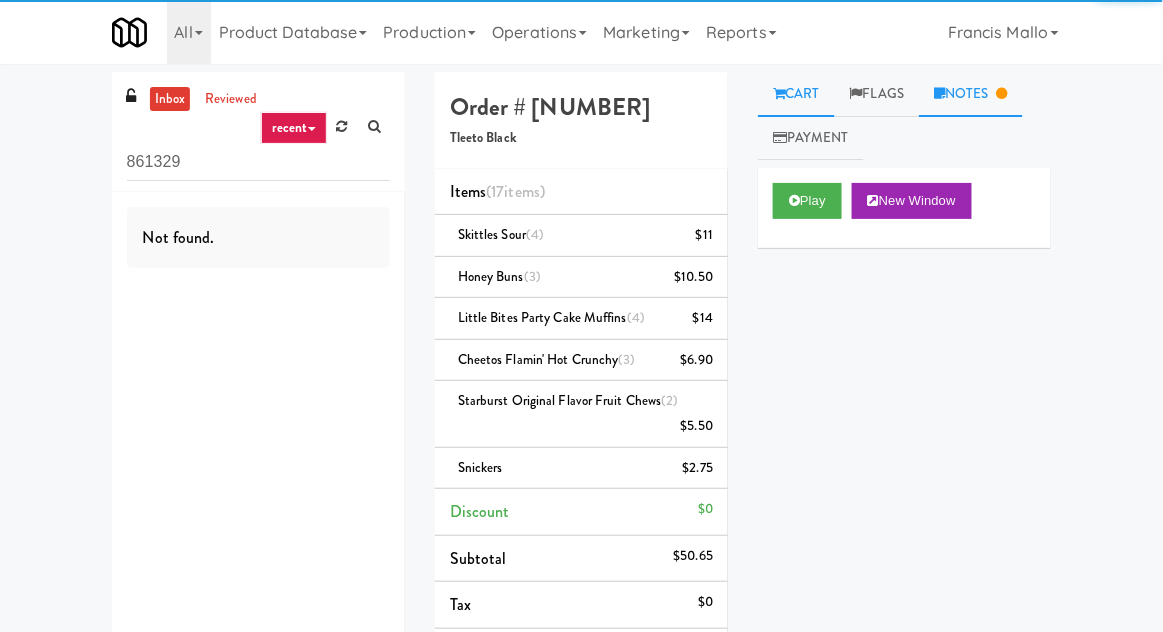 click on "Notes" at bounding box center (971, 94) 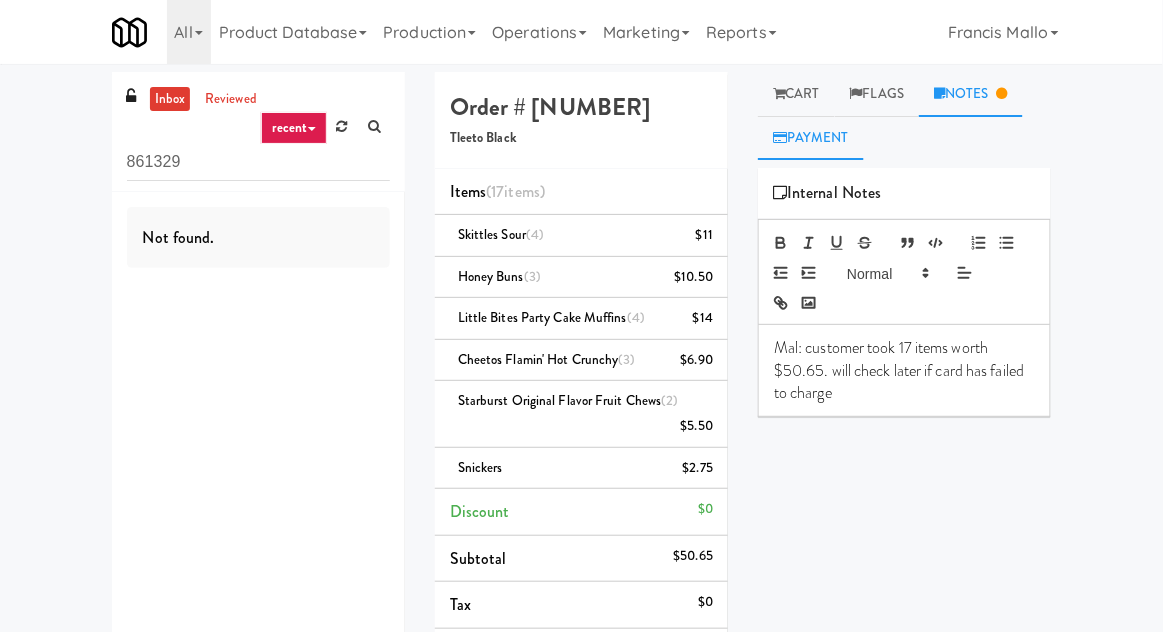 click on "Payment" at bounding box center [811, 138] 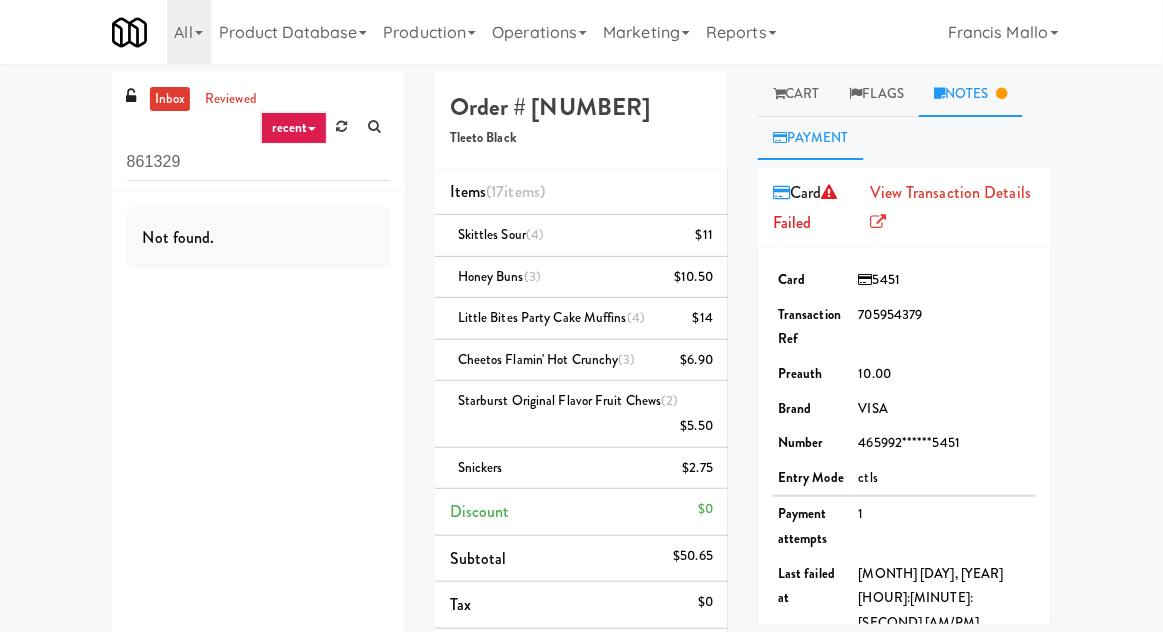 click on "Notes" at bounding box center (971, 94) 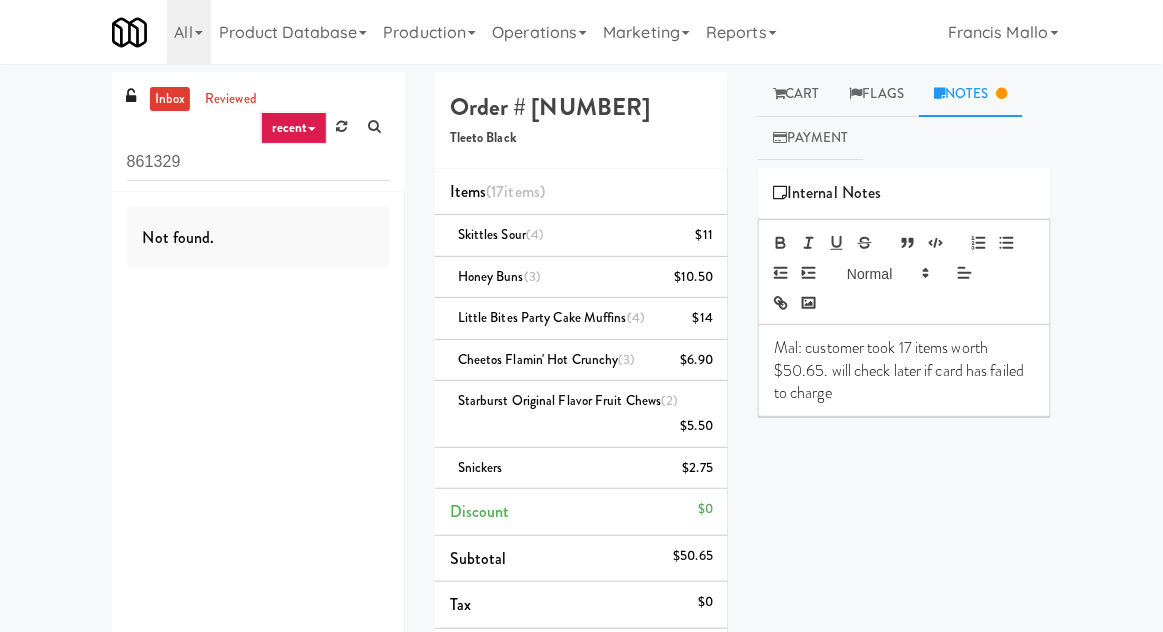 click on "Mal: customer took 17 items worth $50.65. will check later if card has failed to charge" at bounding box center (904, 370) 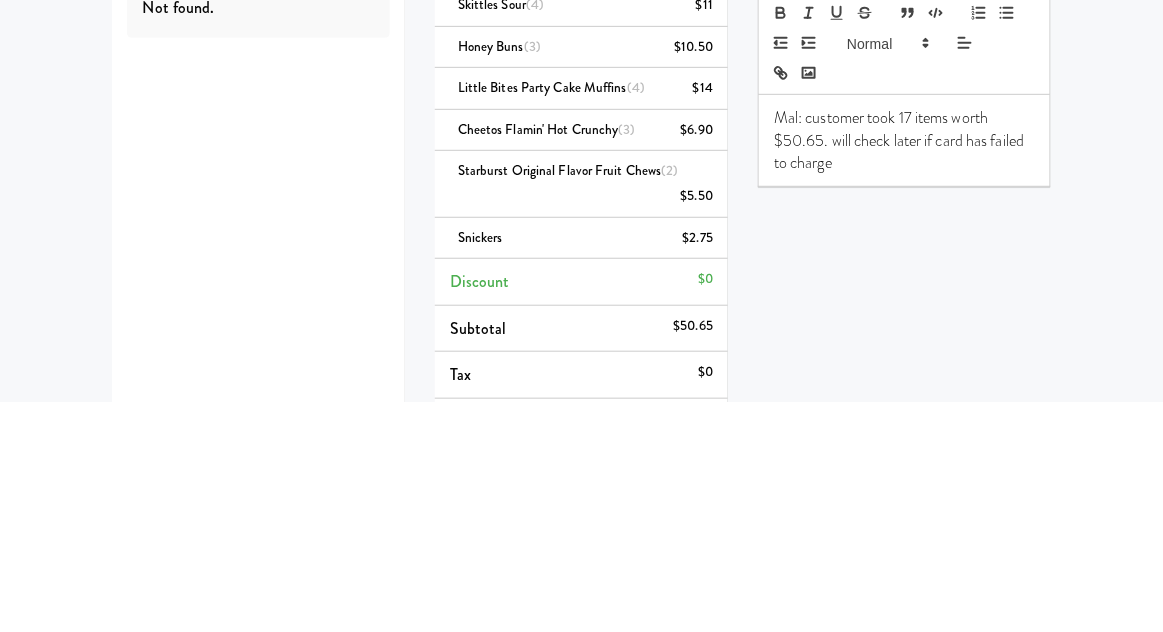 type 